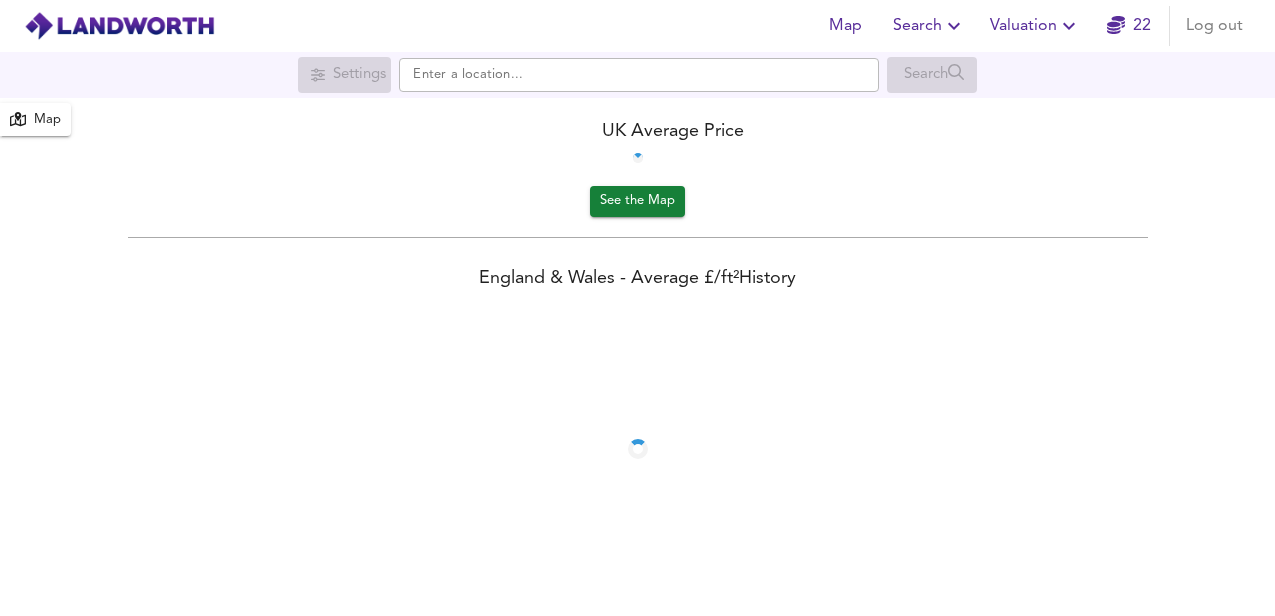 scroll, scrollTop: 0, scrollLeft: 0, axis: both 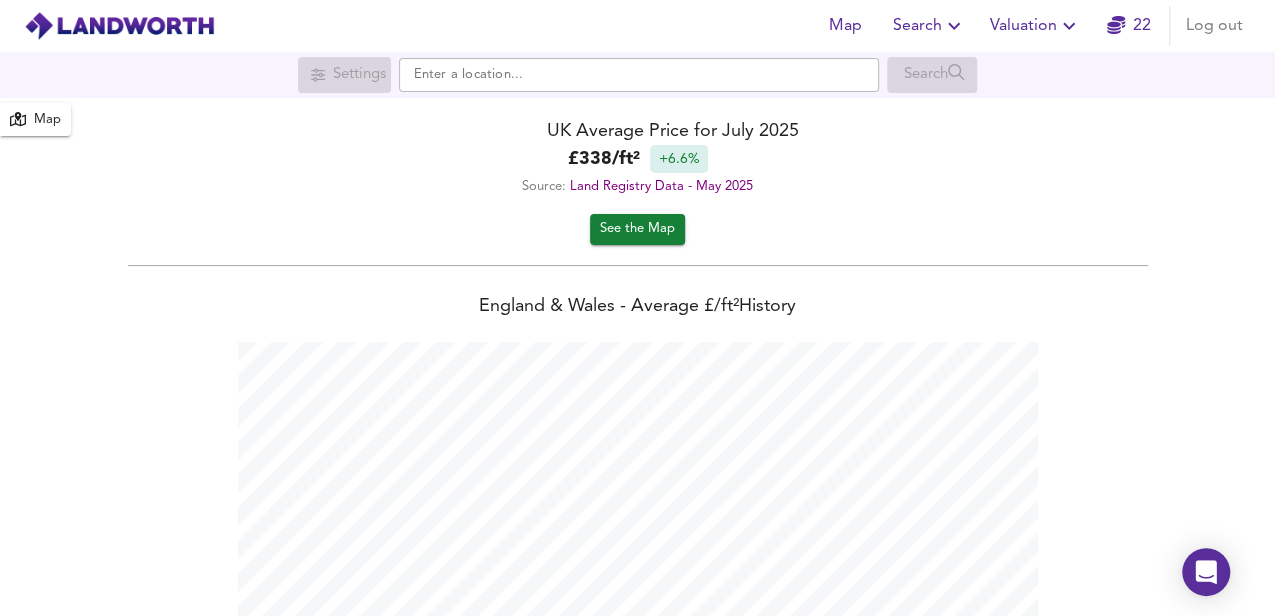 click on "Search" at bounding box center (929, 26) 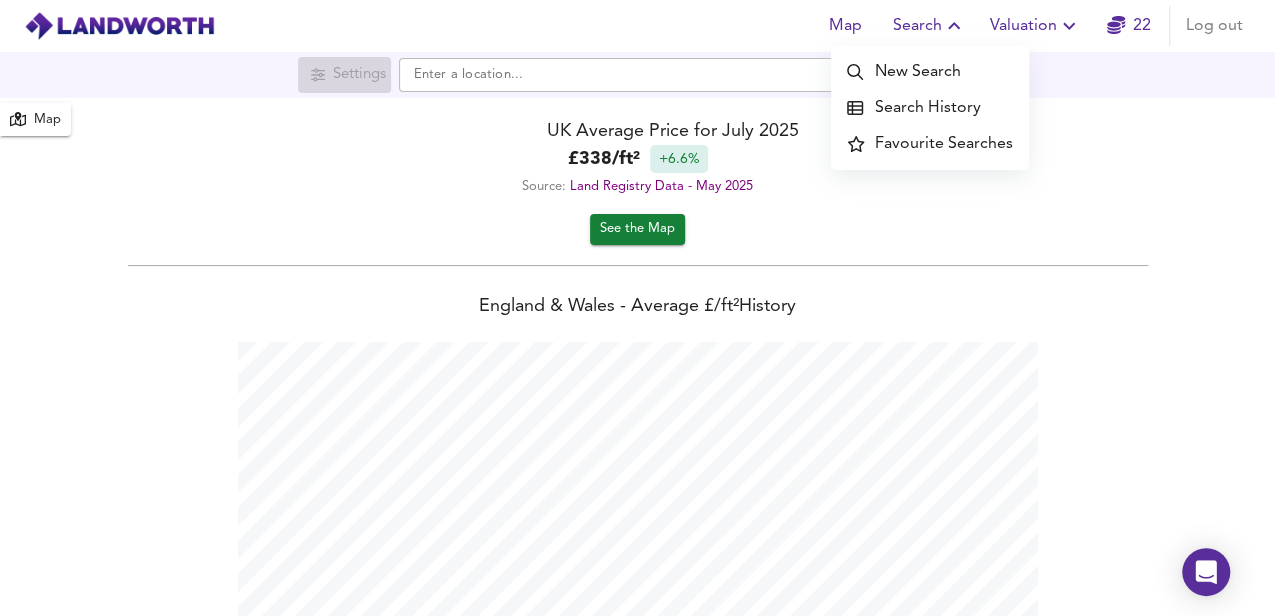 click on "Search History" at bounding box center [930, 108] 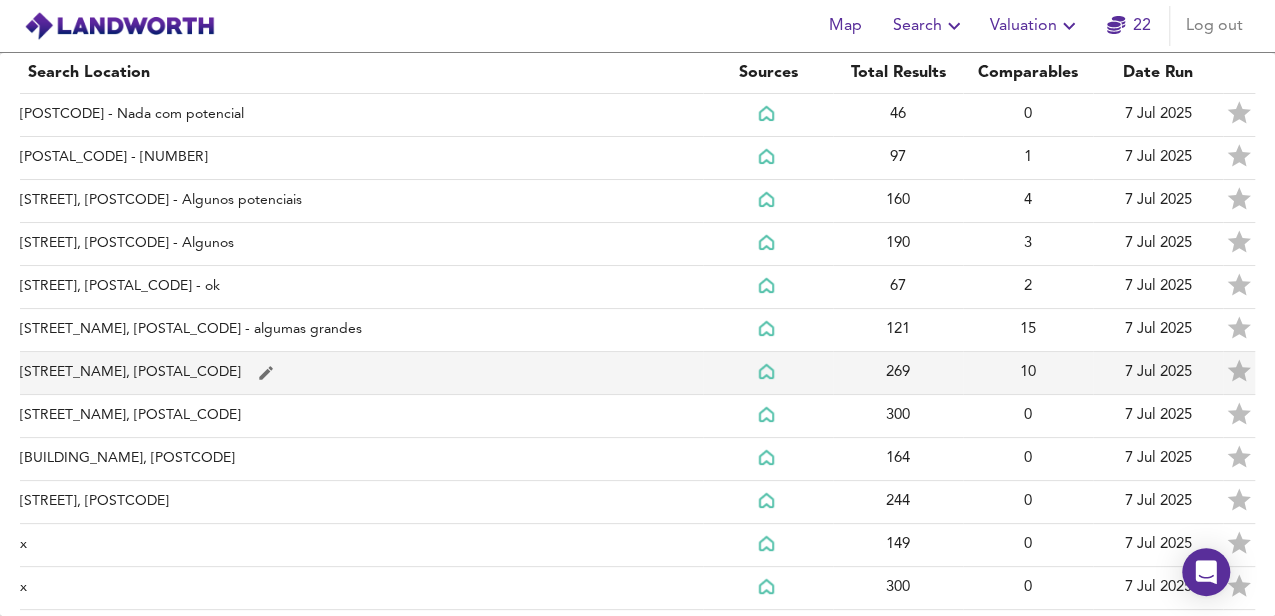 click at bounding box center (269, 115) 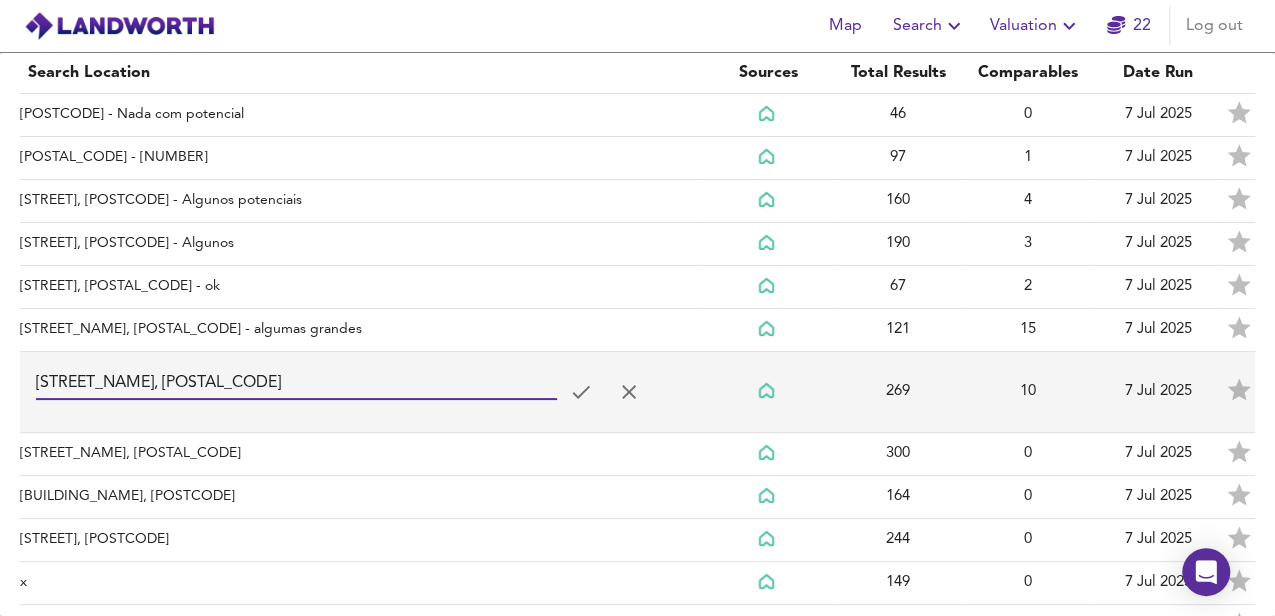 click on "[STREET_NAME], [POSTAL_CODE]" at bounding box center (296, 384) 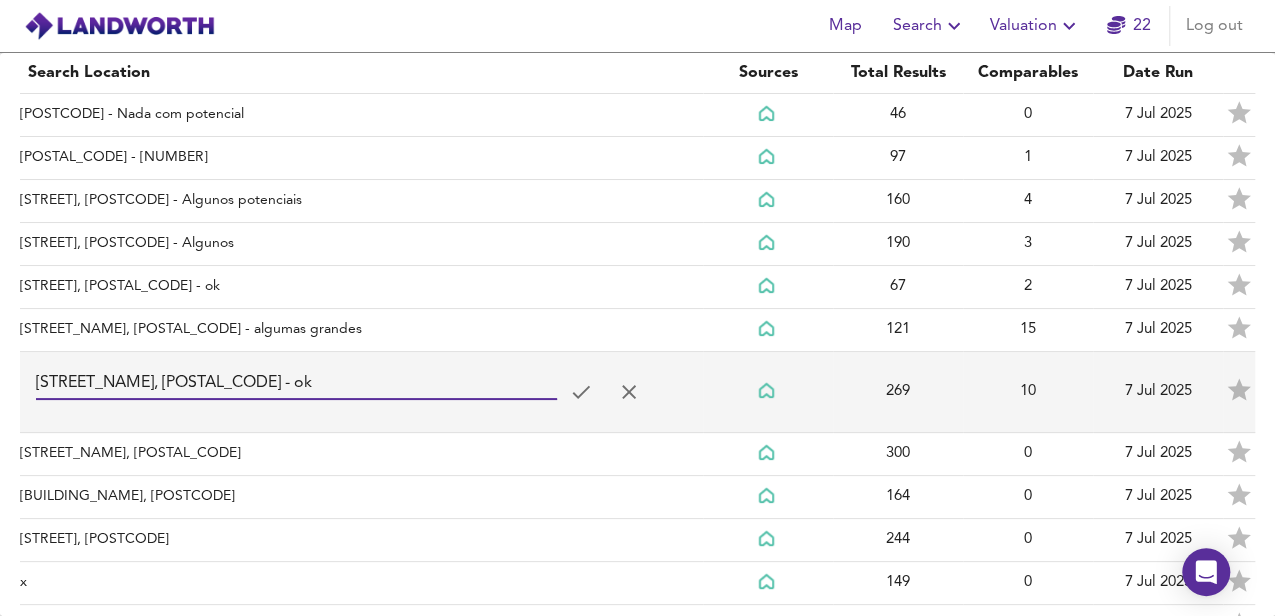 type on "[STREET_NAME], [POSTAL_CODE] - ok" 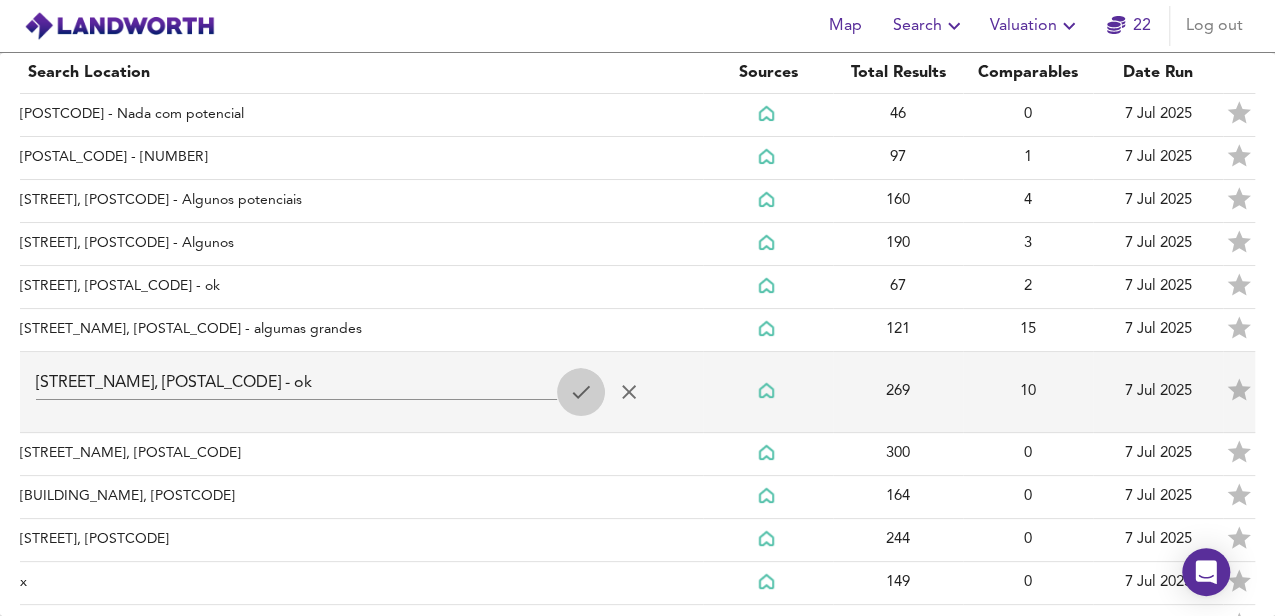 click at bounding box center [269, 115] 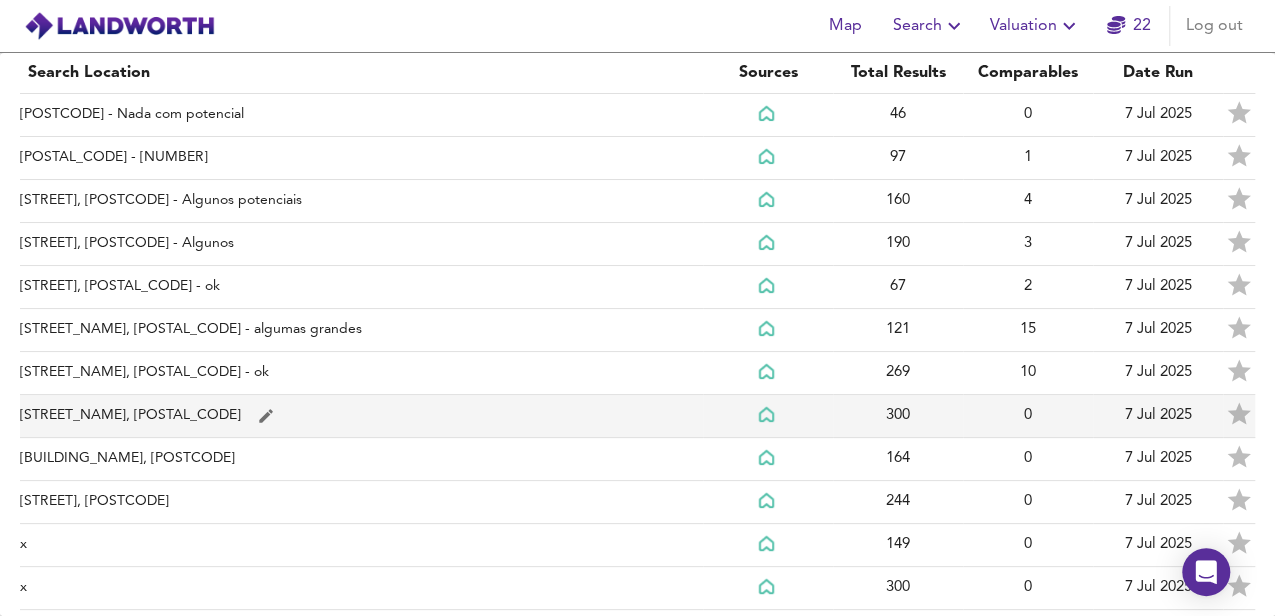 click on "[STREET_NAME], [POSTAL_CODE]" at bounding box center [361, 115] 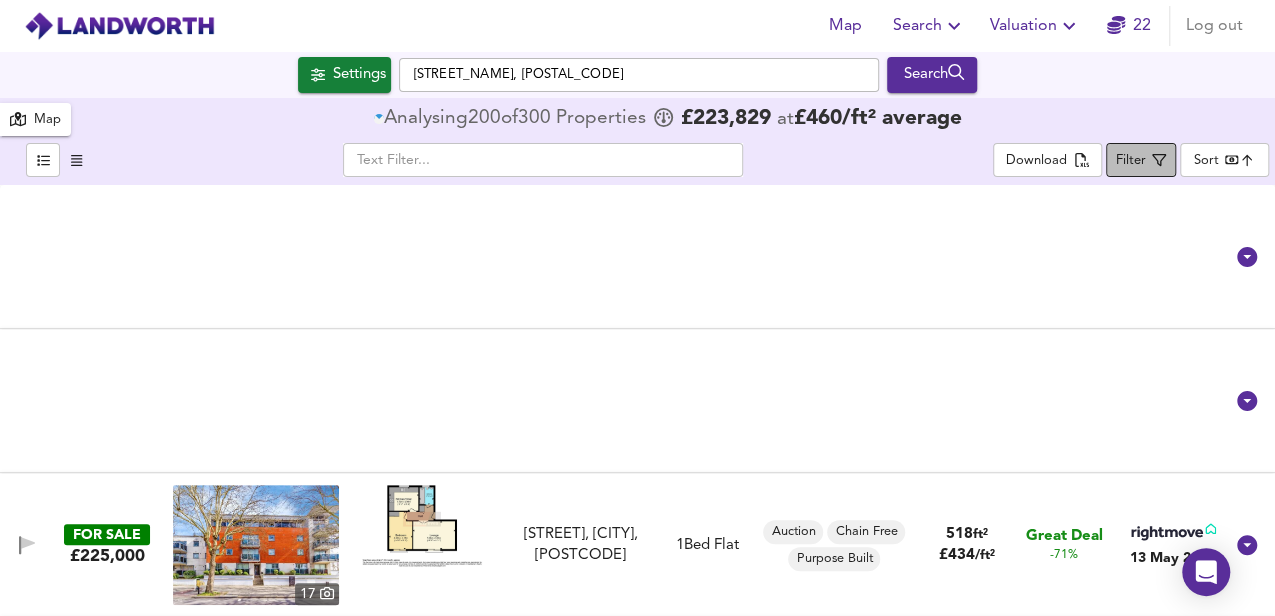 click on "Filter" at bounding box center [1131, 161] 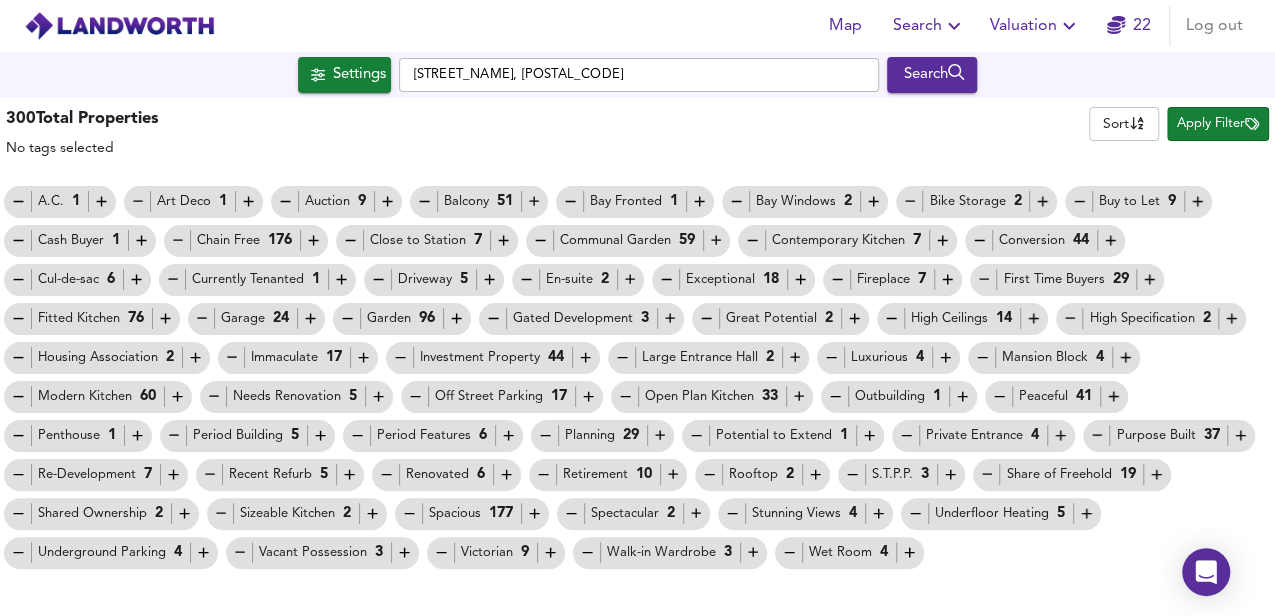 click at bounding box center [18, 201] 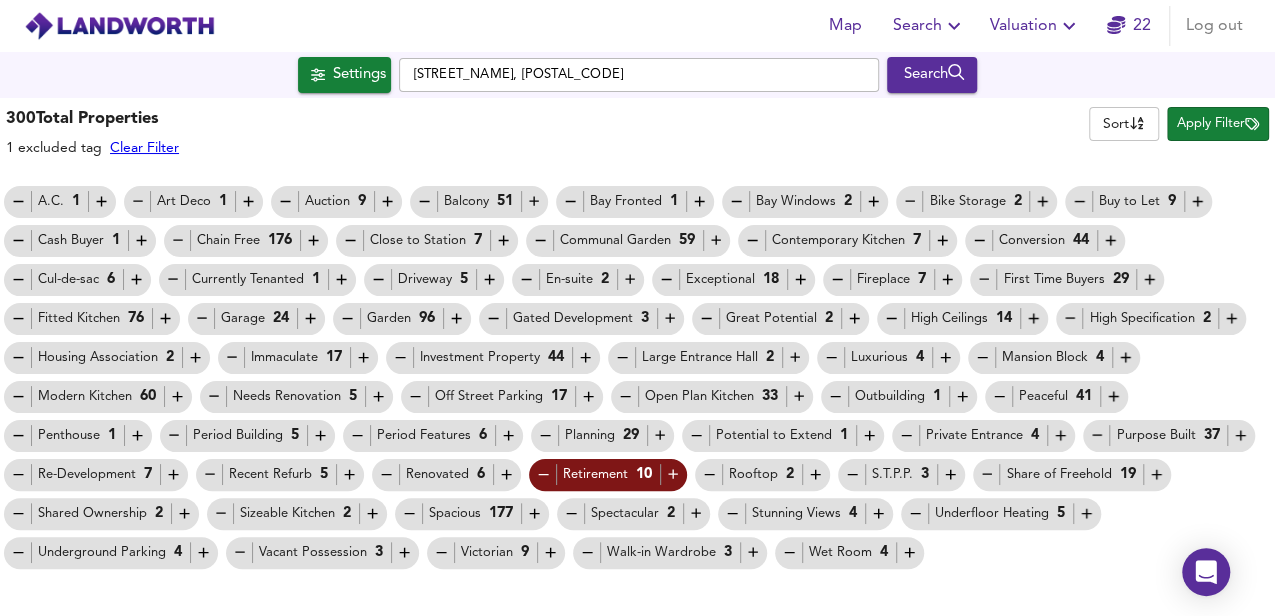 click at bounding box center (18, 201) 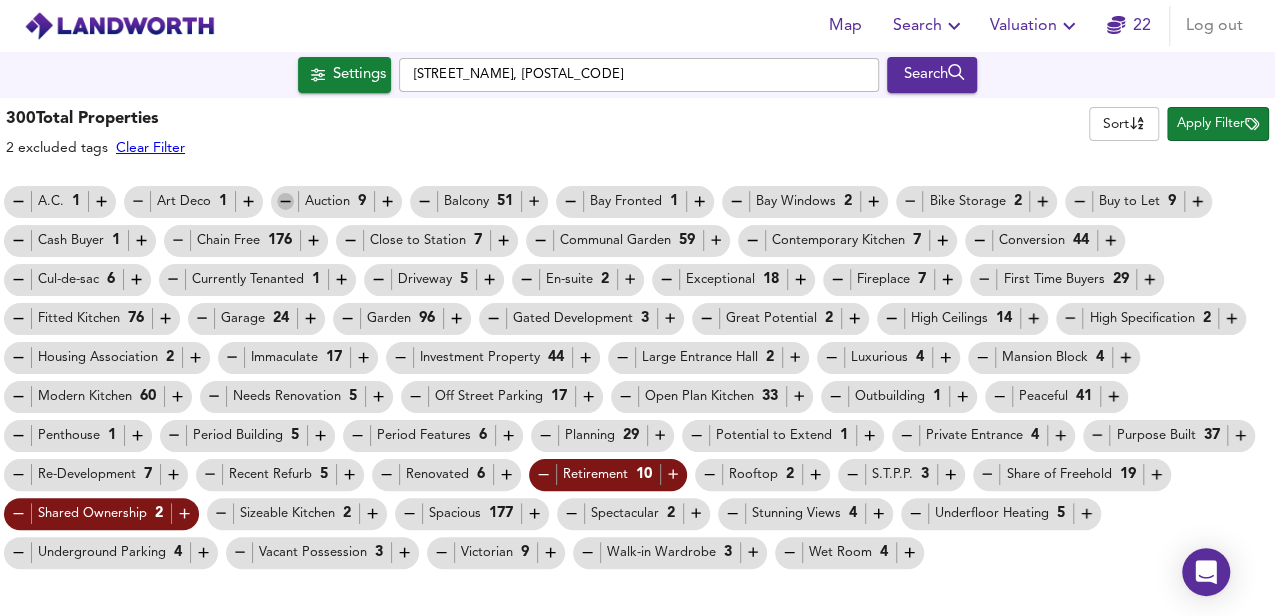click at bounding box center [18, 201] 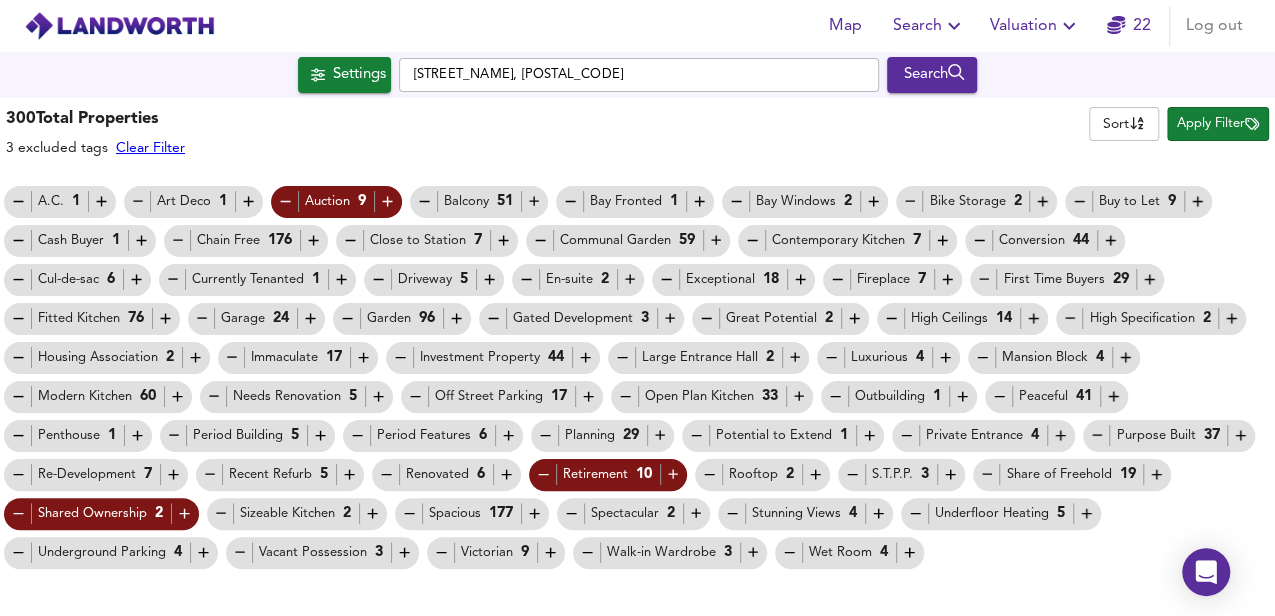 click on "Apply Filter" at bounding box center (1218, 124) 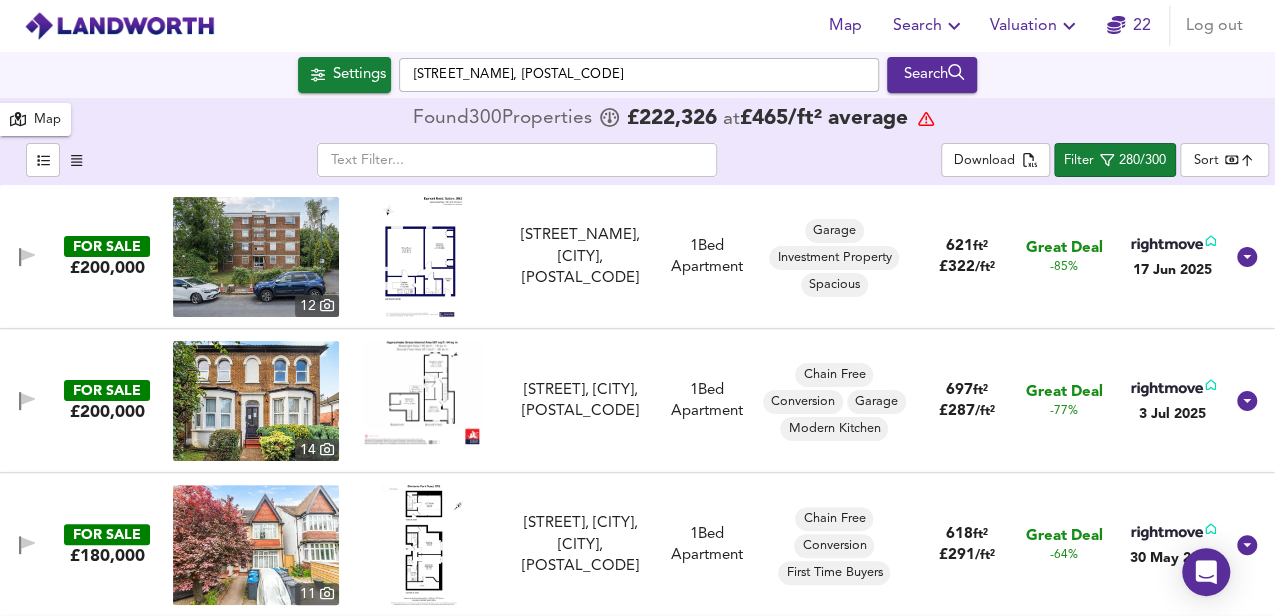 click on "Map Search Valuation    22 Log out        Settings     [STREET], [POSTAL_CODE]        Search            300  Results   Legend   Map Found  300  Propert ies              ​ Download   Filter 280/300   Sort   bestdeal ​ FOR SALE £200,000     12    [STREET], [CITY], [POSTAL_CODE] [STREET], [CITY], [POSTAL_CODE] 1  Bed   Apartment Garage Investment Property Spacious 621 ft² £ 322 / ft² Great Deal -85% 17 Jun 2025 FOR SALE £200,000     14    [STREET], [CITY], [POSTAL_CODE] [STREET], [CITY], [POSTAL_CODE] 1  Bed   Apartment Chain Free Conversion Garage Modern Kitchen 697 ft² £ 287 / ft² Great Deal -77% 3 Jul 2025 FOR SALE £180,000     11    [STREET], [CITY], [CITY], [POSTAL_CODE] [STREET], [CITY], [CITY], [POSTAL_CODE] 1  Bed   Apartment Chain Free Conversion First Time Buyers 618 ft² £ 291 / ft² Great Deal -64% 30 May 2025
X Map Settings Basemap          Default hybrid    3D     X" at bounding box center [637, 308] 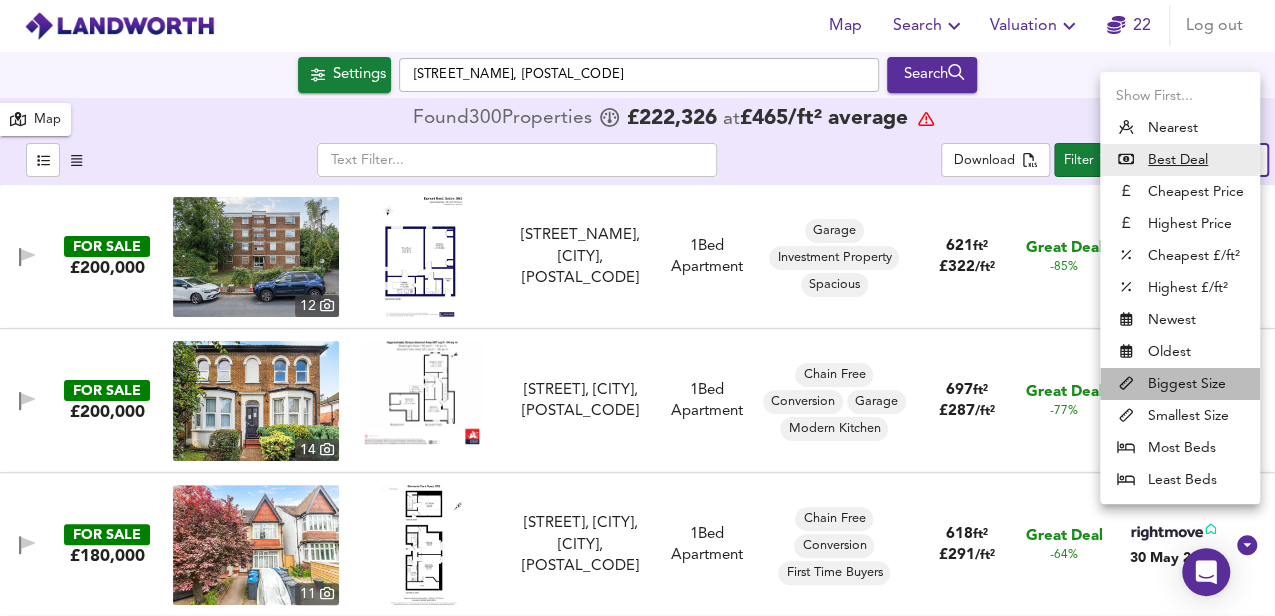 click on "Biggest Size" at bounding box center [1180, 384] 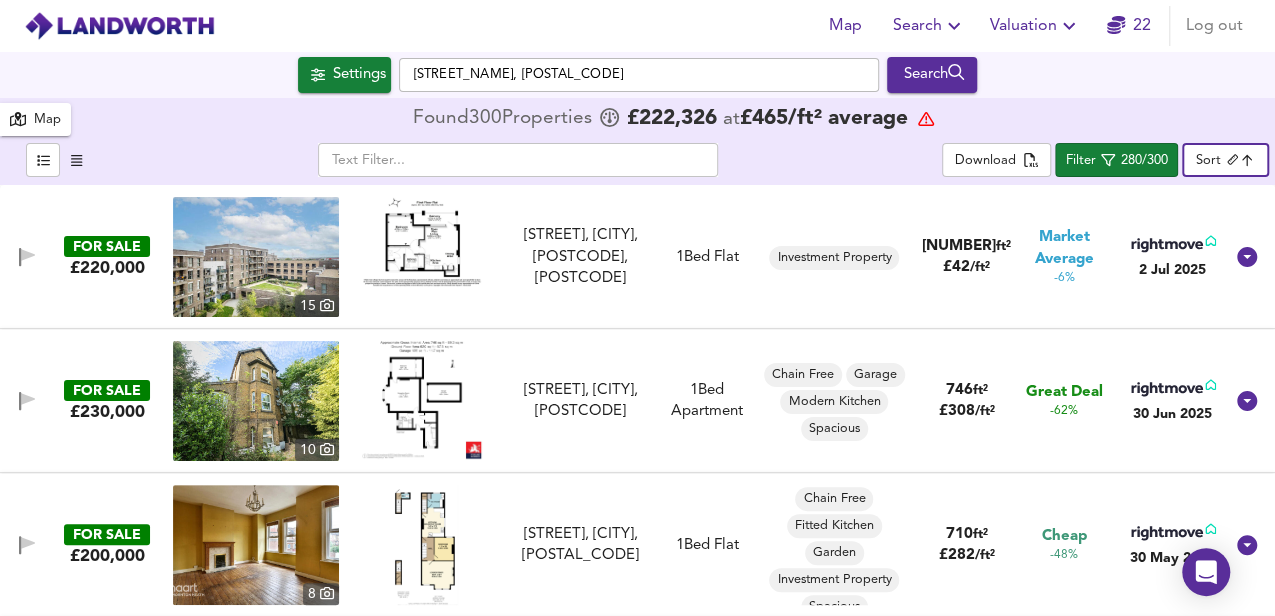 click at bounding box center (422, 242) 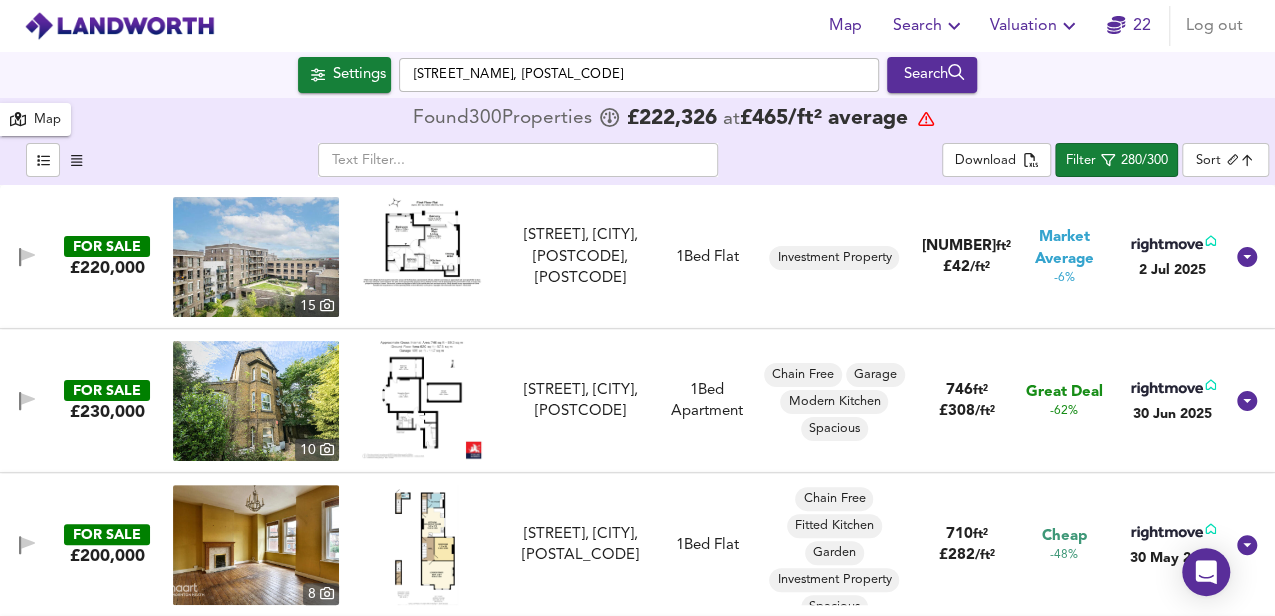 click at bounding box center (422, 399) 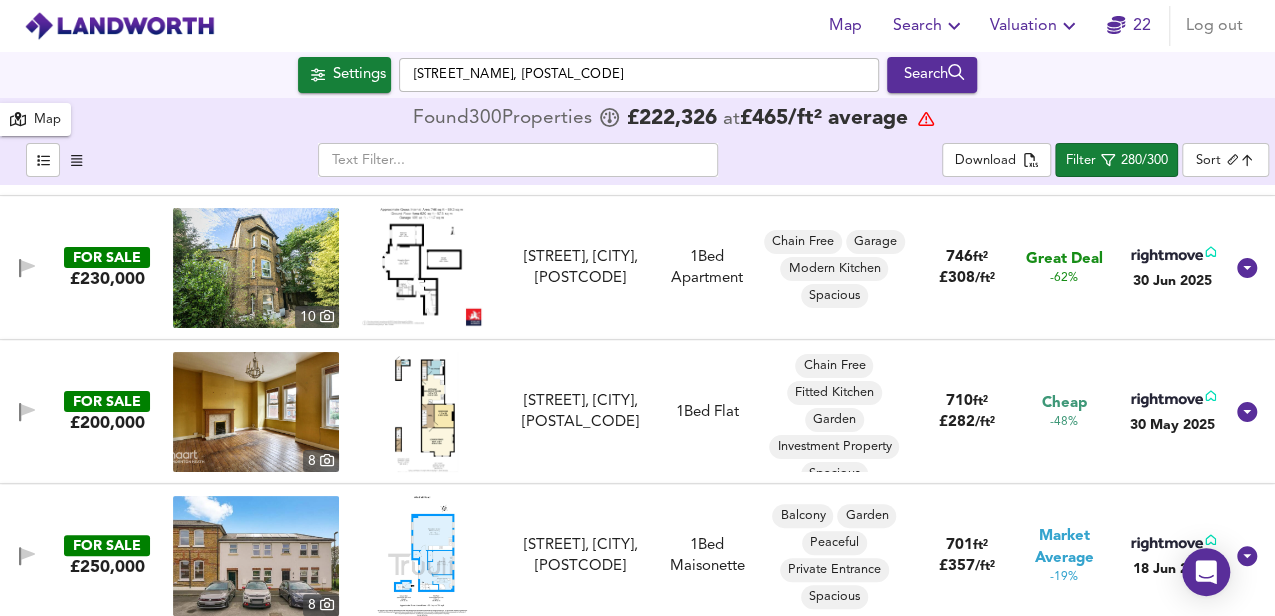 scroll, scrollTop: 200, scrollLeft: 0, axis: vertical 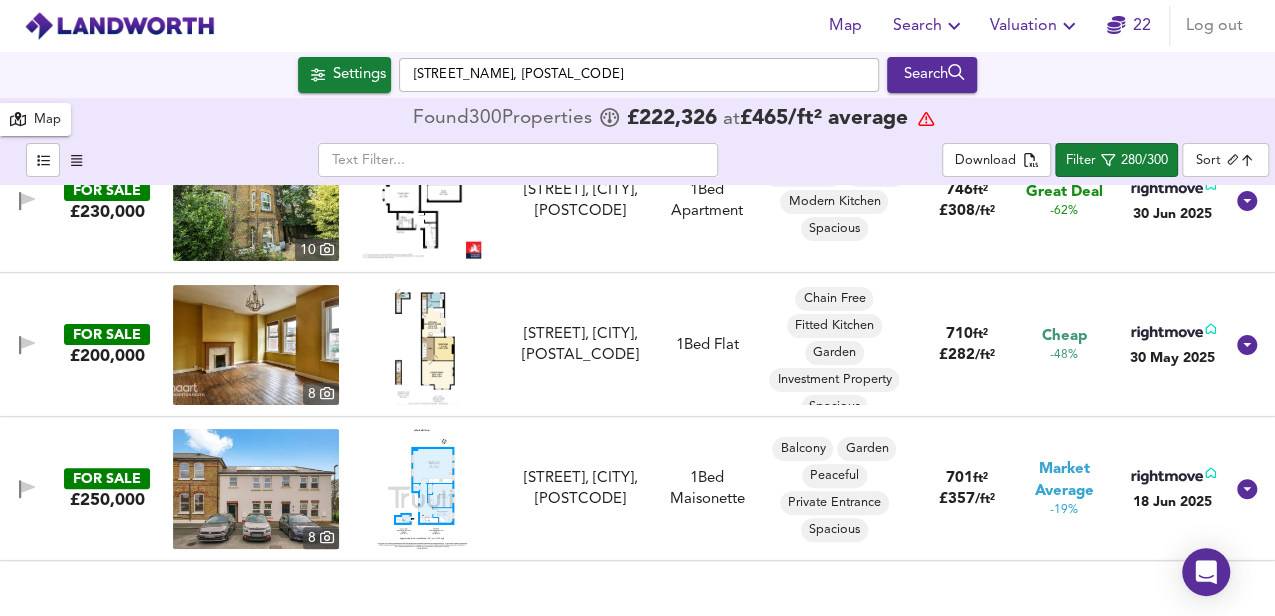 click at bounding box center (422, 345) 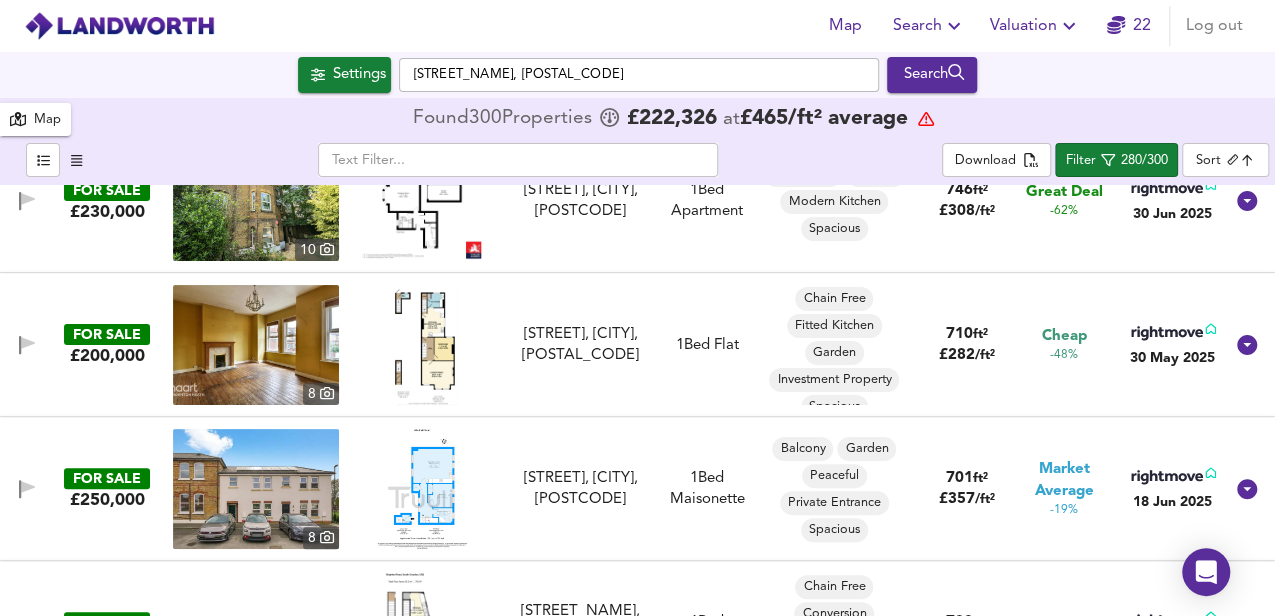 scroll, scrollTop: 333, scrollLeft: 0, axis: vertical 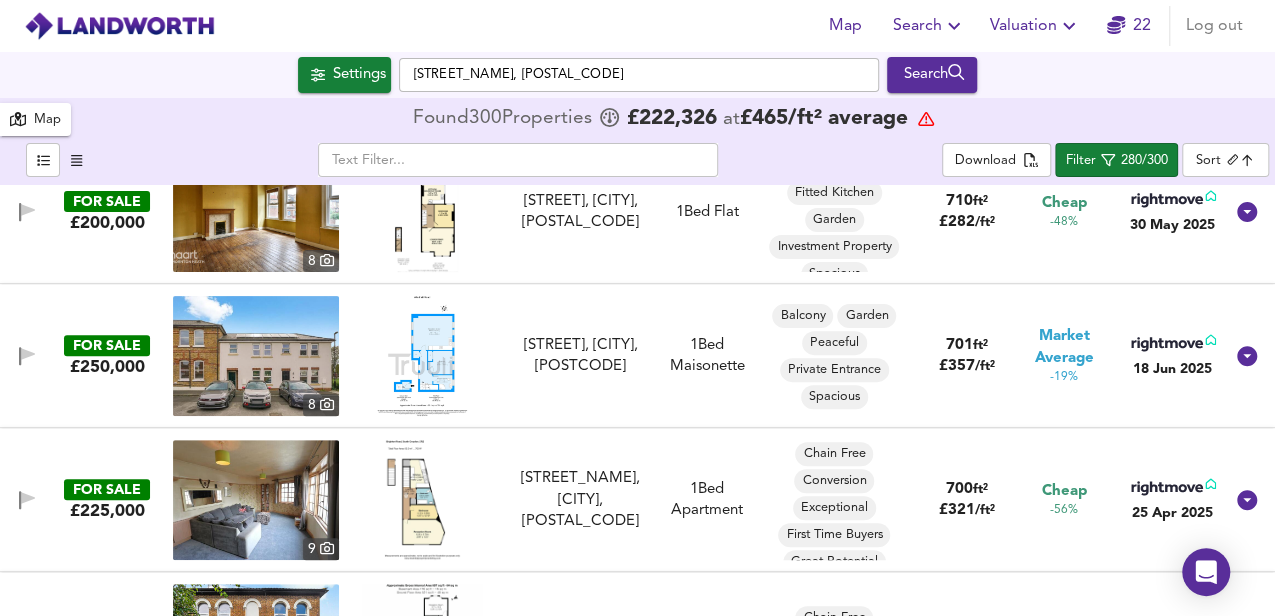 click at bounding box center (422, 356) 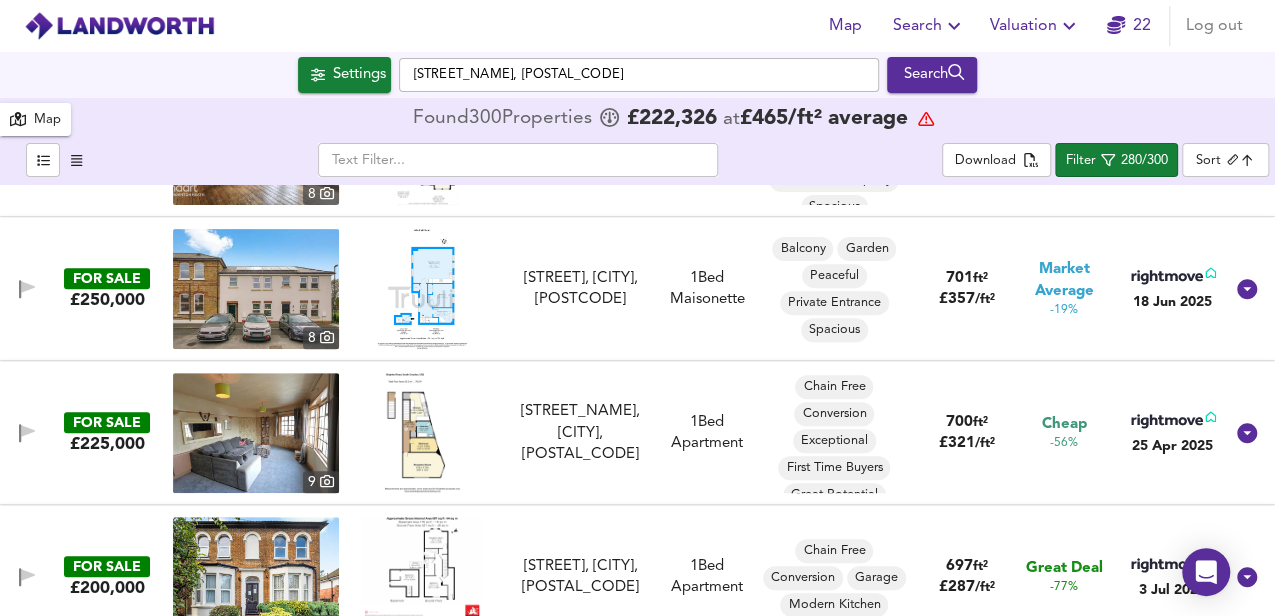 scroll, scrollTop: 466, scrollLeft: 0, axis: vertical 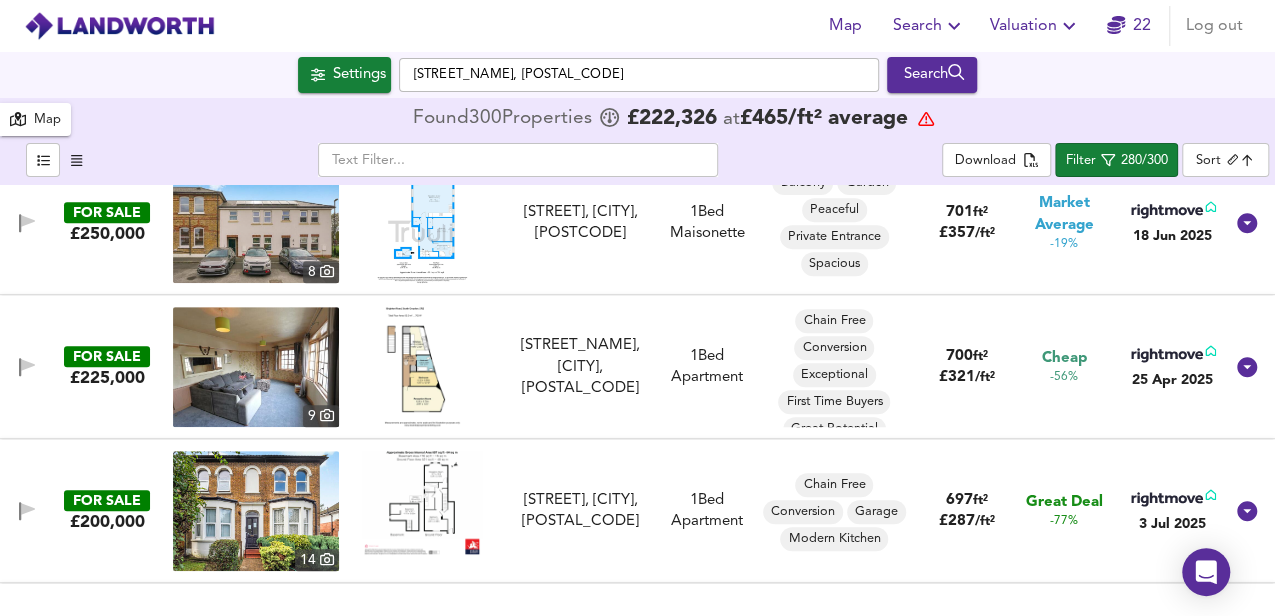 click at bounding box center [422, 367] 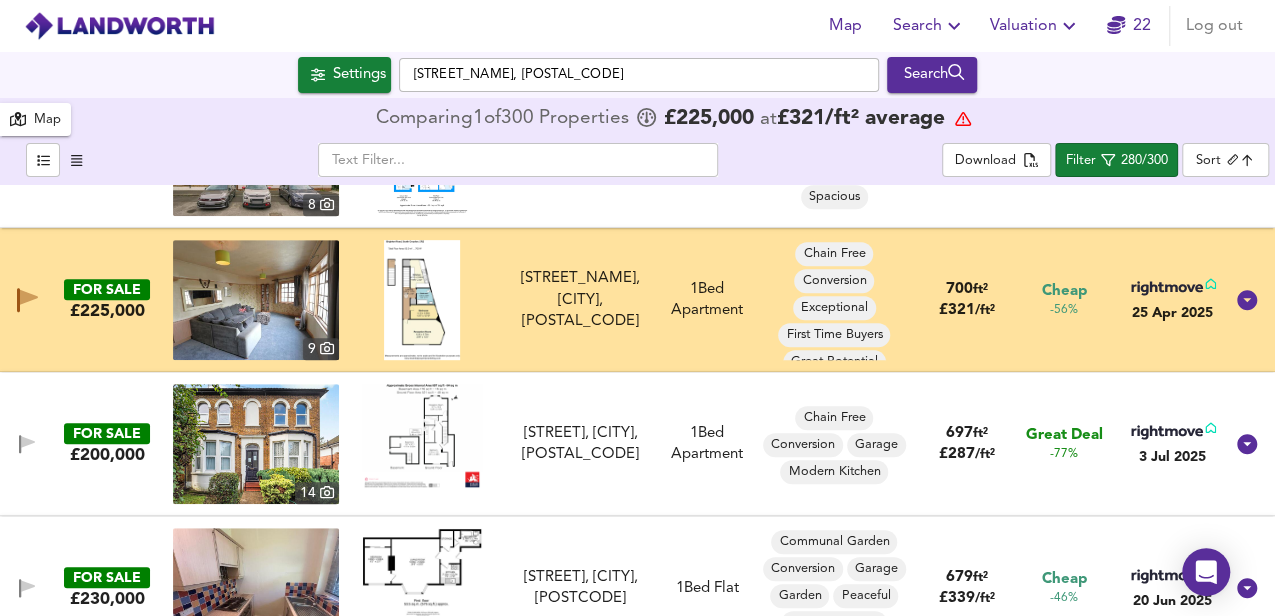 scroll, scrollTop: 600, scrollLeft: 0, axis: vertical 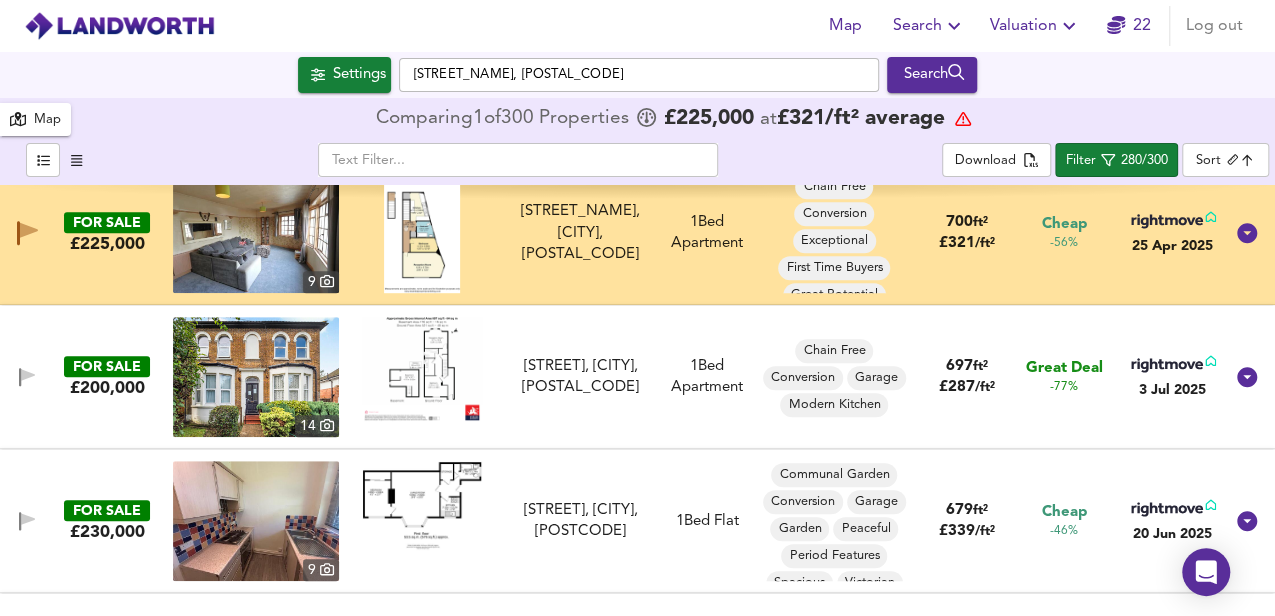 click at bounding box center [422, 369] 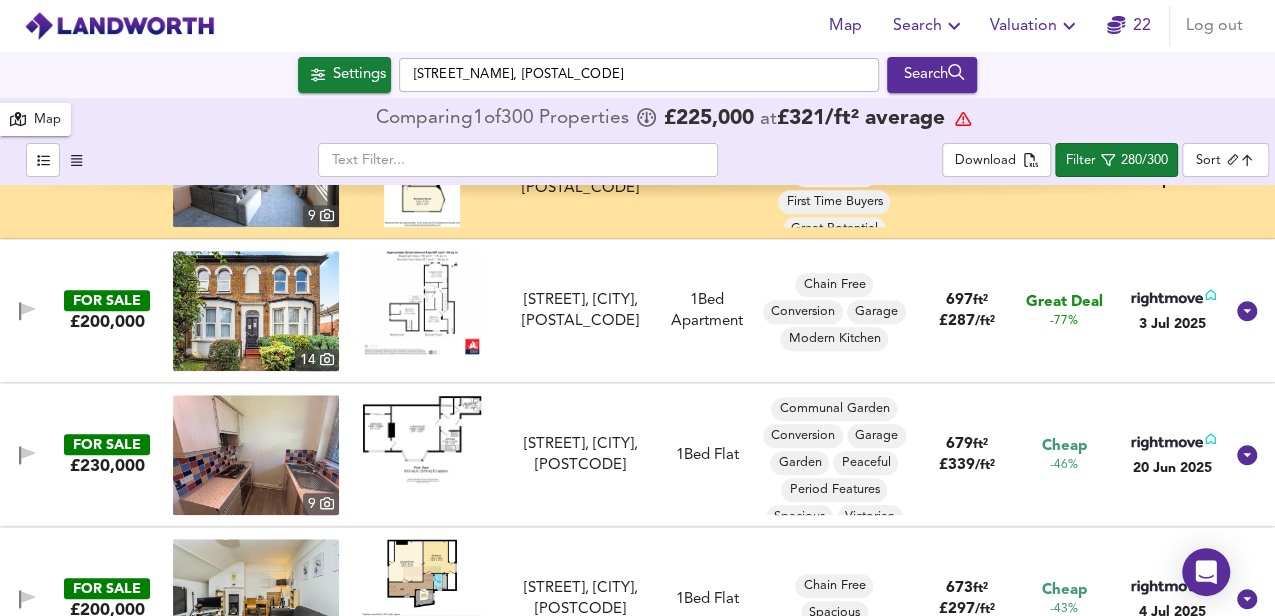 scroll, scrollTop: 733, scrollLeft: 0, axis: vertical 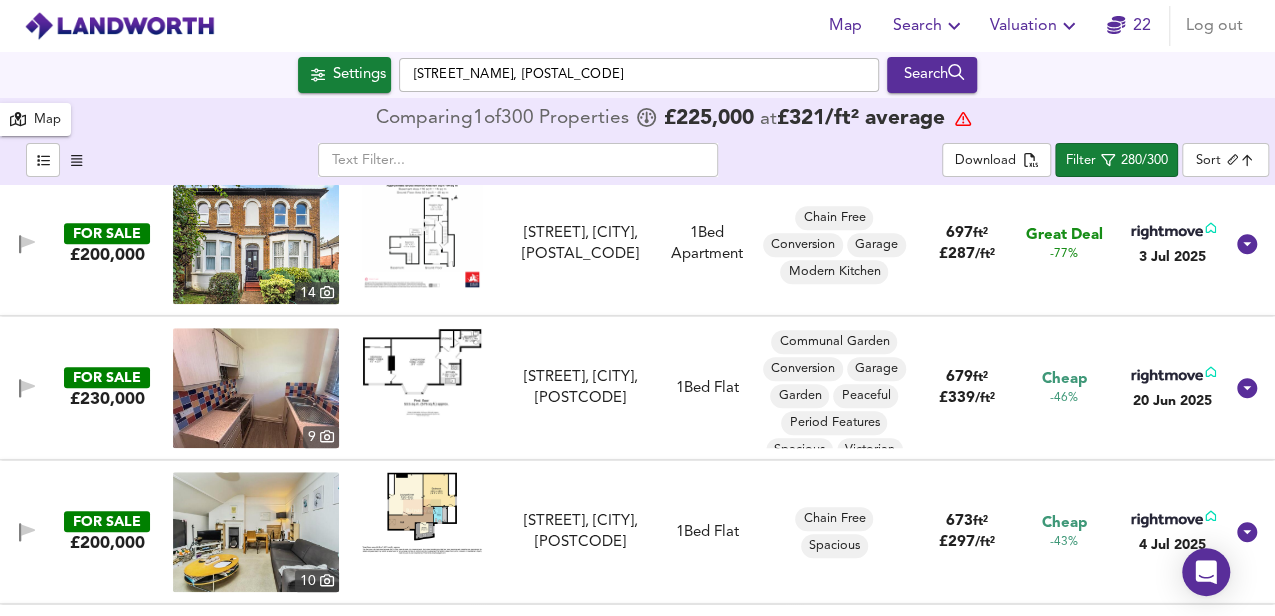 click at bounding box center (422, 372) 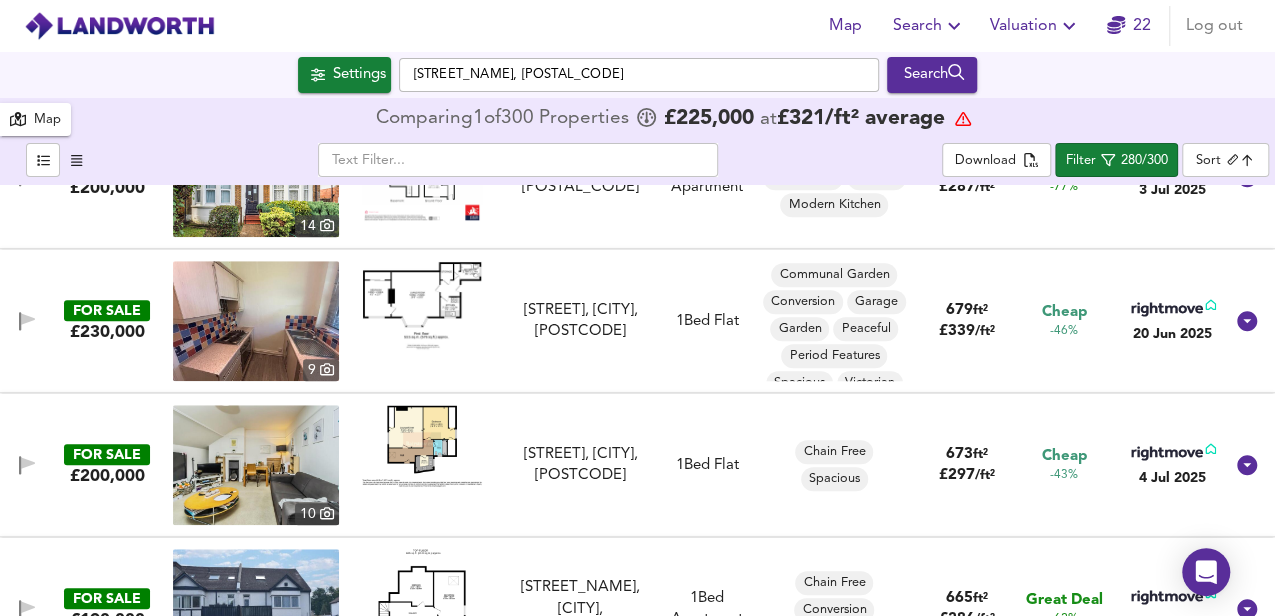 click at bounding box center [422, 446] 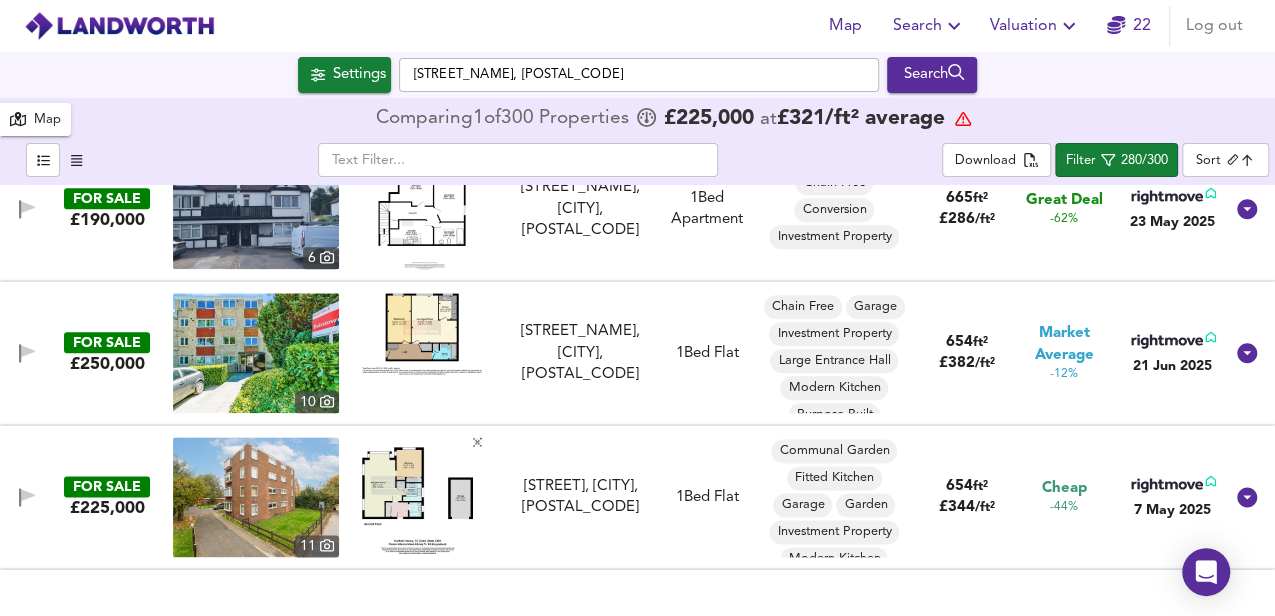 scroll, scrollTop: 1133, scrollLeft: 0, axis: vertical 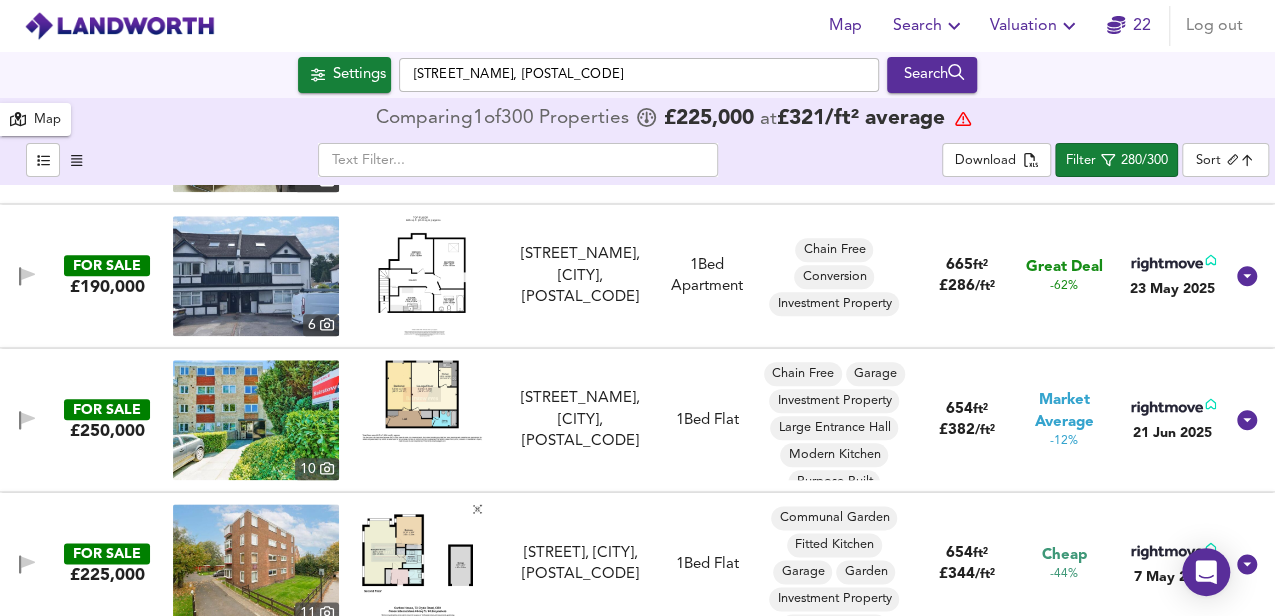 click at bounding box center [422, 276] 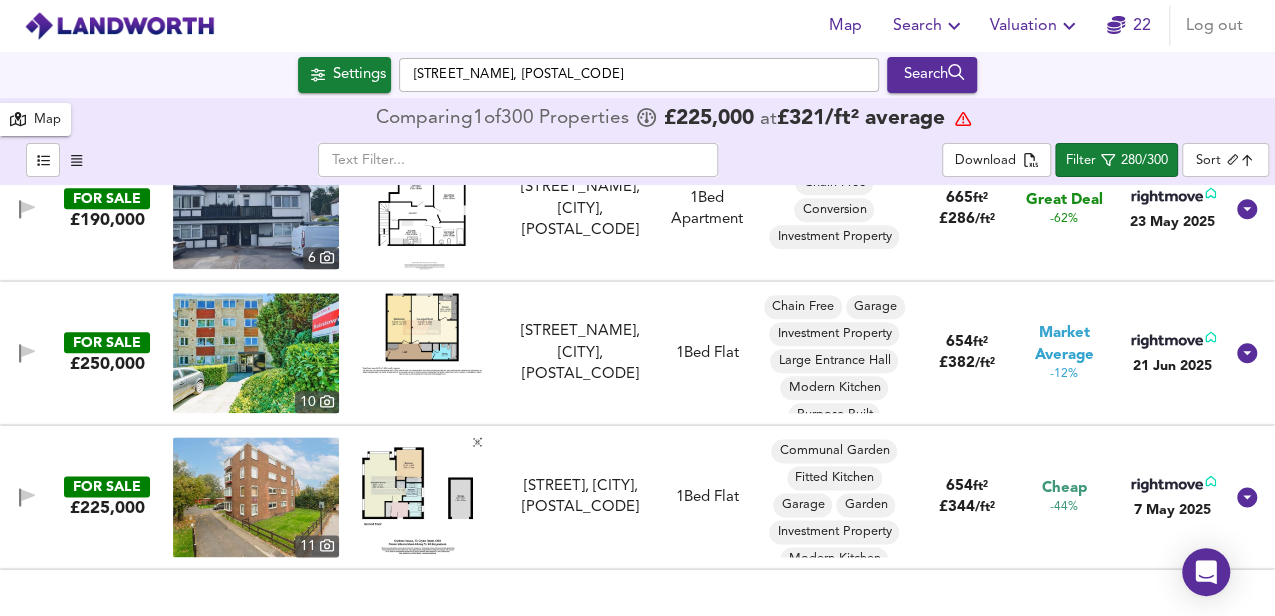 scroll, scrollTop: 1266, scrollLeft: 0, axis: vertical 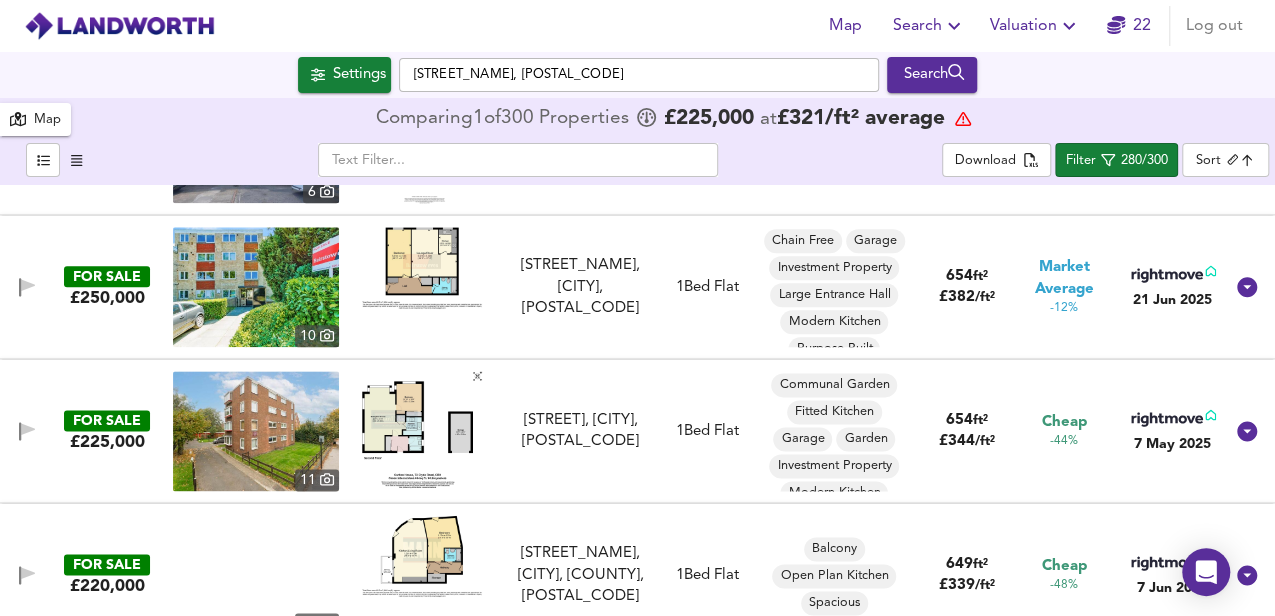 click at bounding box center [422, 267] 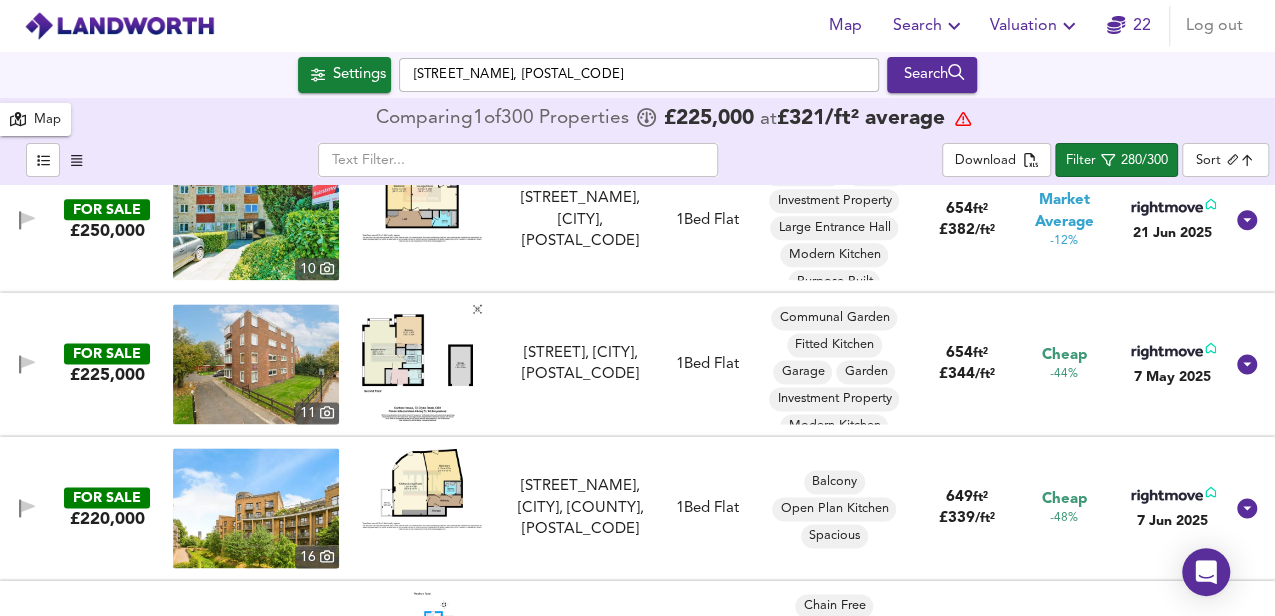 scroll, scrollTop: 1400, scrollLeft: 0, axis: vertical 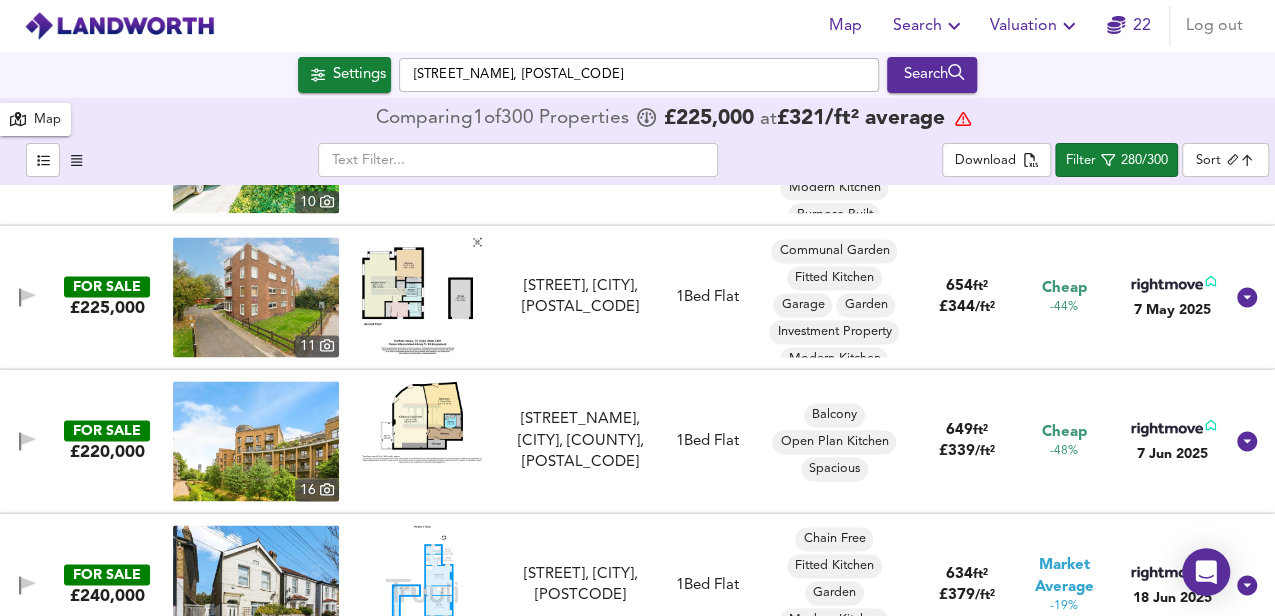 click at bounding box center [422, 295] 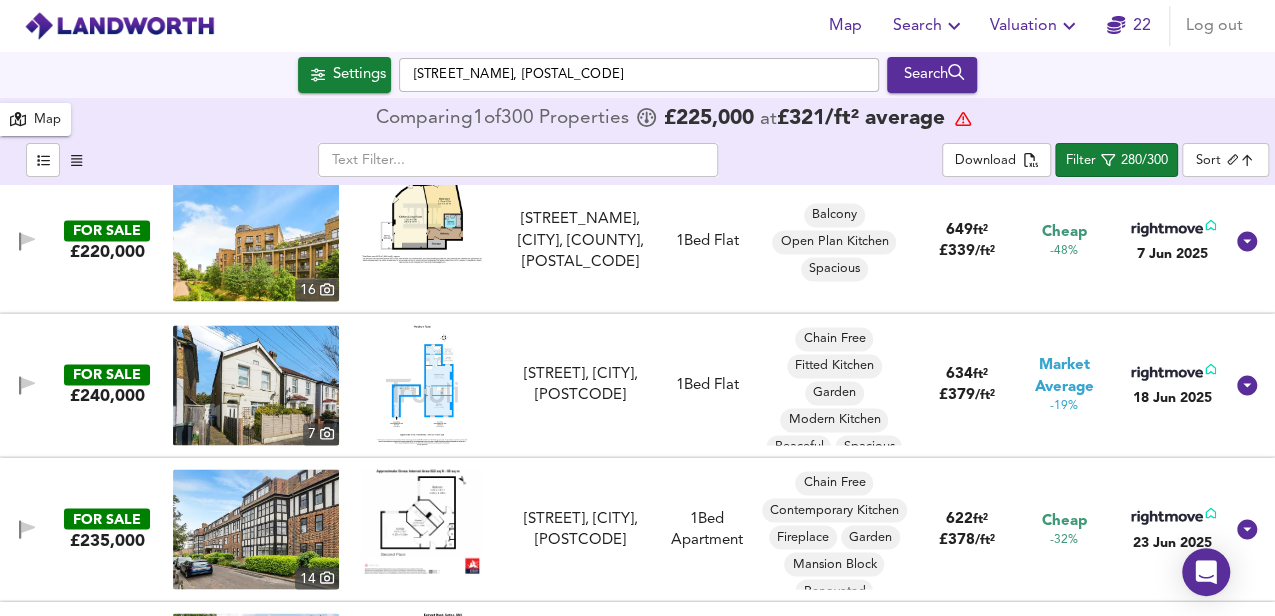 scroll, scrollTop: 1666, scrollLeft: 0, axis: vertical 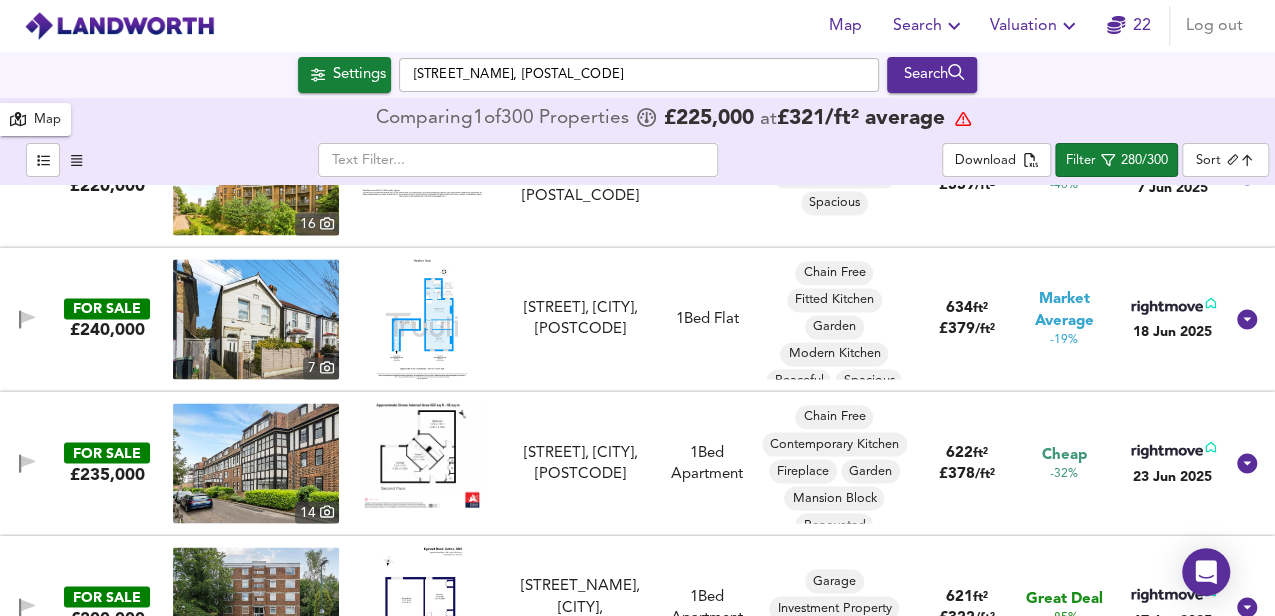 click at bounding box center (422, 319) 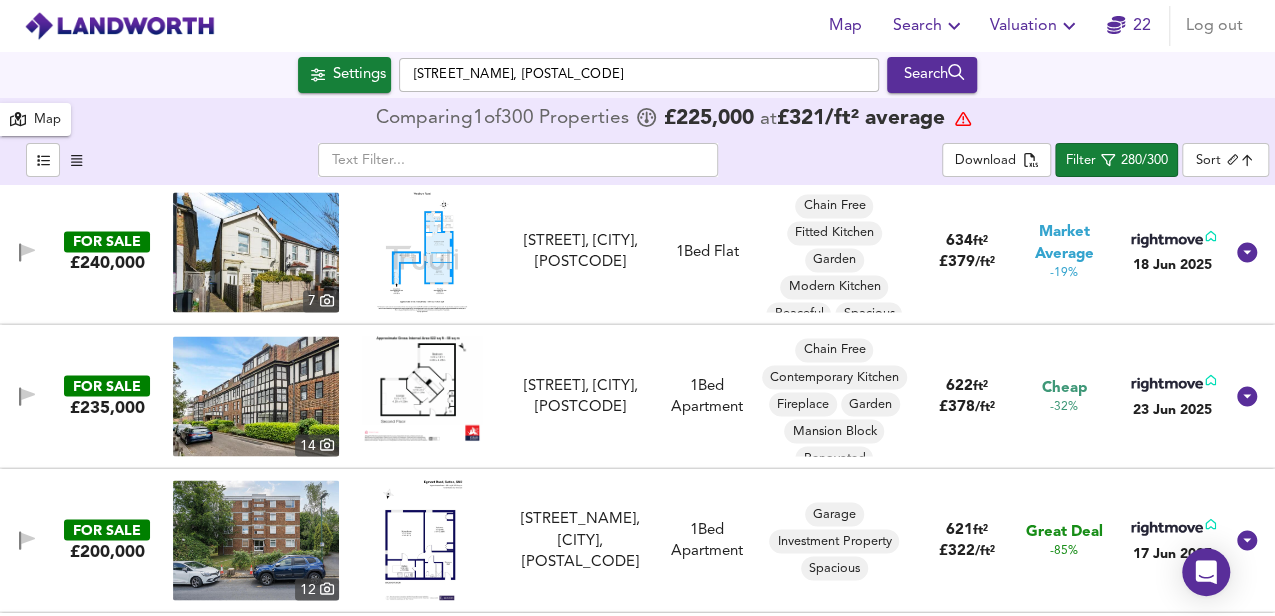 scroll, scrollTop: 1800, scrollLeft: 0, axis: vertical 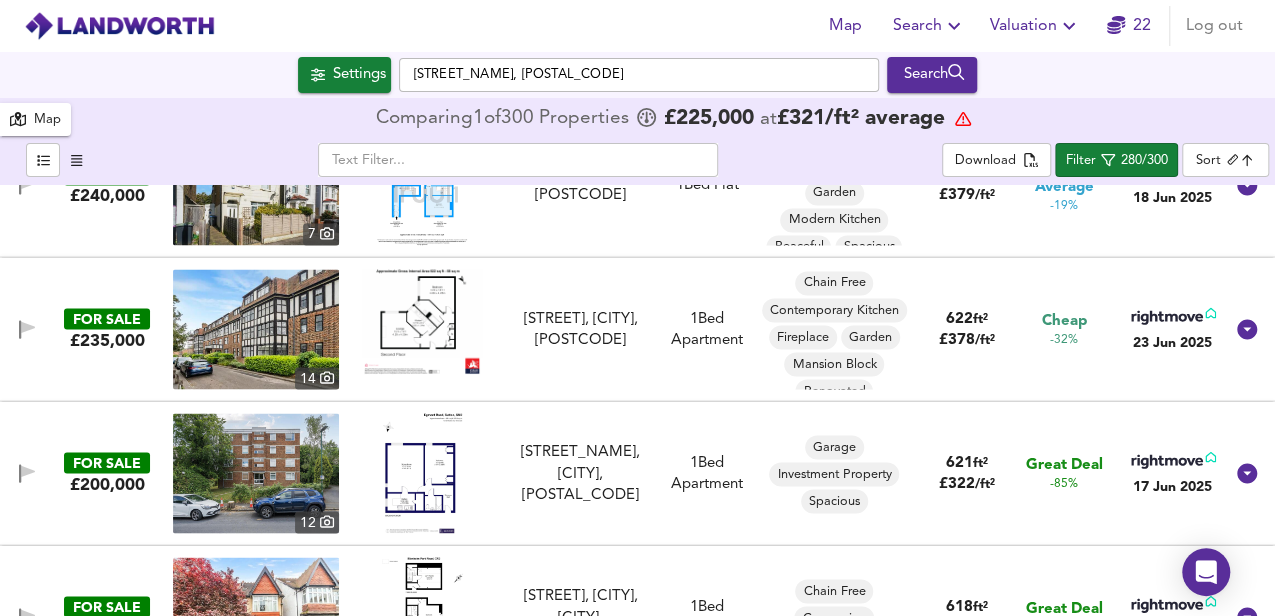 click at bounding box center [422, 321] 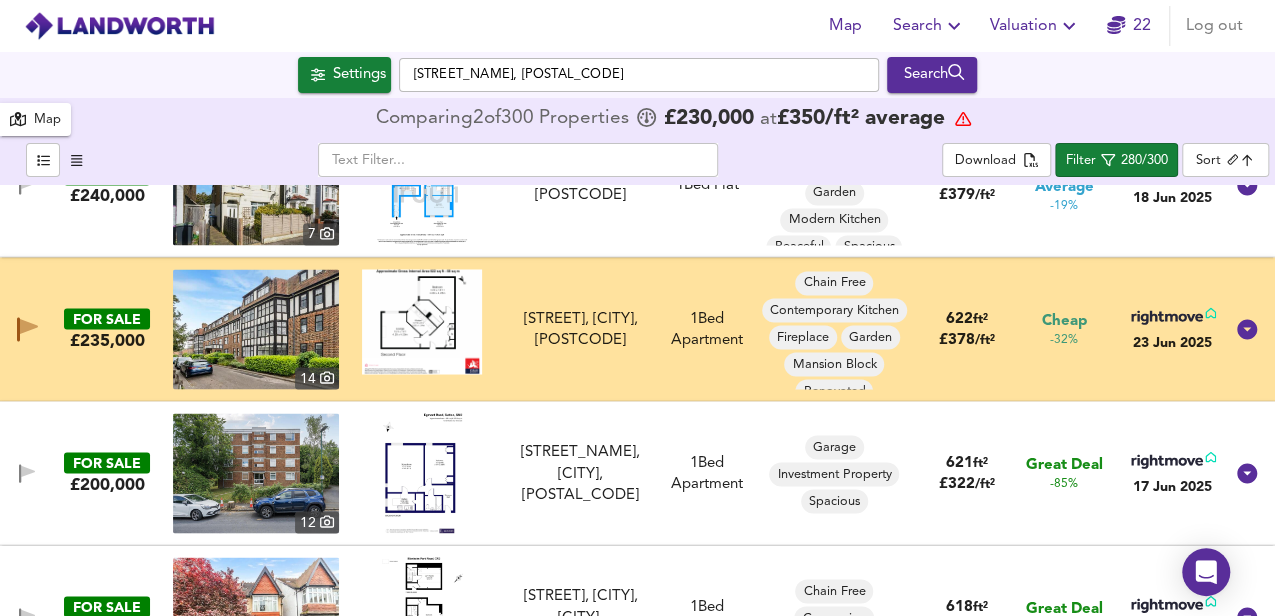 scroll, scrollTop: 1933, scrollLeft: 0, axis: vertical 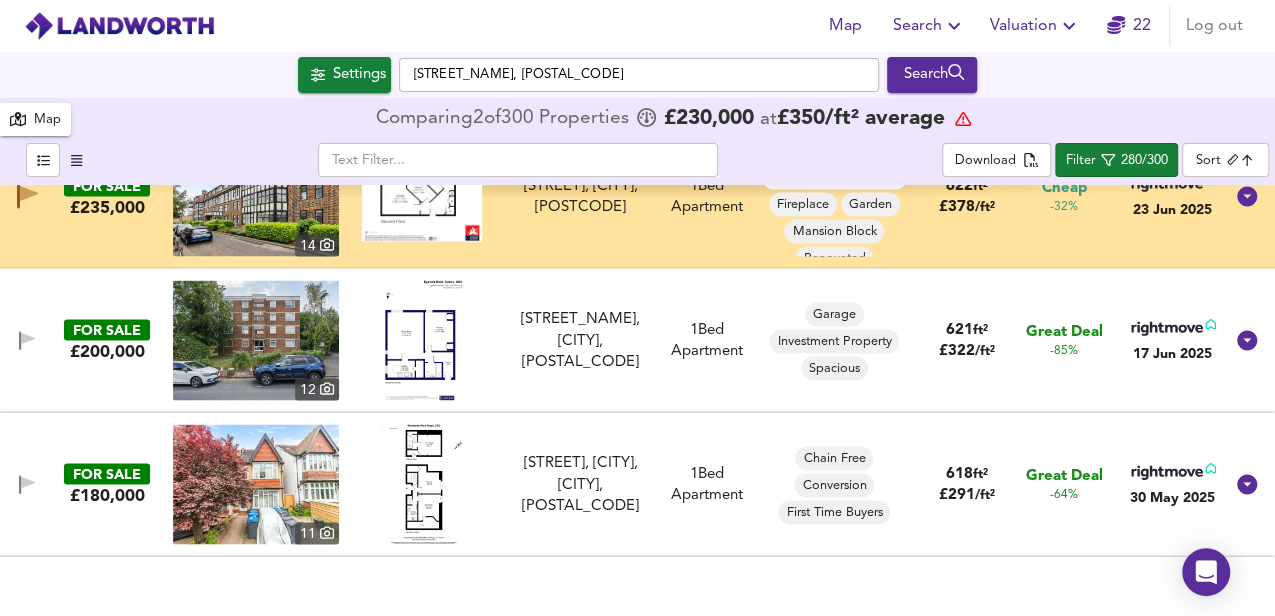 click at bounding box center (422, 340) 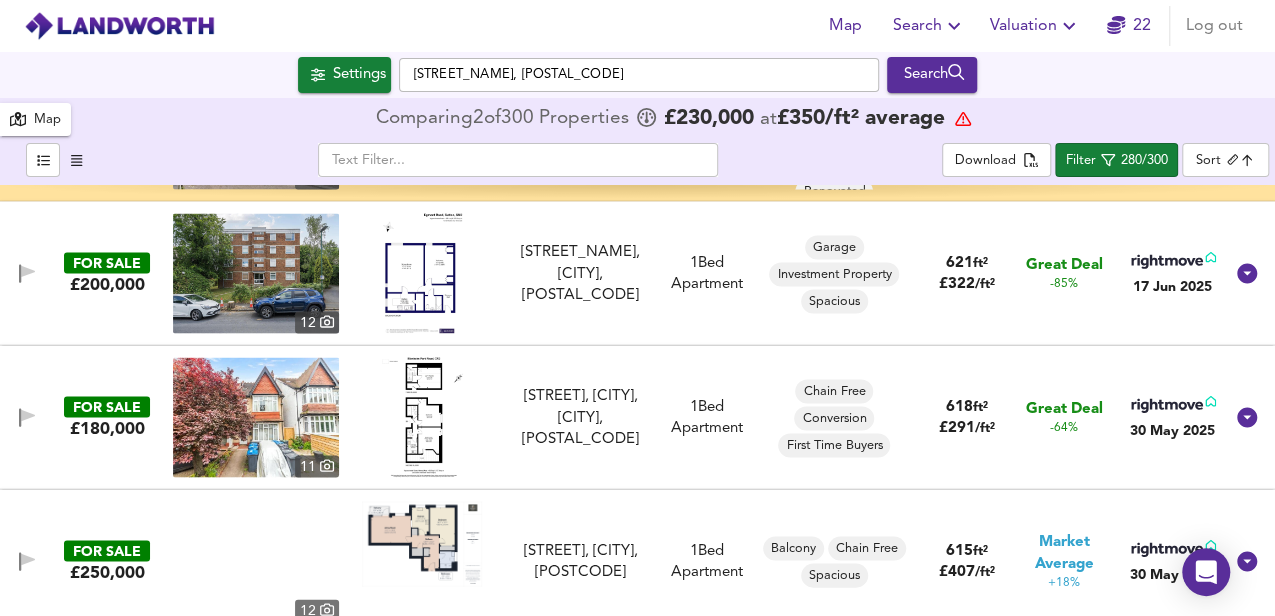 click at bounding box center (422, 417) 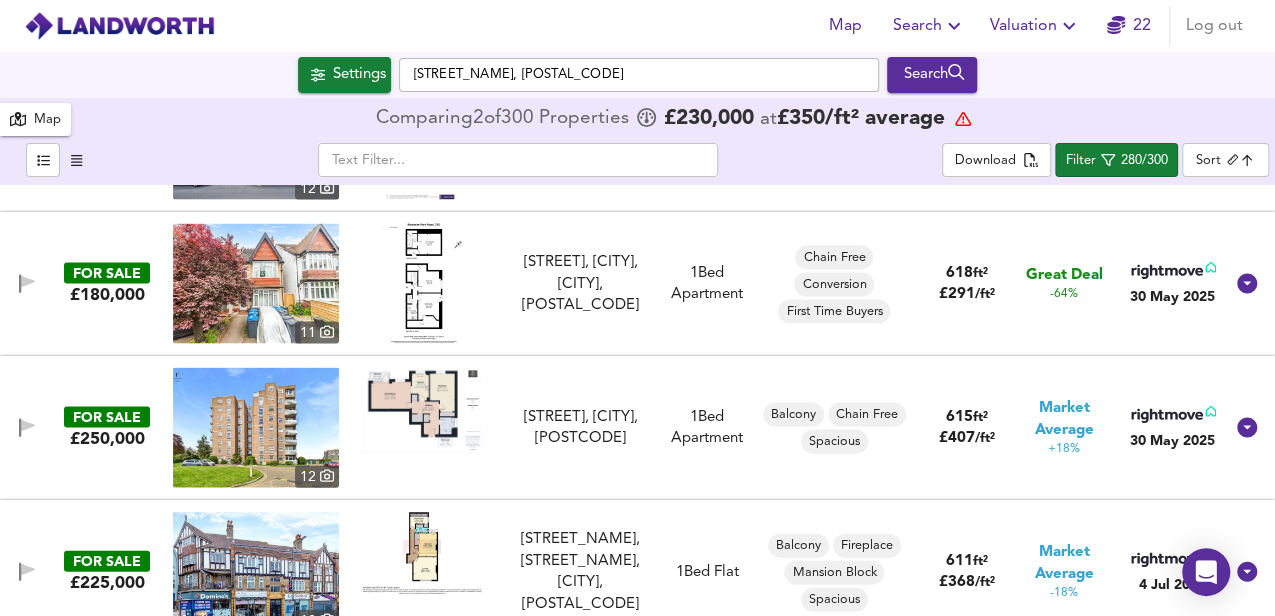 scroll, scrollTop: 2200, scrollLeft: 0, axis: vertical 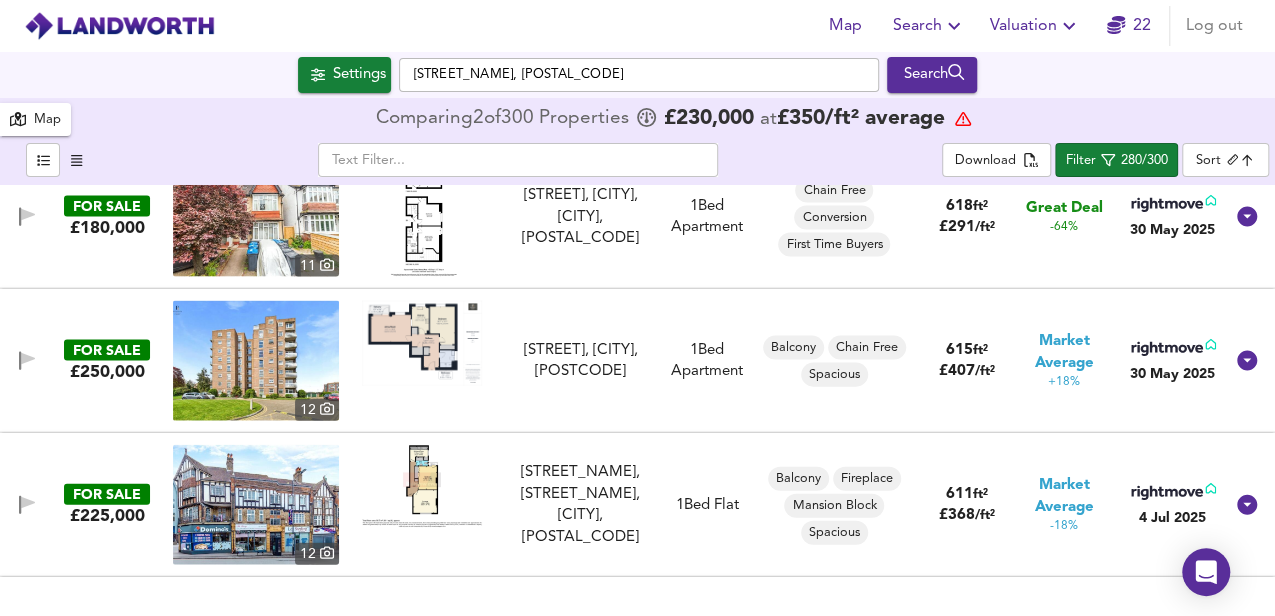 click at bounding box center [422, 343] 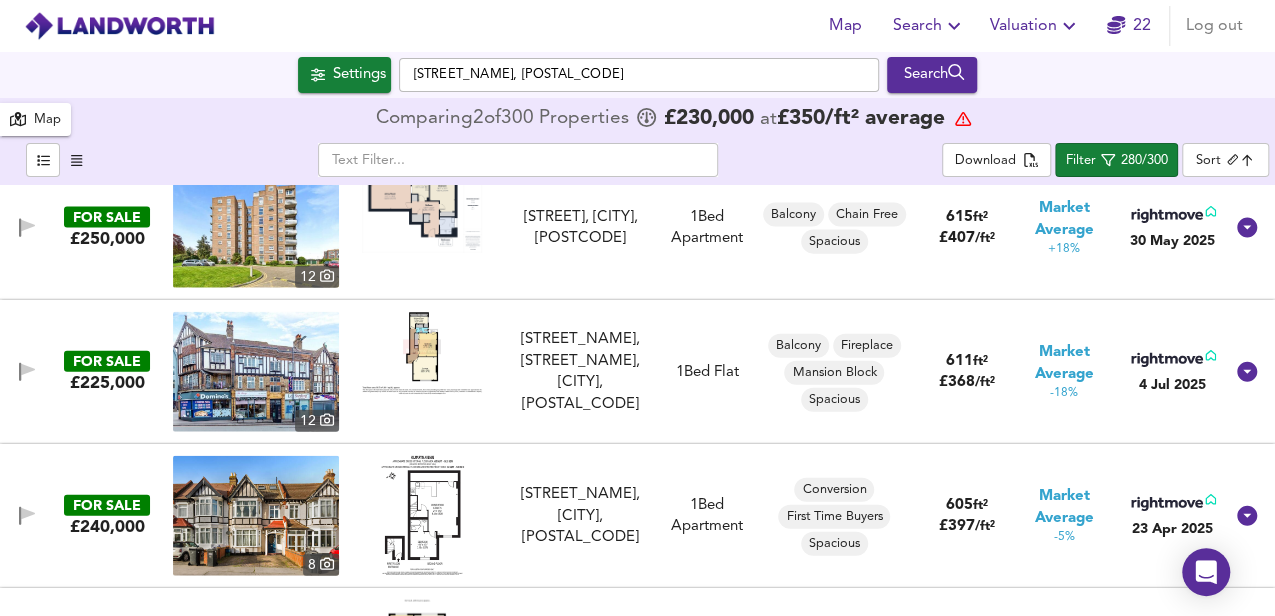 scroll, scrollTop: 2400, scrollLeft: 0, axis: vertical 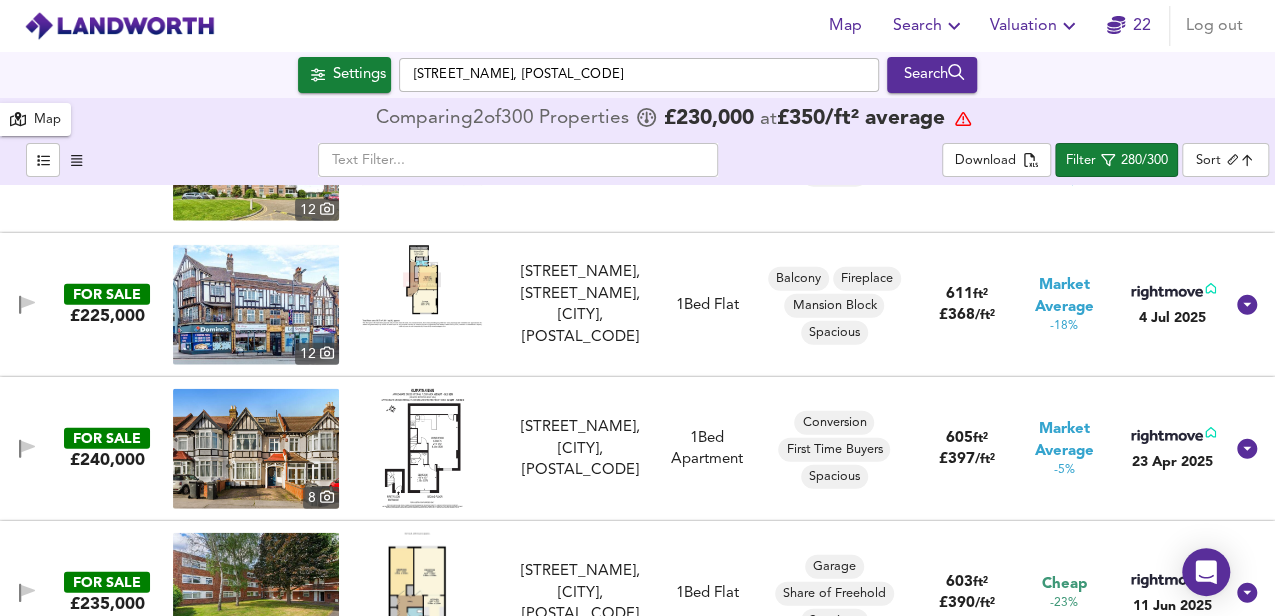 click at bounding box center [422, 449] 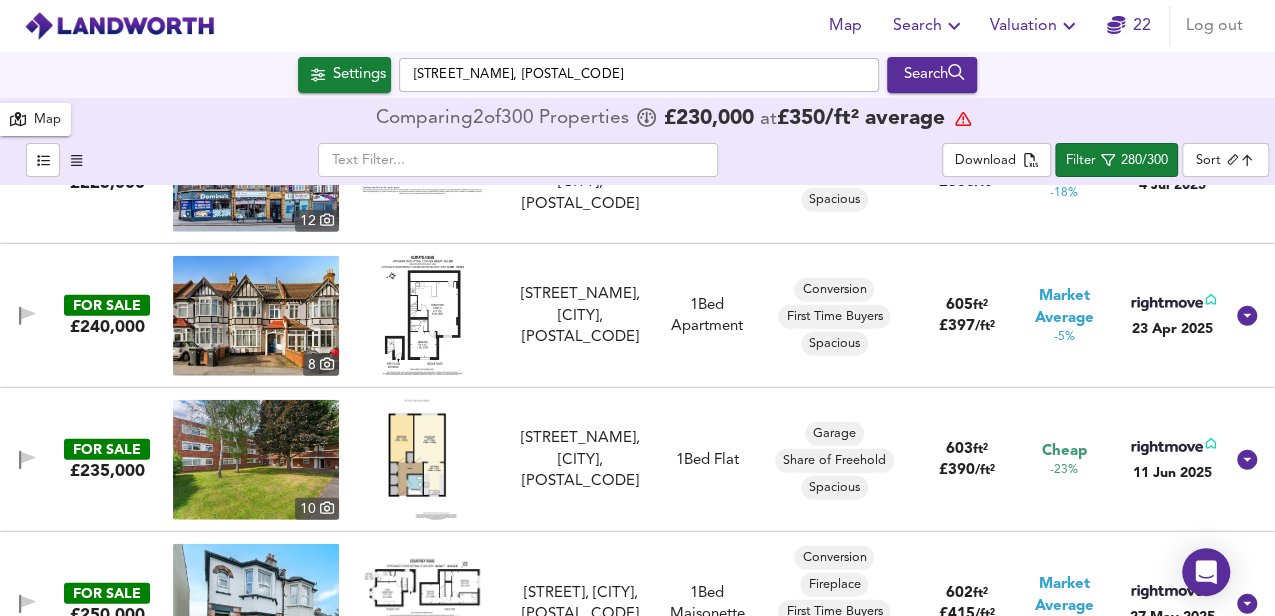 scroll, scrollTop: 2600, scrollLeft: 0, axis: vertical 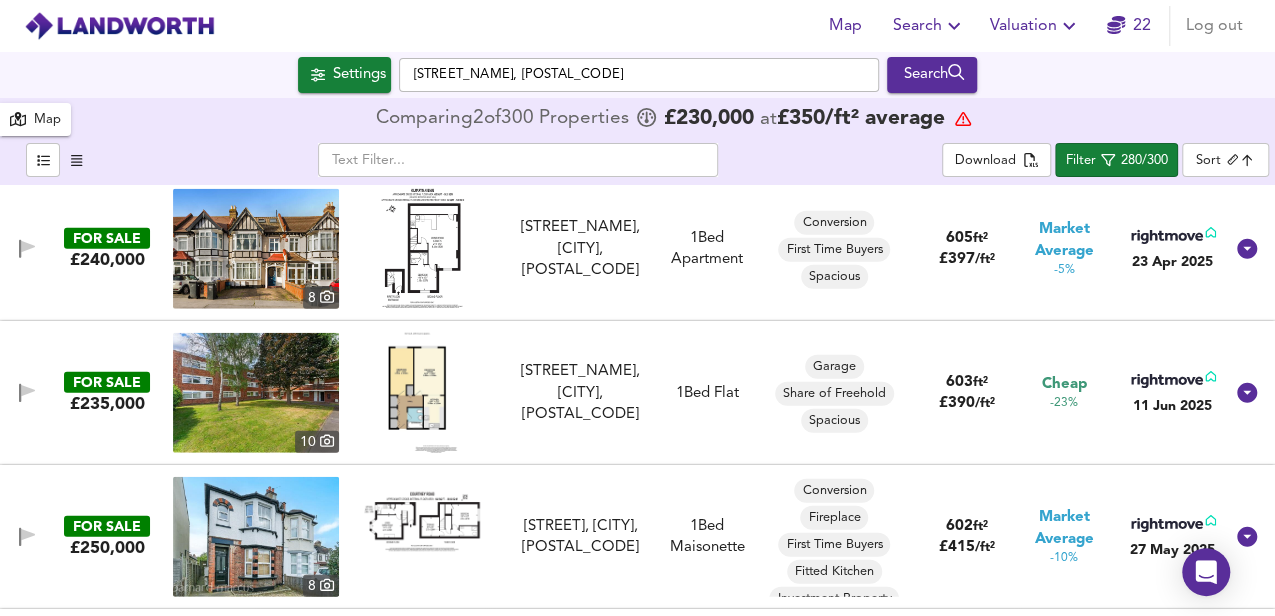 click at bounding box center (422, 393) 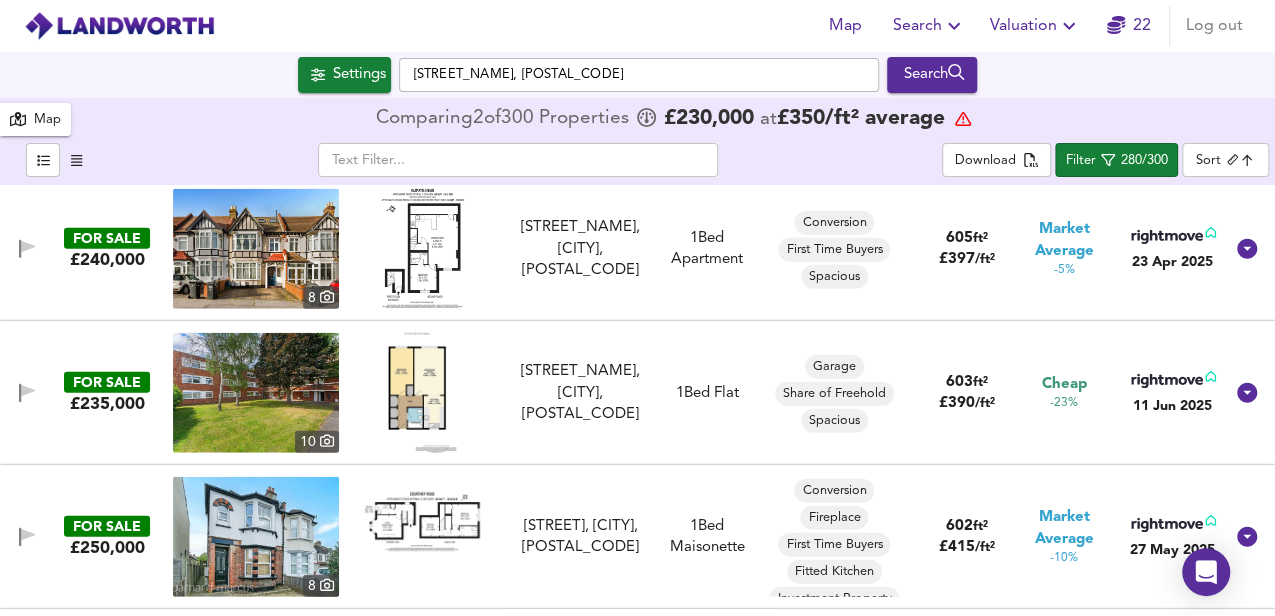 scroll, scrollTop: 2666, scrollLeft: 0, axis: vertical 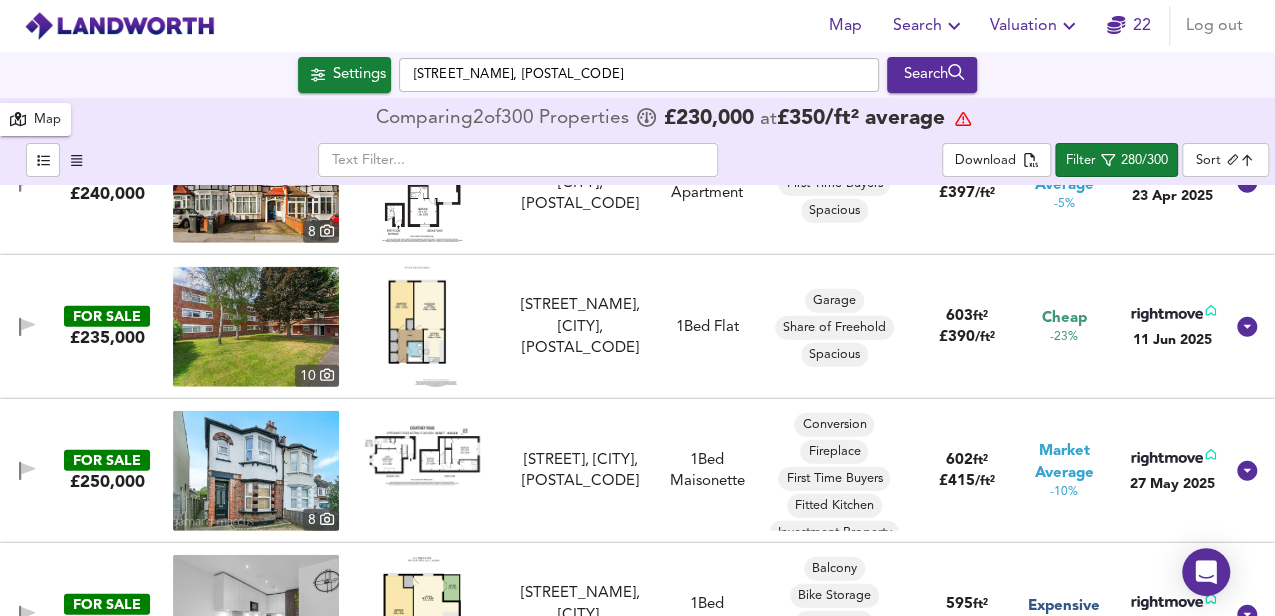 click at bounding box center (422, 327) 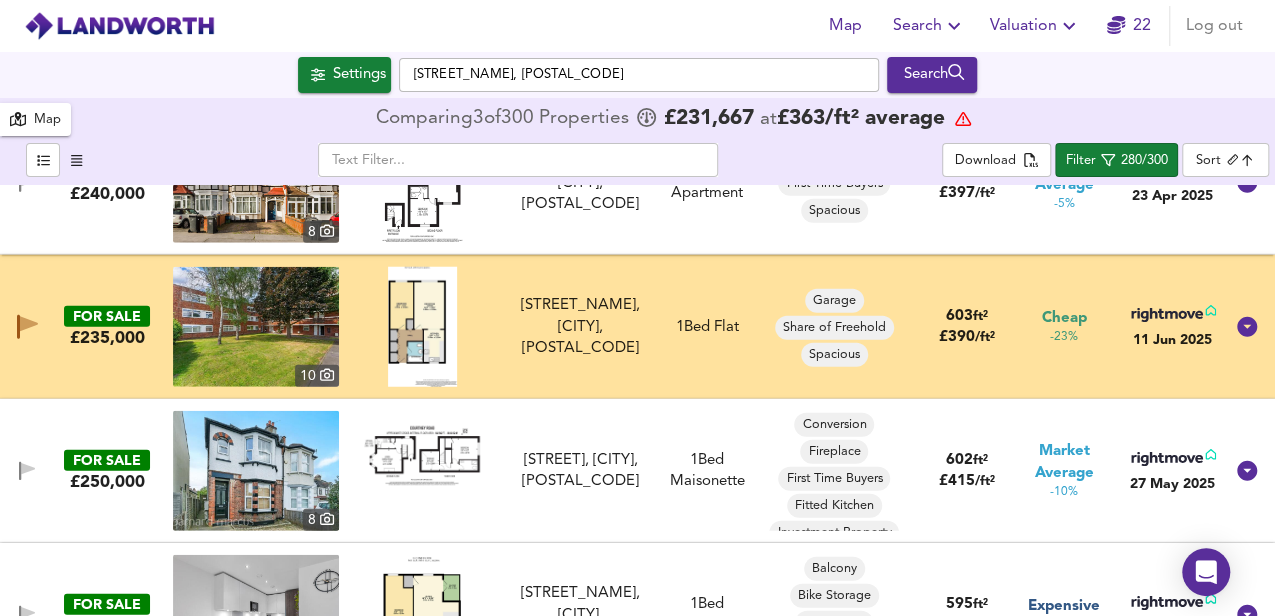 scroll, scrollTop: 2733, scrollLeft: 0, axis: vertical 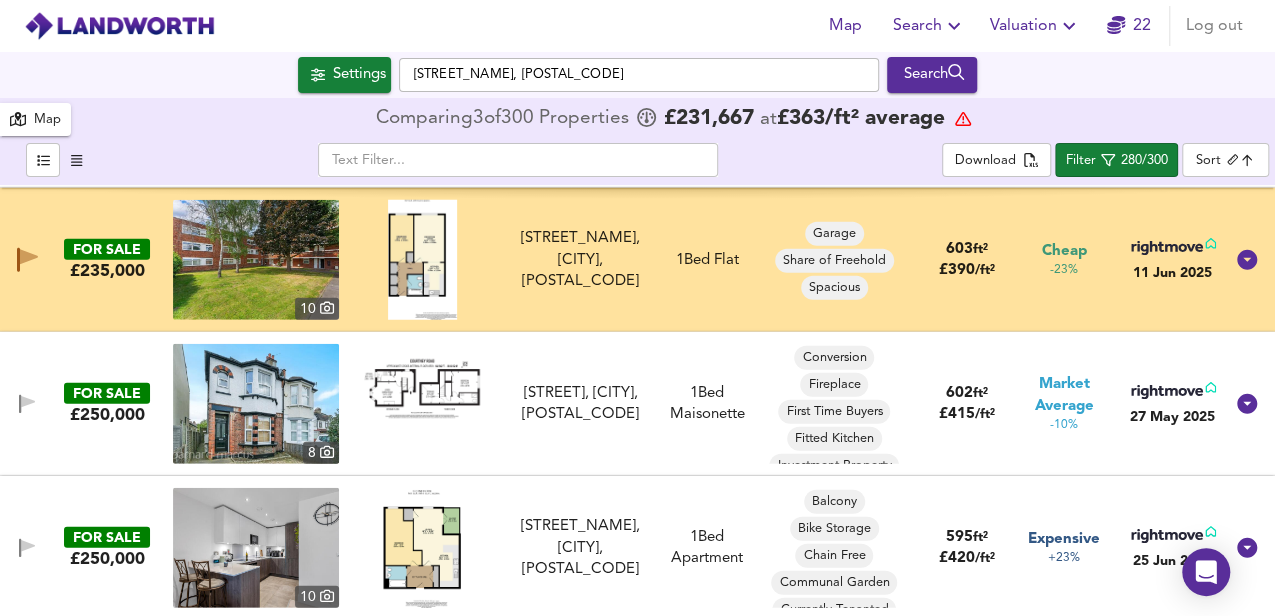 click at bounding box center [422, 386] 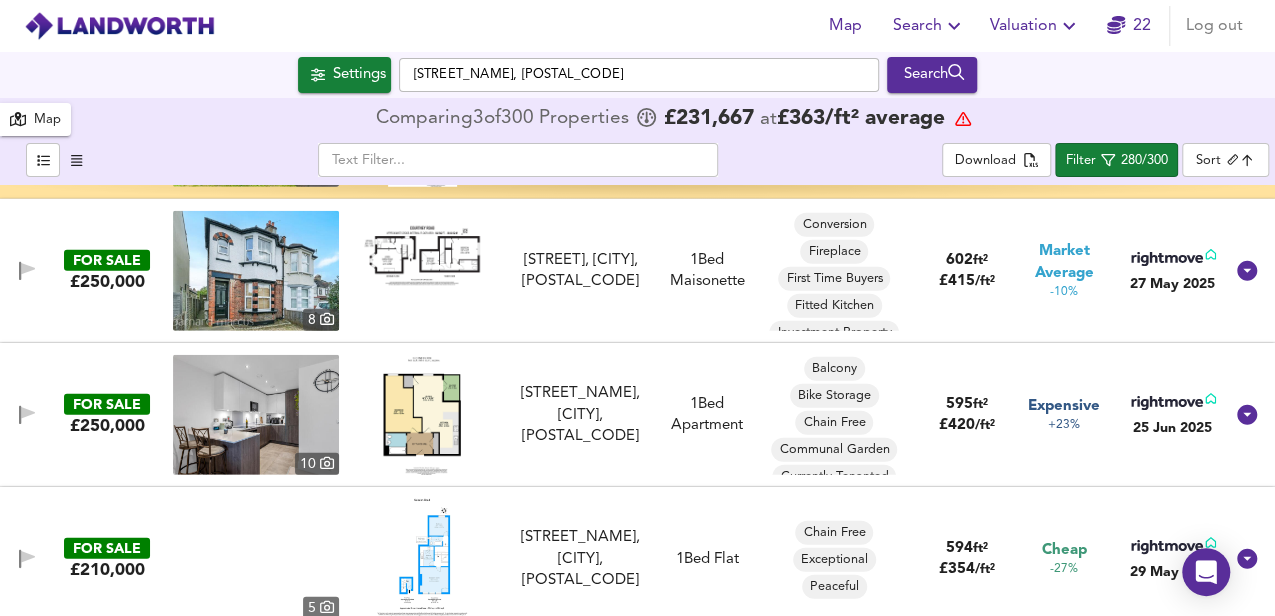 scroll, scrollTop: 3000, scrollLeft: 0, axis: vertical 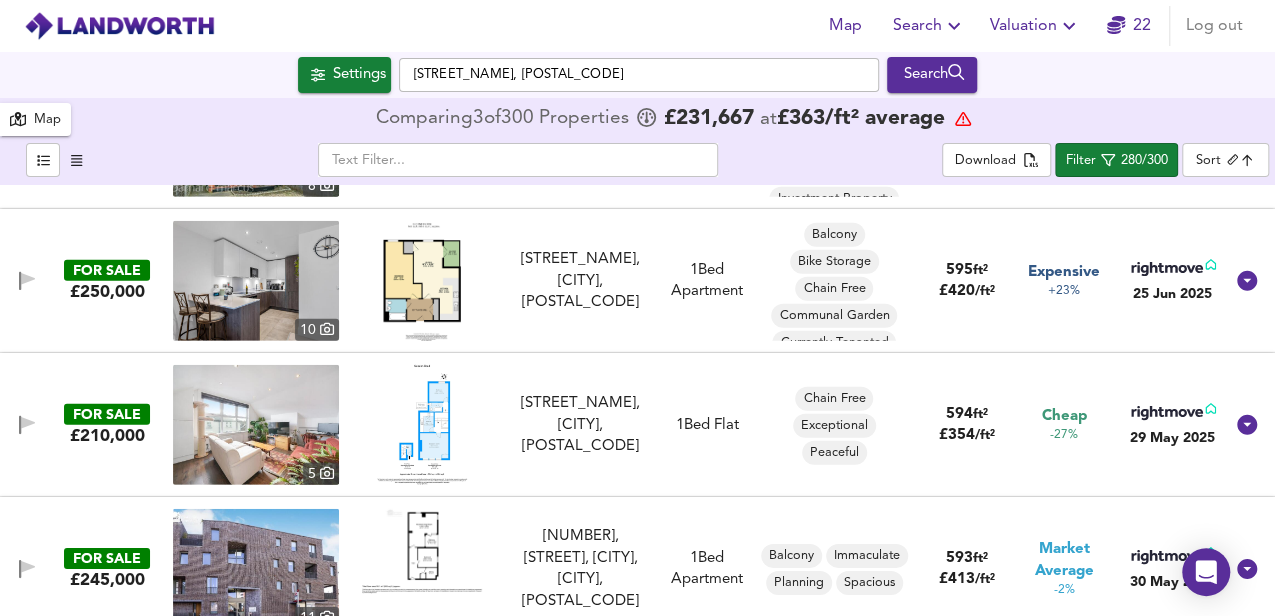 click at bounding box center (422, 281) 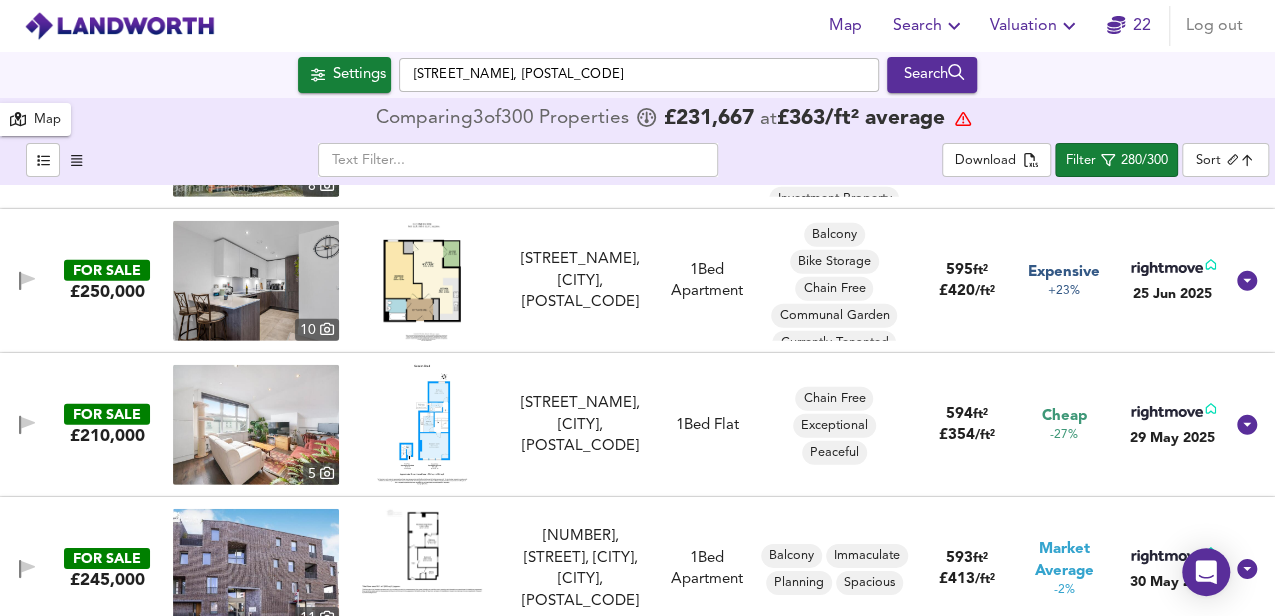 scroll, scrollTop: 3133, scrollLeft: 0, axis: vertical 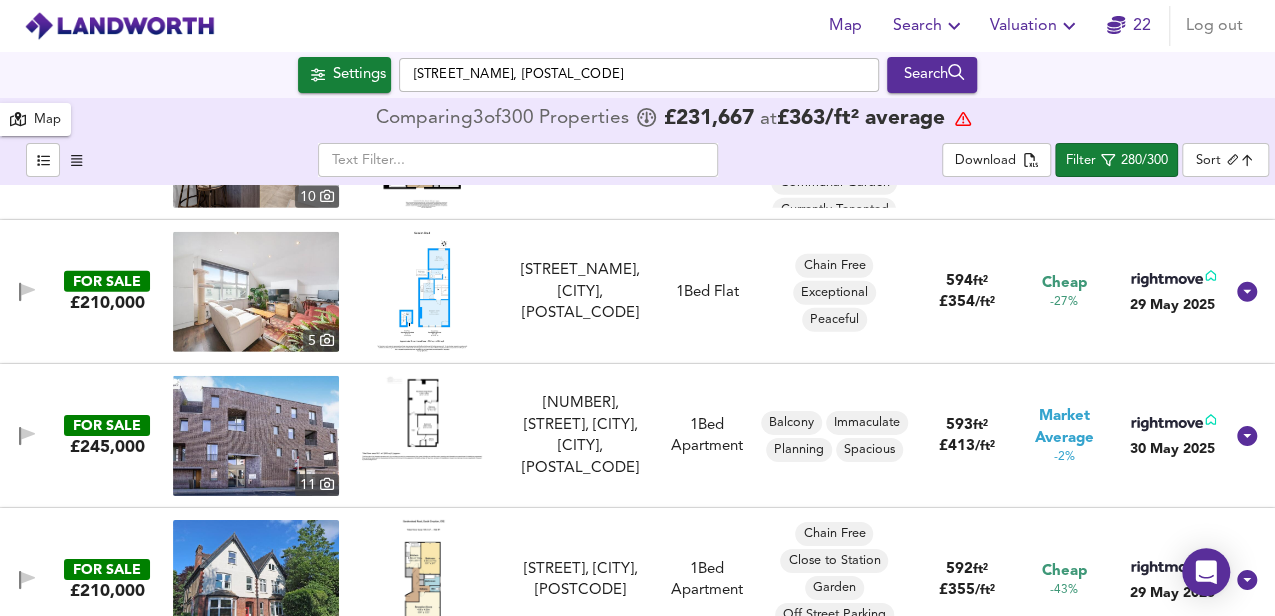 click at bounding box center [422, 292] 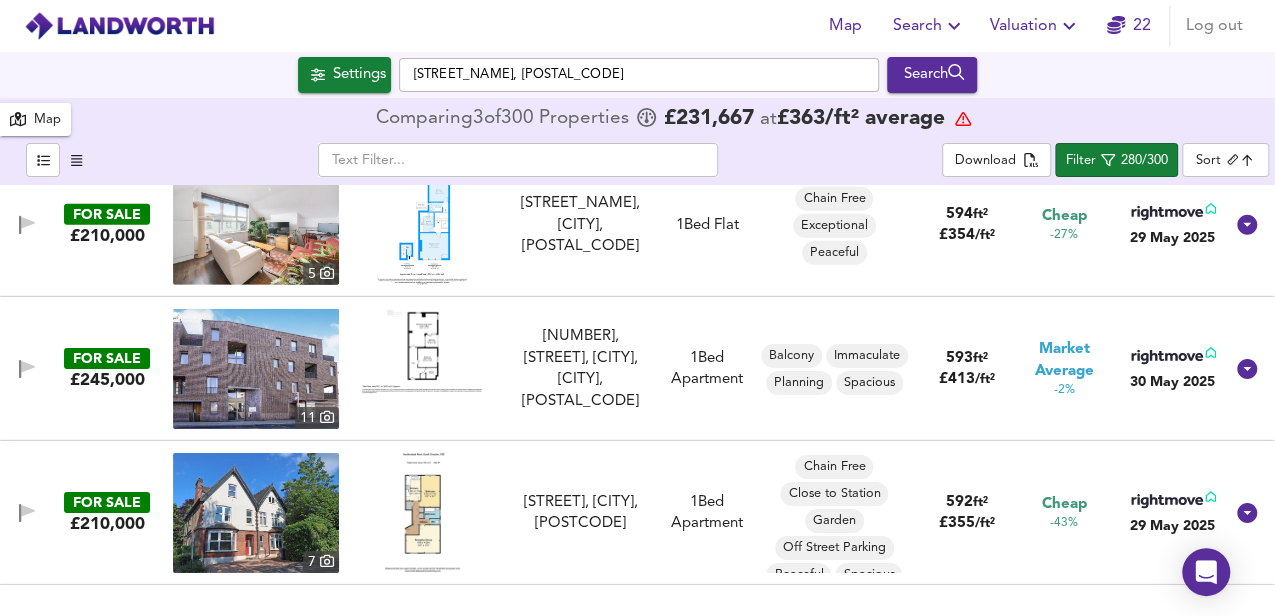 scroll, scrollTop: 3333, scrollLeft: 0, axis: vertical 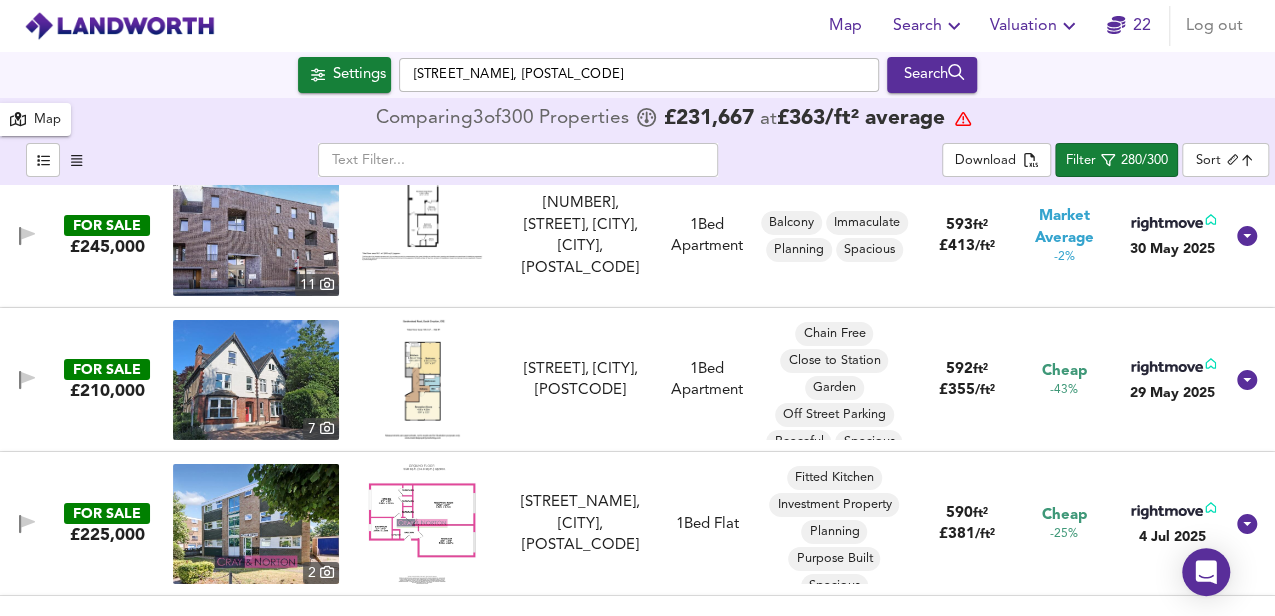click at bounding box center [422, 380] 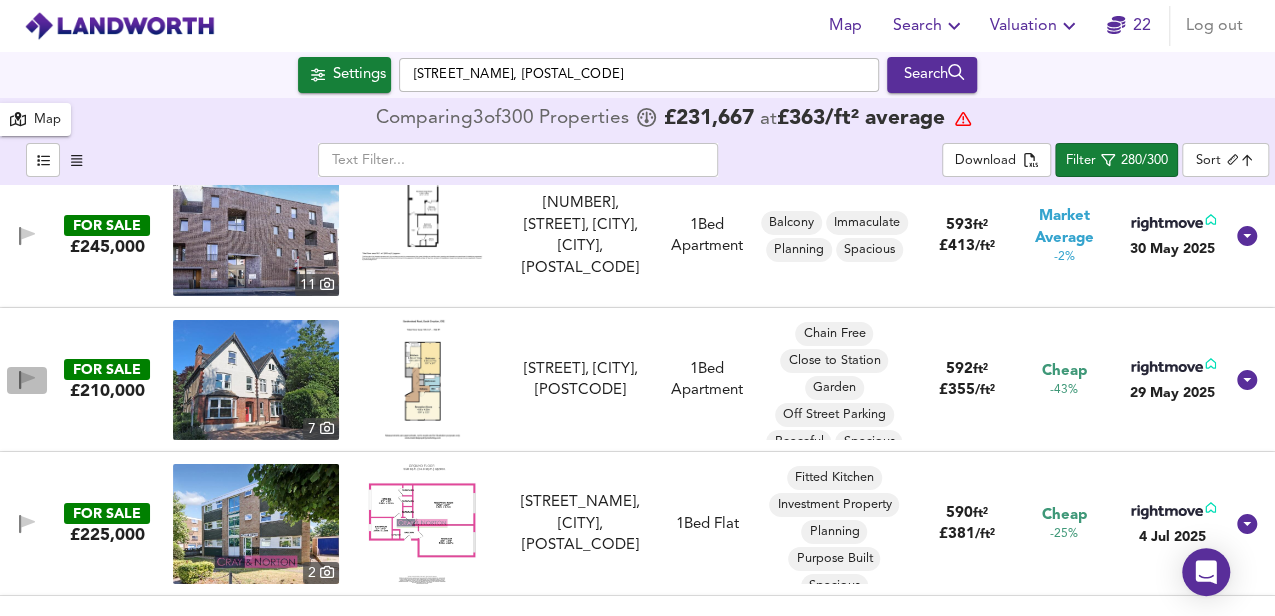 click at bounding box center [28, 378] 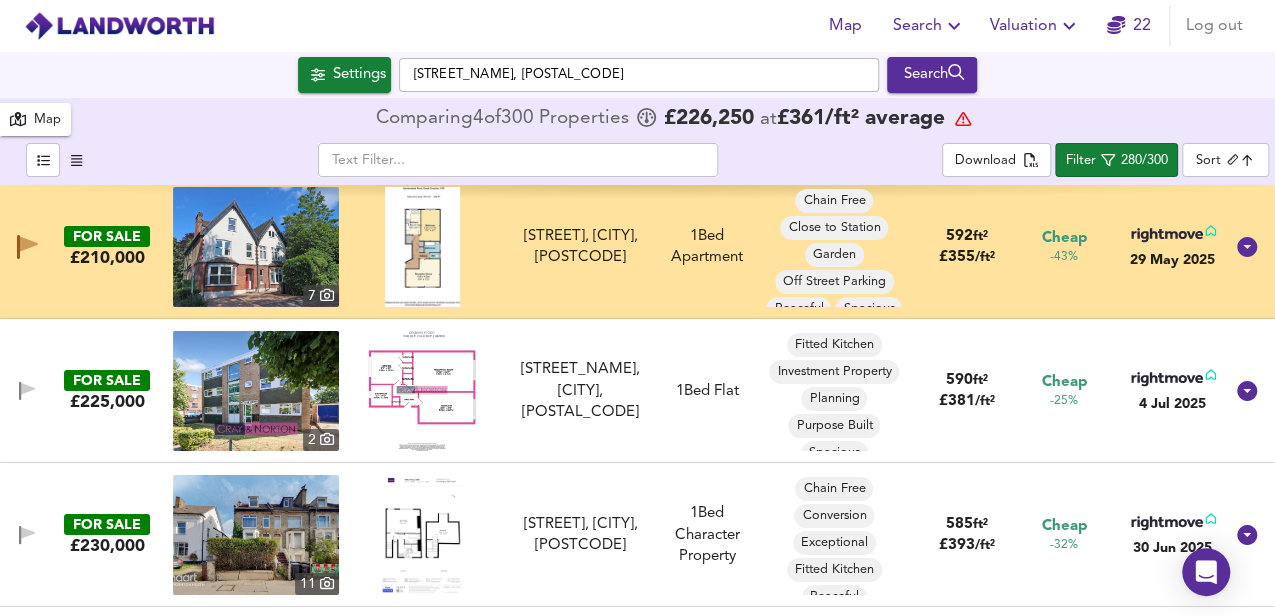 scroll, scrollTop: 3533, scrollLeft: 0, axis: vertical 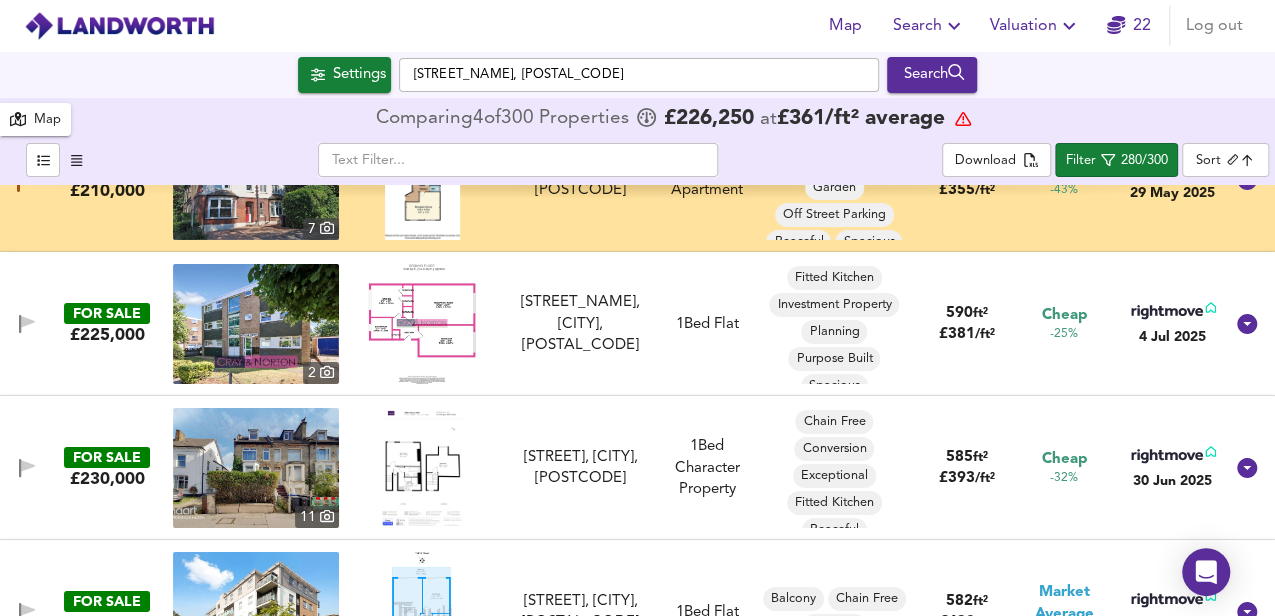 click at bounding box center [422, 324] 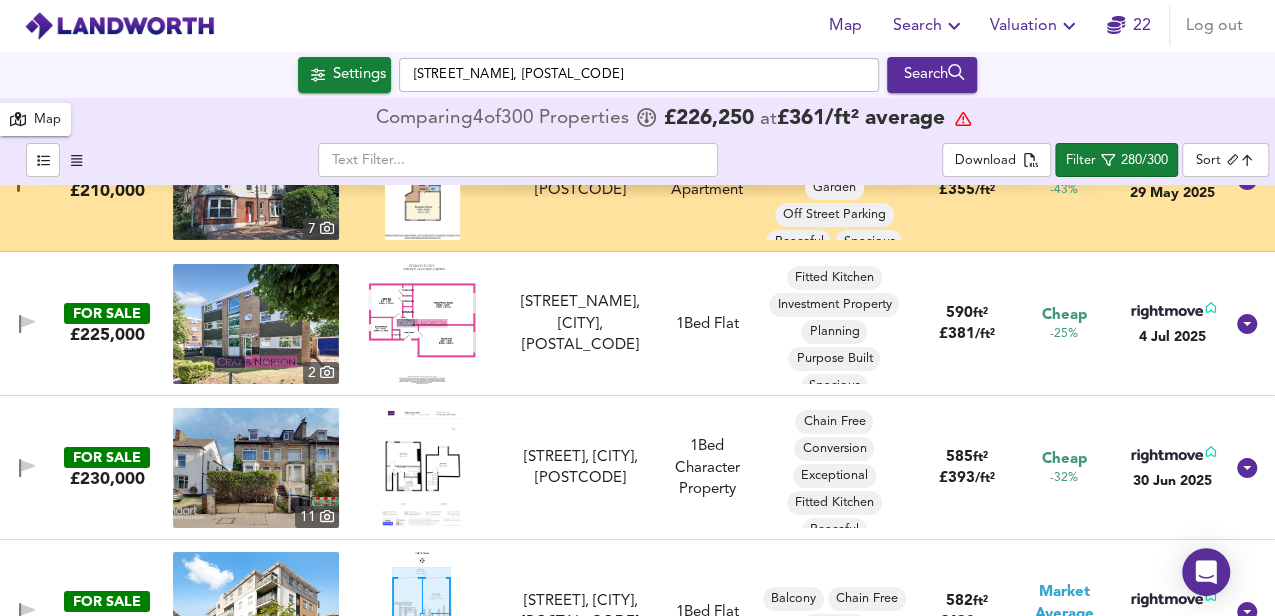 scroll, scrollTop: 3600, scrollLeft: 0, axis: vertical 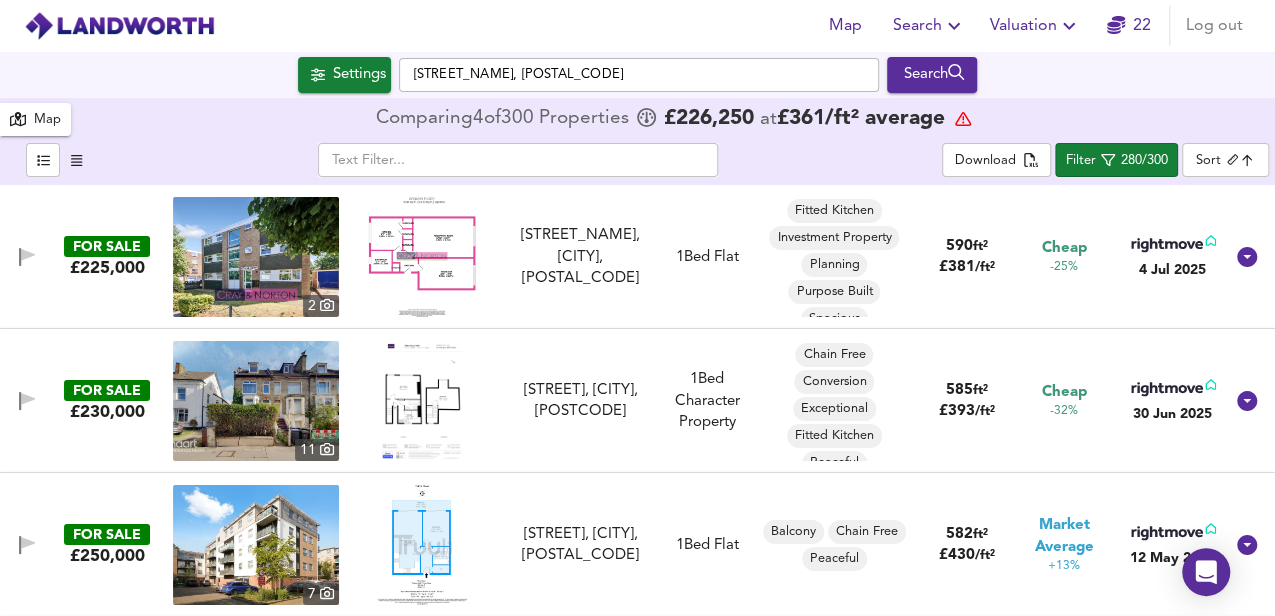 click at bounding box center (422, 401) 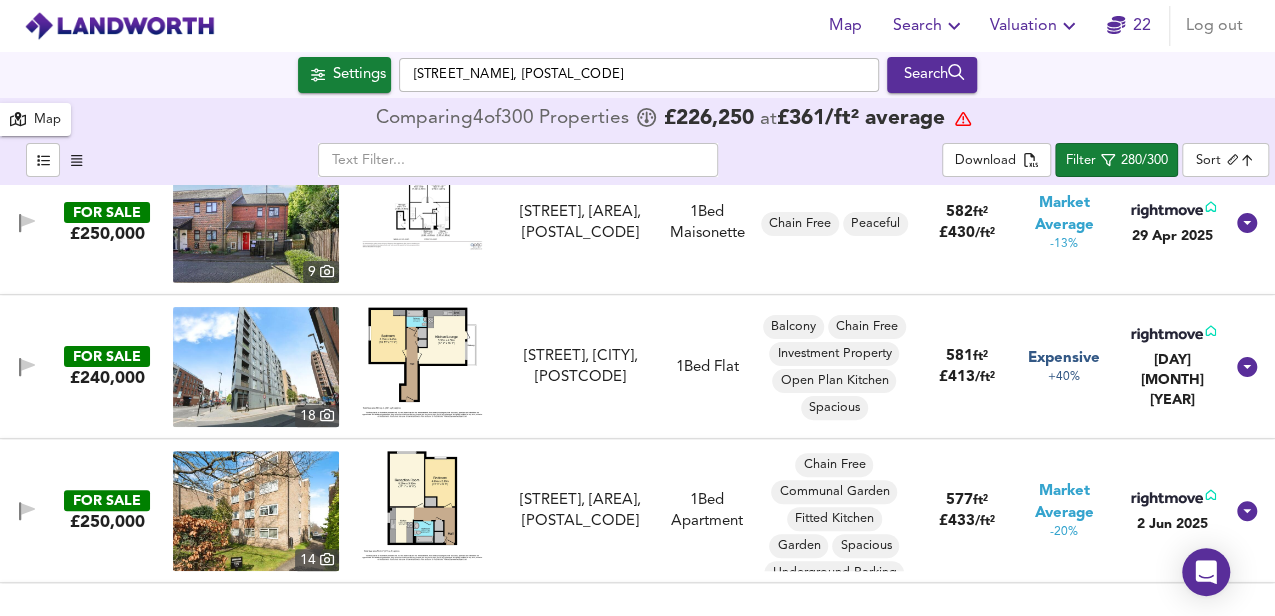 scroll, scrollTop: 4000, scrollLeft: 0, axis: vertical 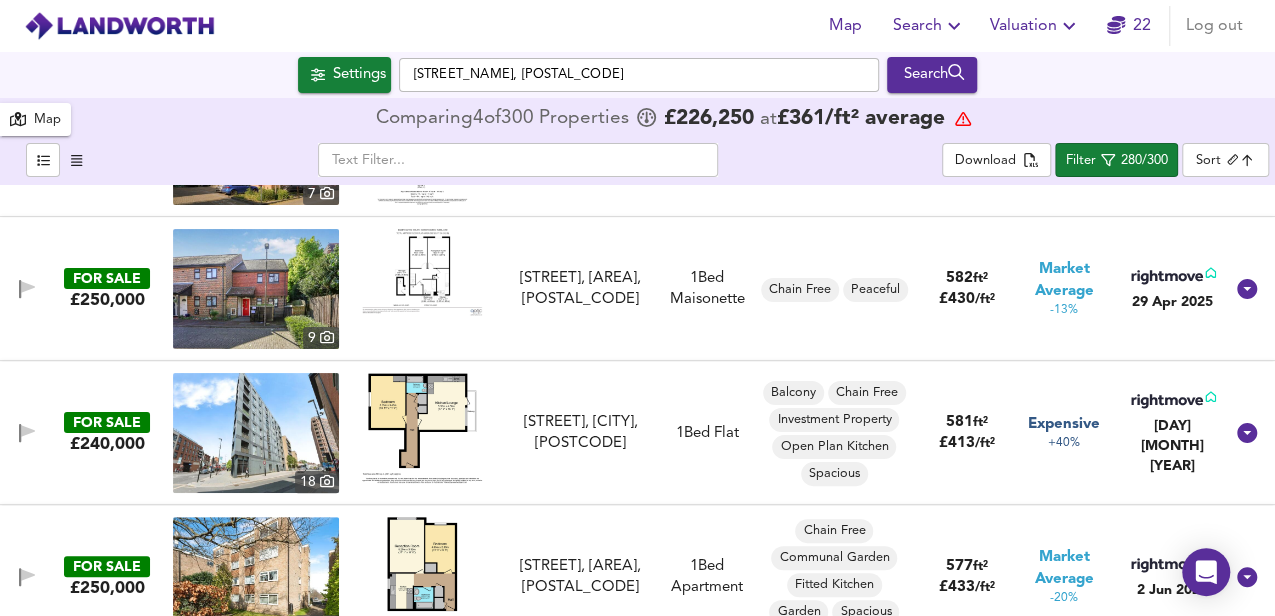 click at bounding box center [422, 272] 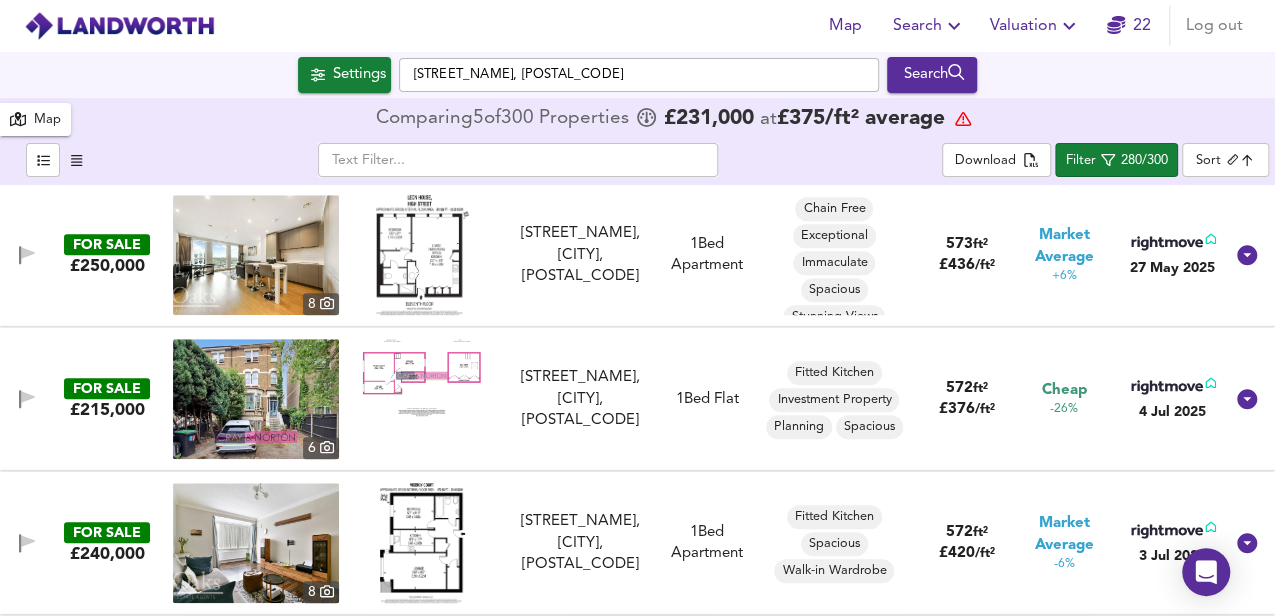 scroll, scrollTop: 4533, scrollLeft: 0, axis: vertical 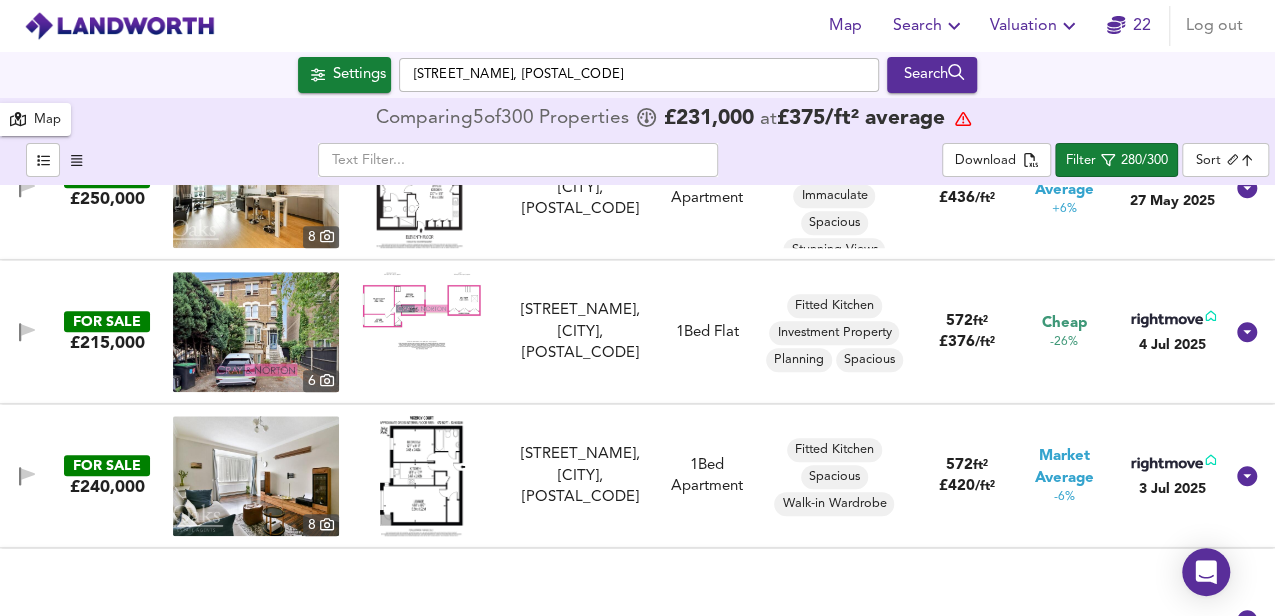 click at bounding box center (422, 476) 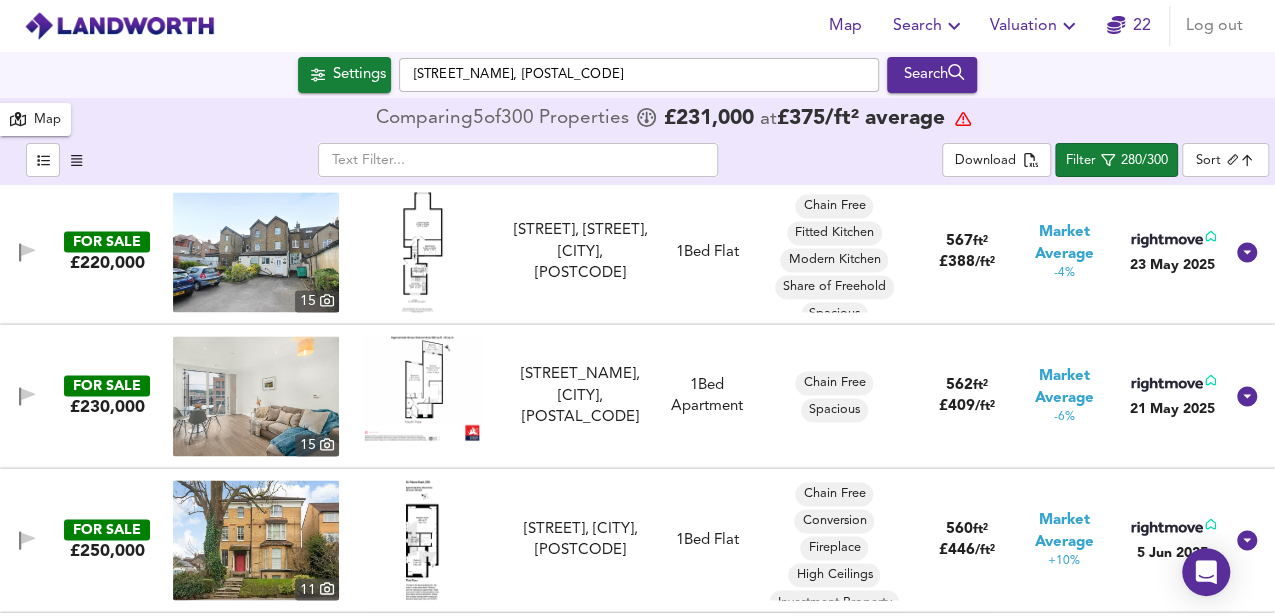 scroll, scrollTop: 5400, scrollLeft: 0, axis: vertical 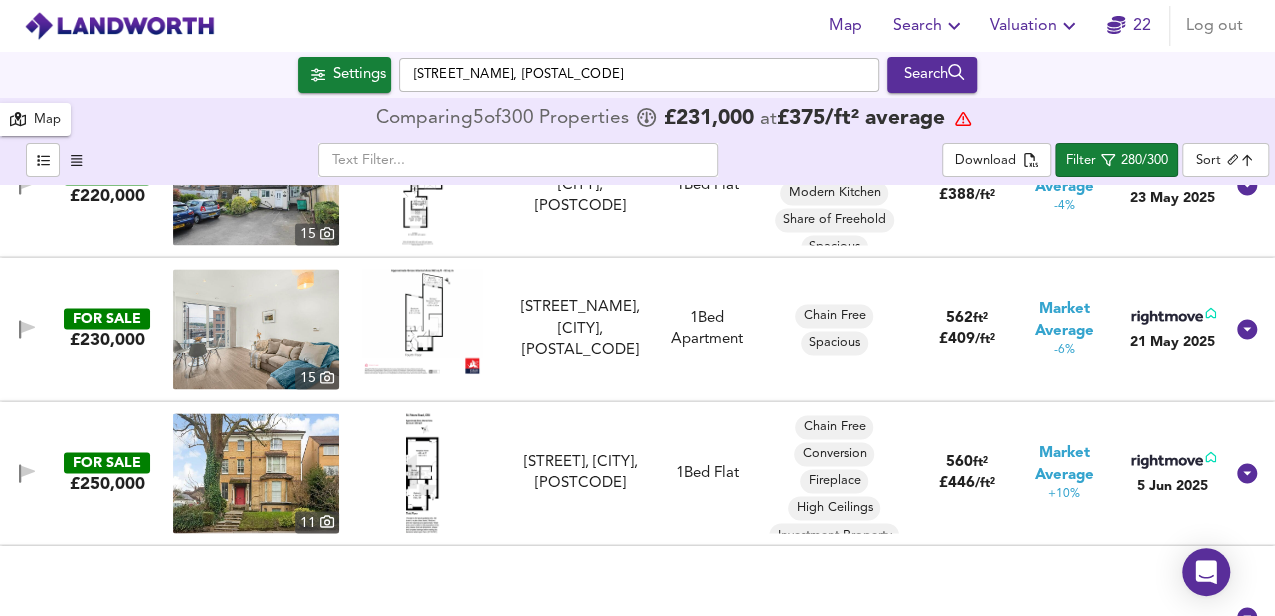 click at bounding box center [422, 473] 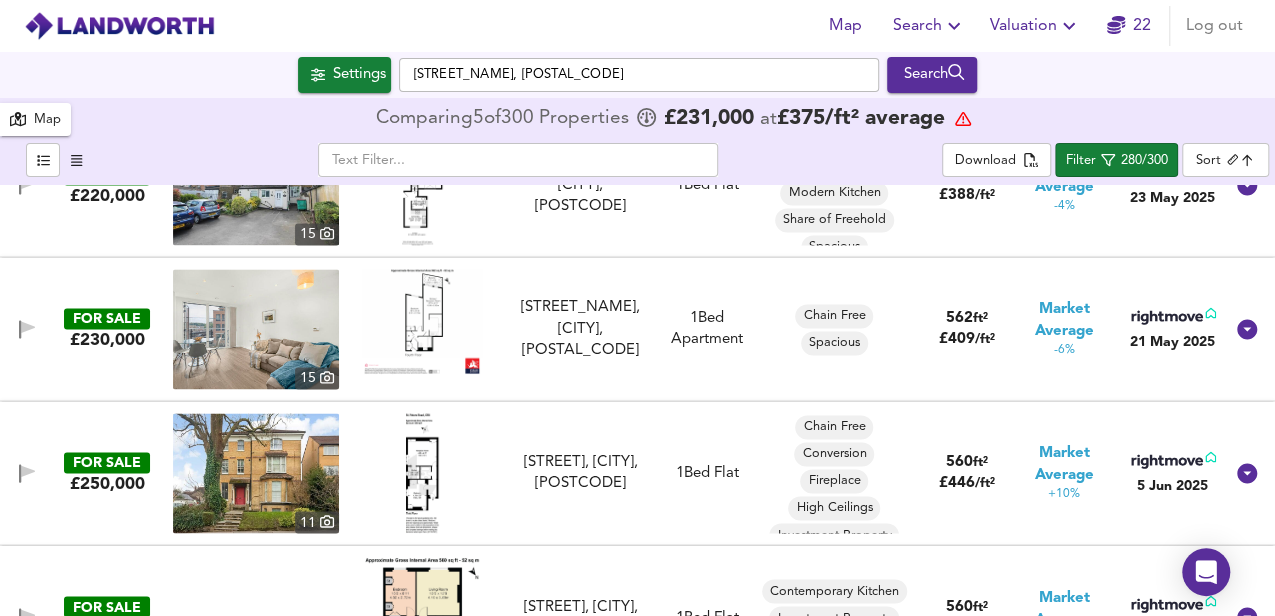 scroll, scrollTop: 5600, scrollLeft: 0, axis: vertical 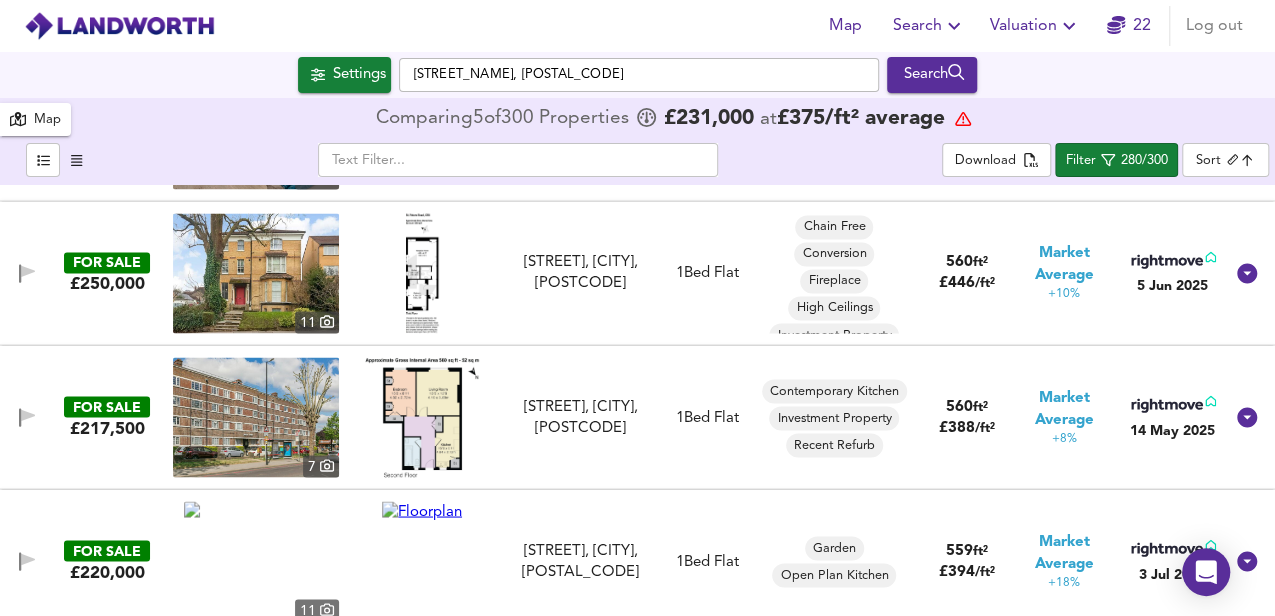 click at bounding box center [422, 417] 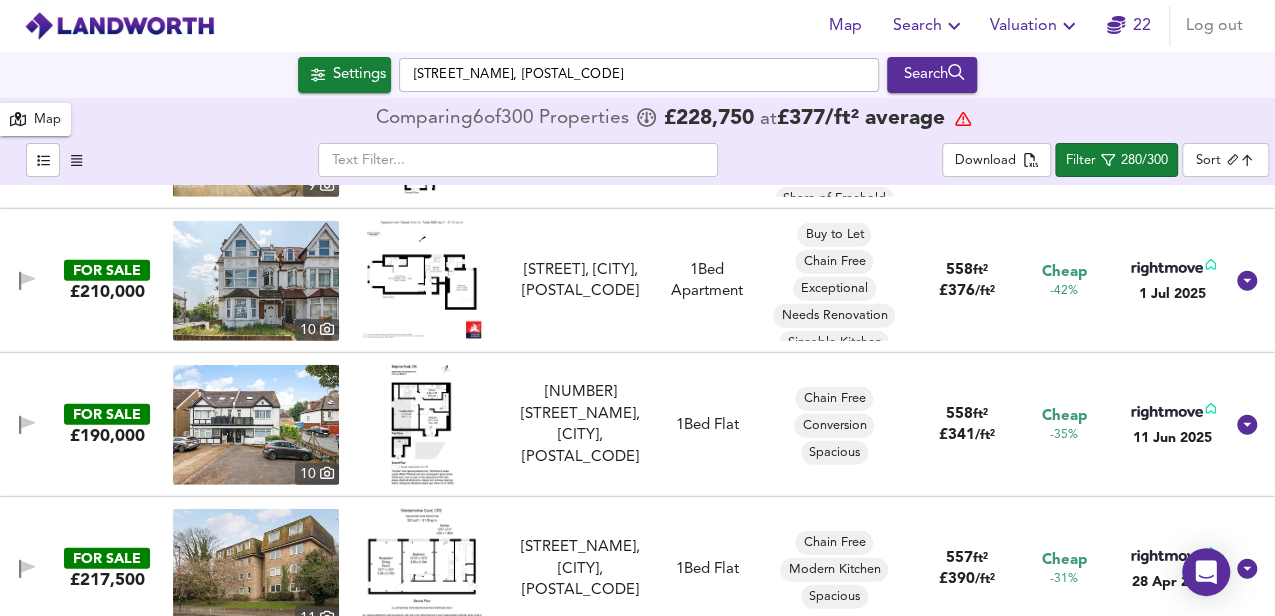 scroll, scrollTop: 6666, scrollLeft: 0, axis: vertical 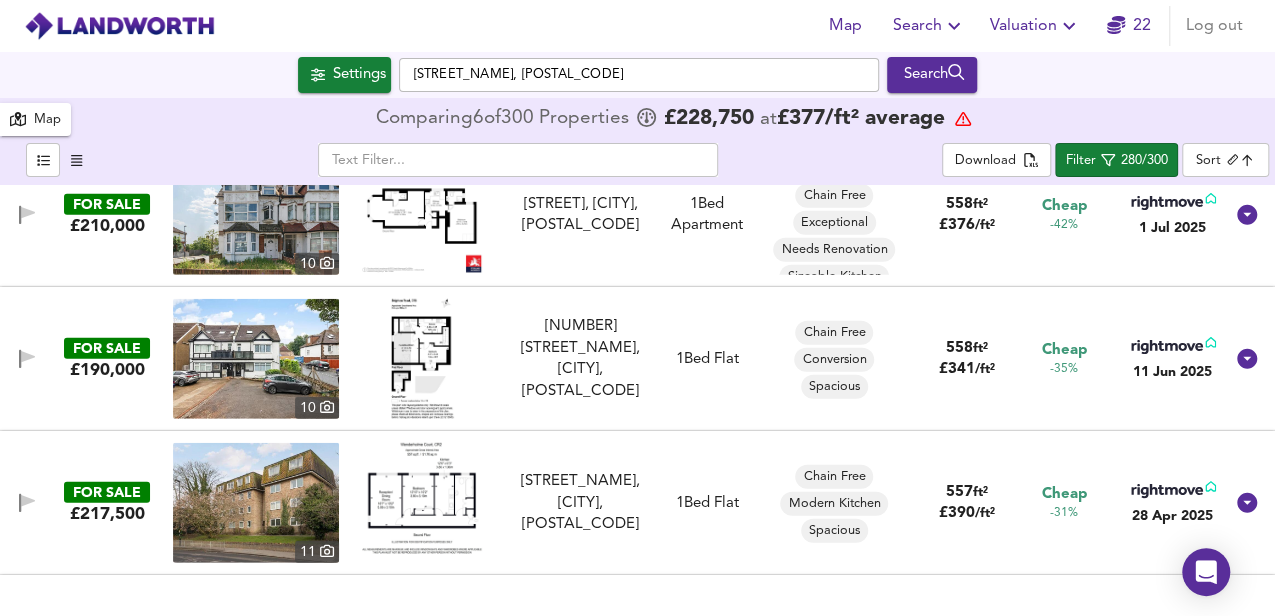 click at bounding box center (422, 359) 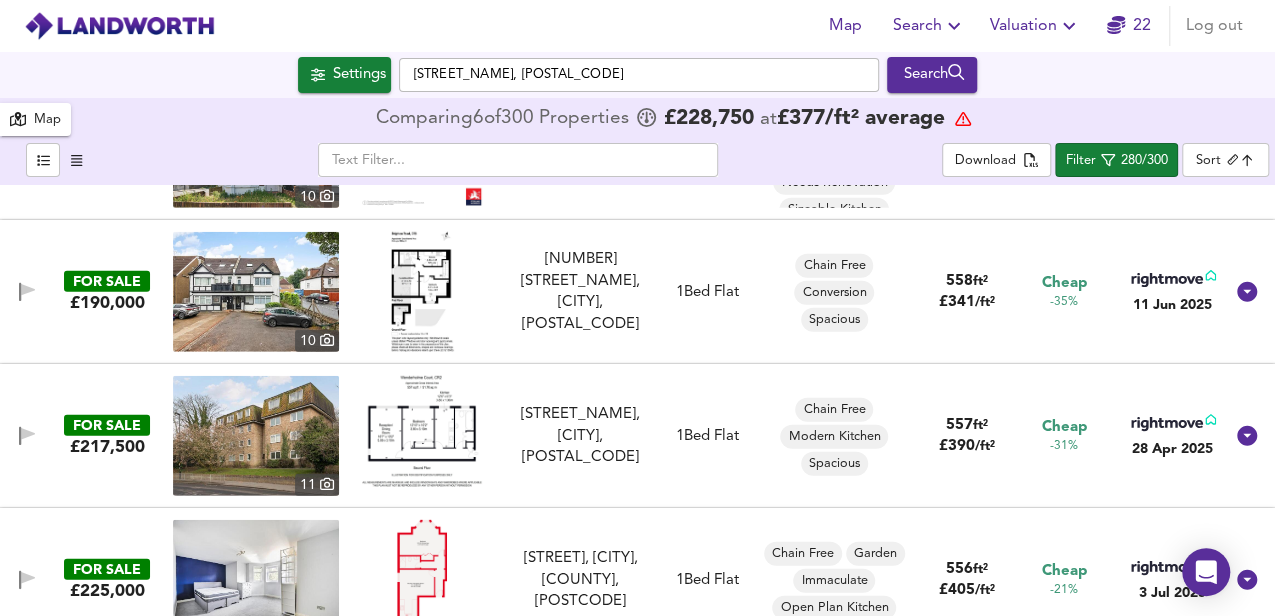 scroll, scrollTop: 6800, scrollLeft: 0, axis: vertical 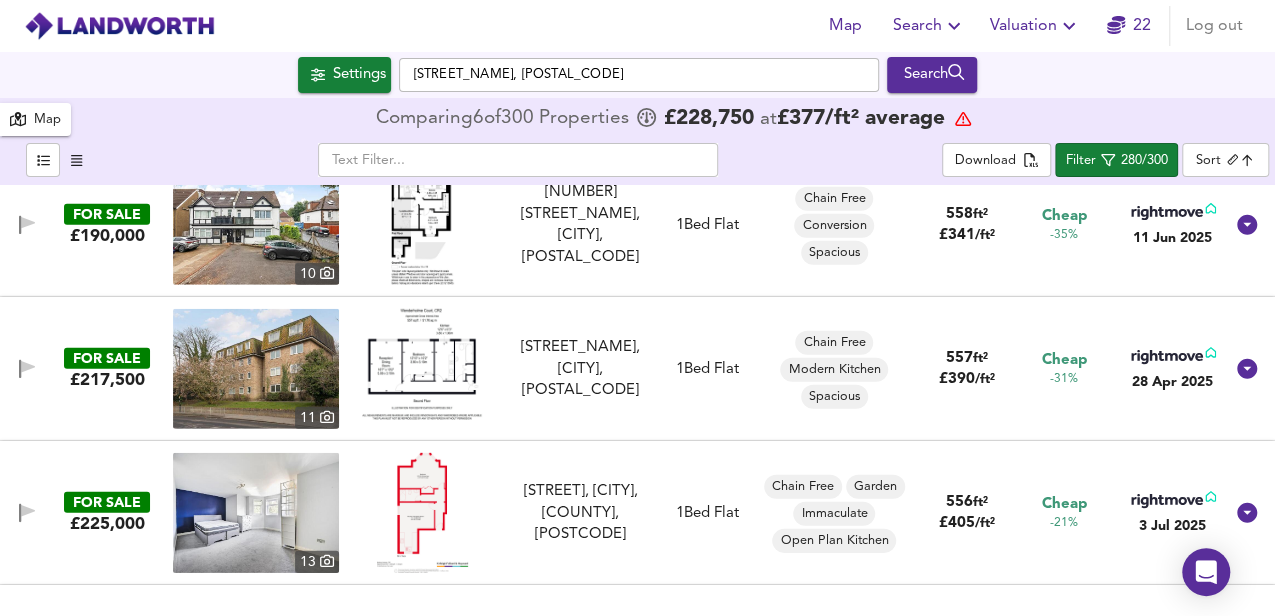 click at bounding box center [422, 364] 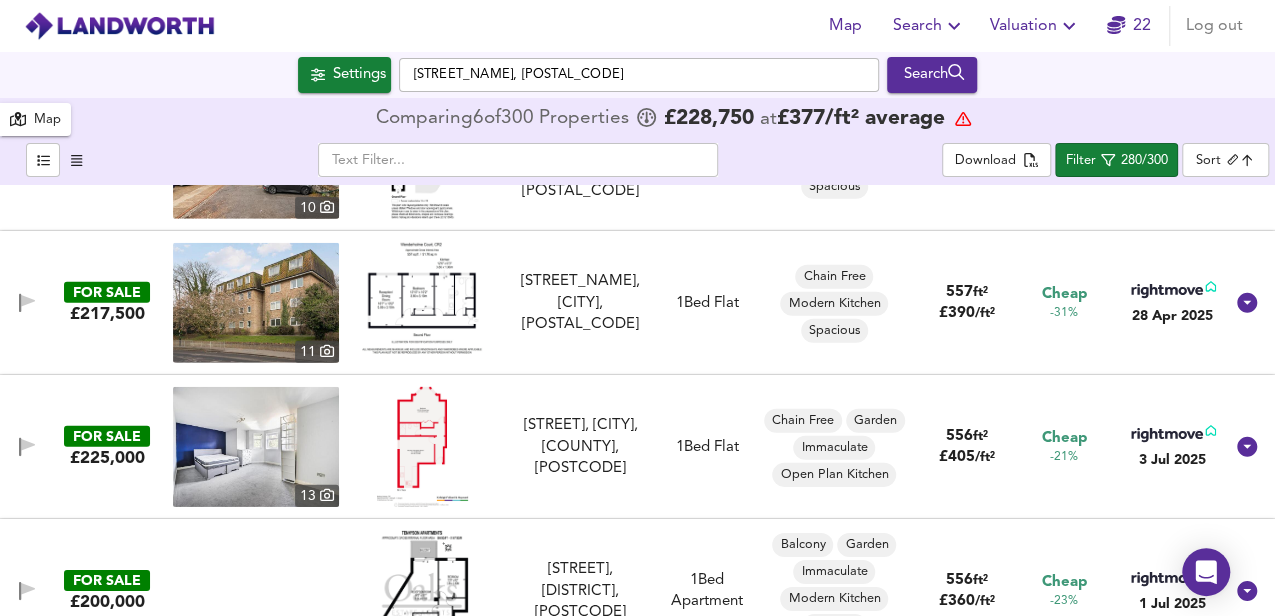 scroll, scrollTop: 6933, scrollLeft: 0, axis: vertical 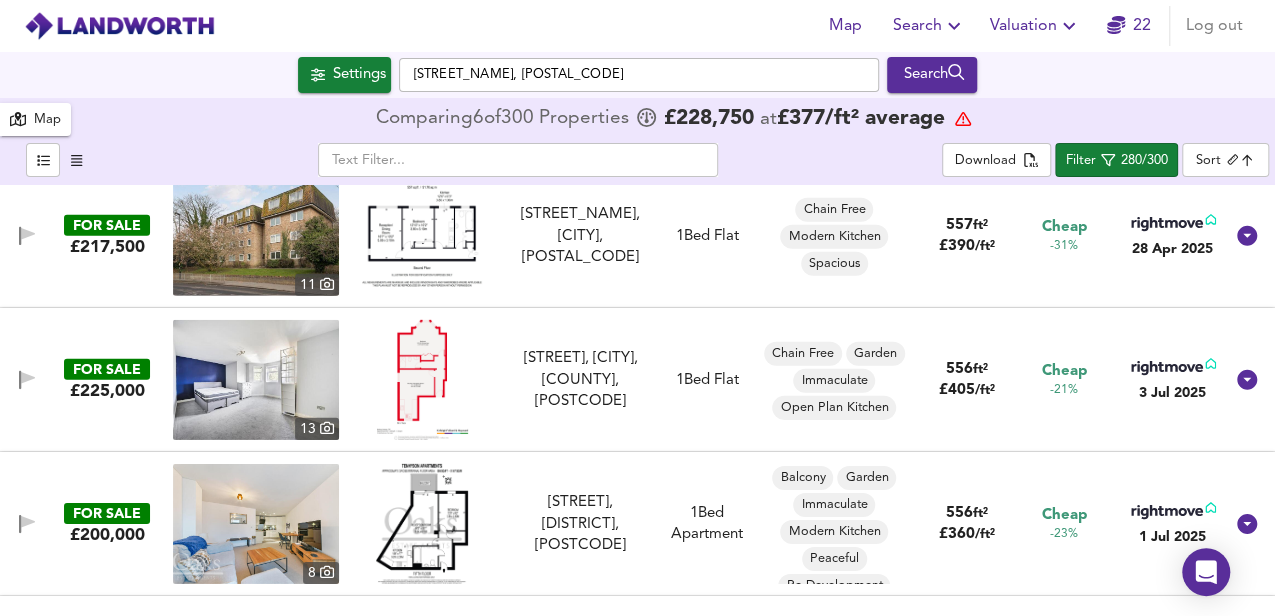 click at bounding box center (422, 380) 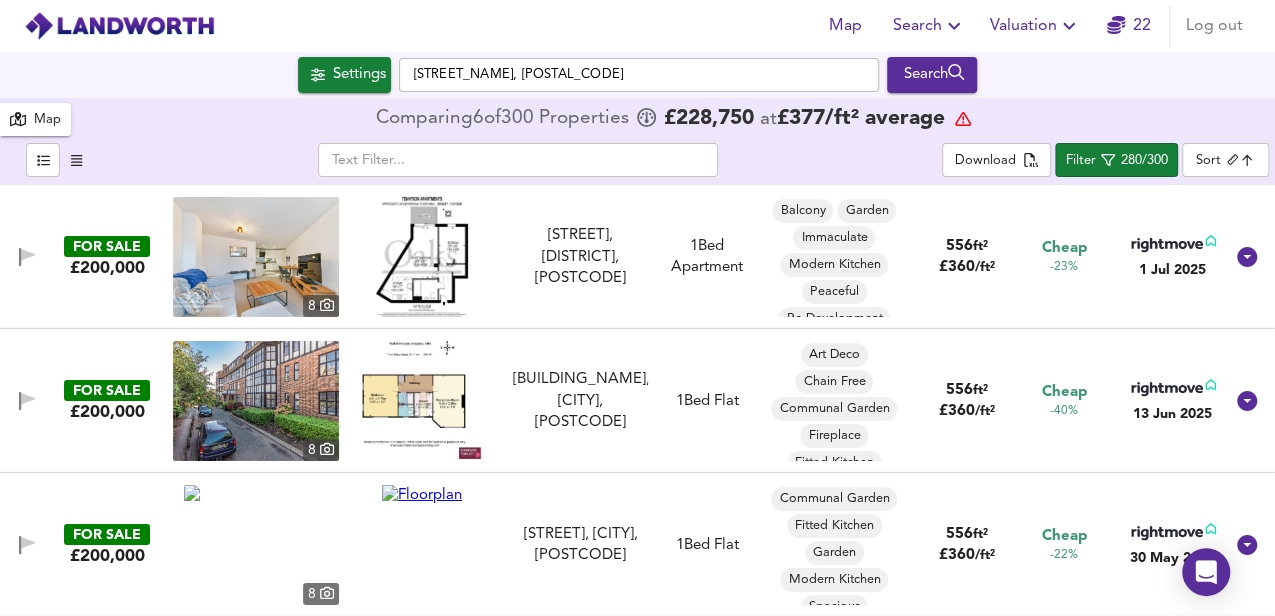 scroll, scrollTop: 7266, scrollLeft: 0, axis: vertical 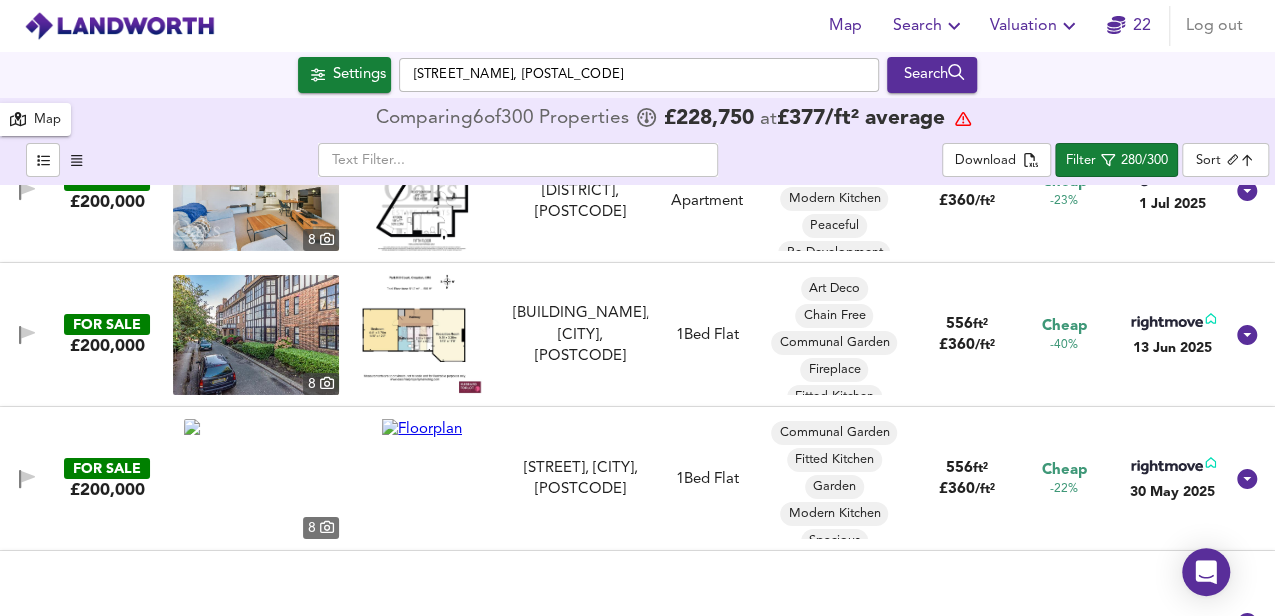 click at bounding box center (422, 334) 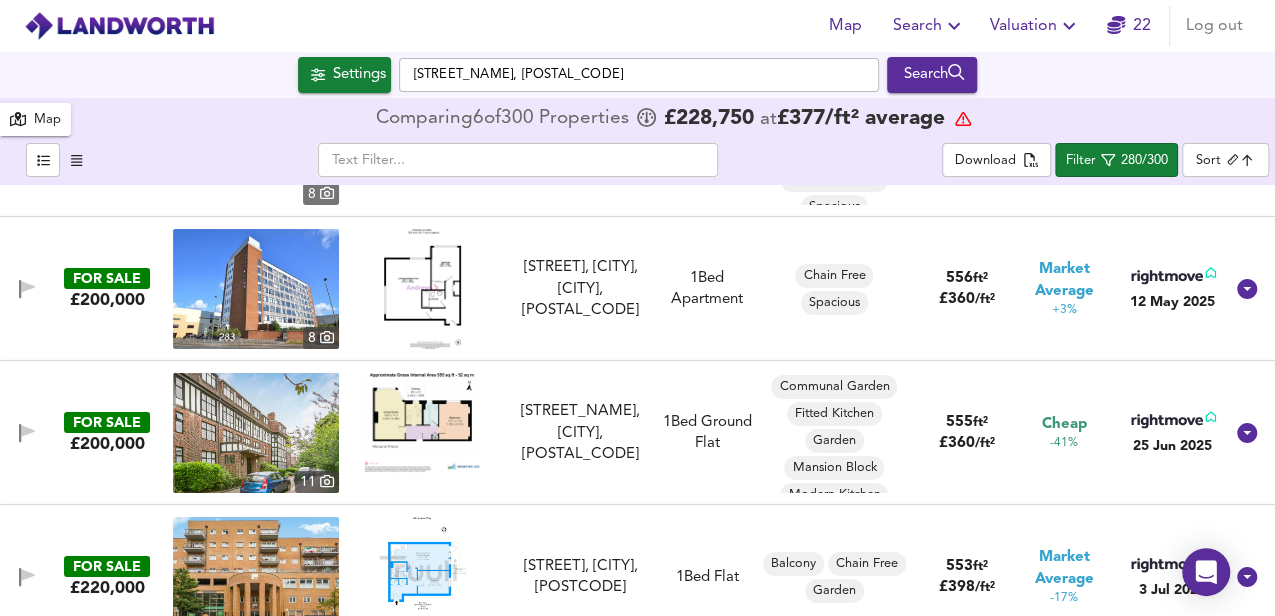 scroll, scrollTop: 7733, scrollLeft: 0, axis: vertical 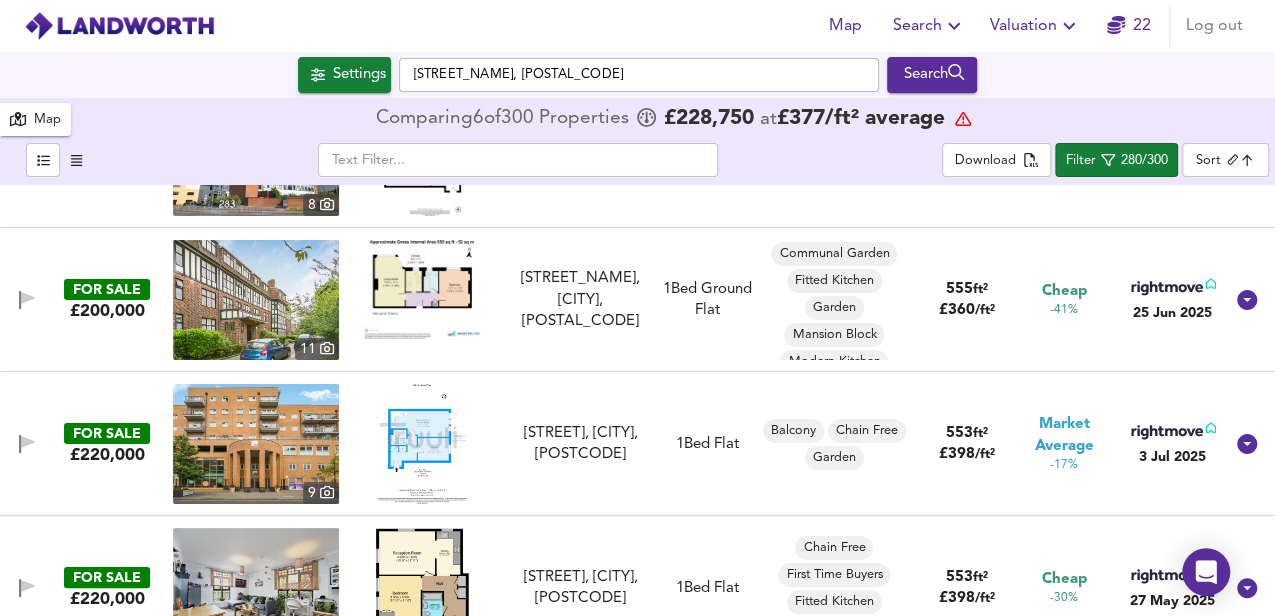 click at bounding box center (422, 289) 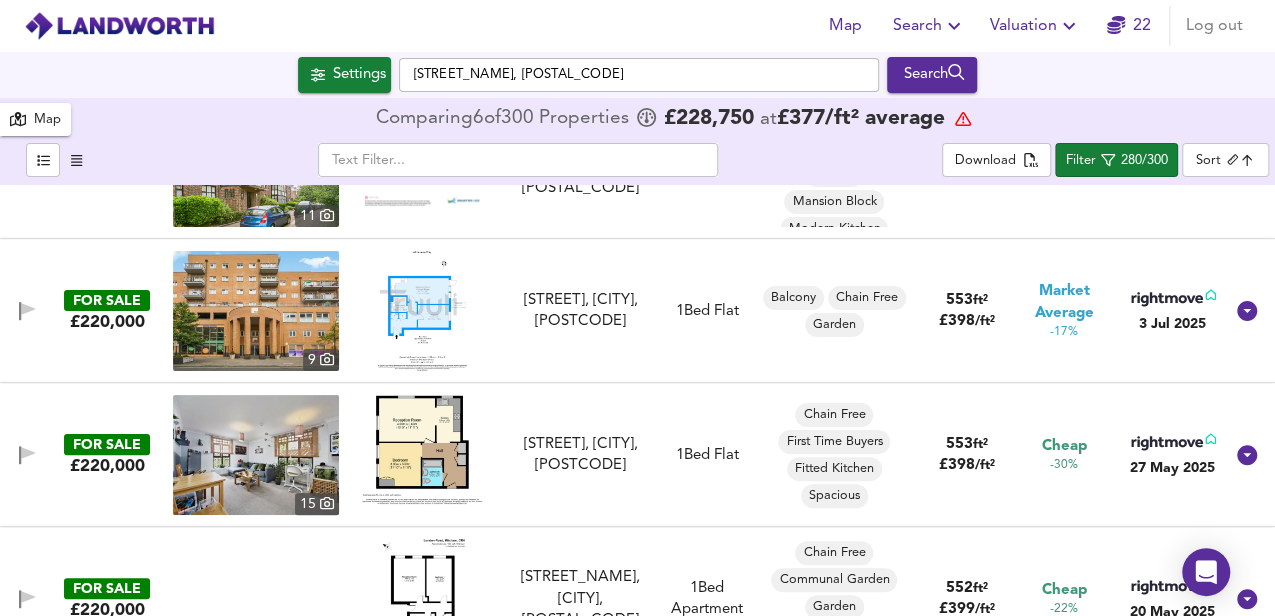 scroll, scrollTop: 7933, scrollLeft: 0, axis: vertical 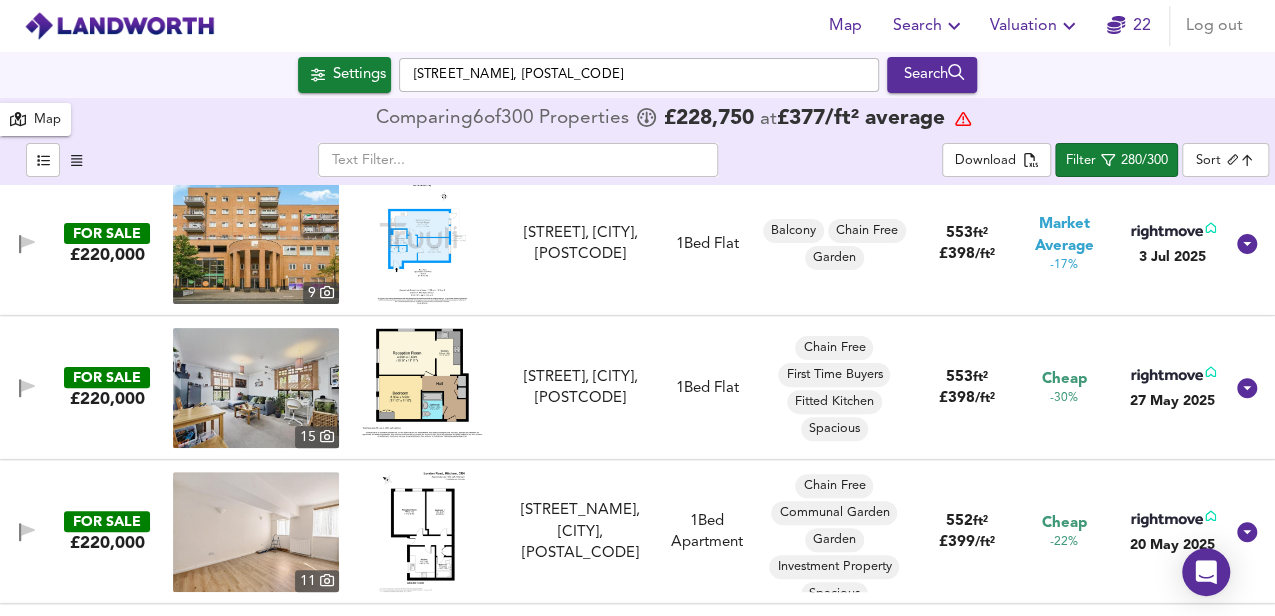 click at bounding box center [422, 382] 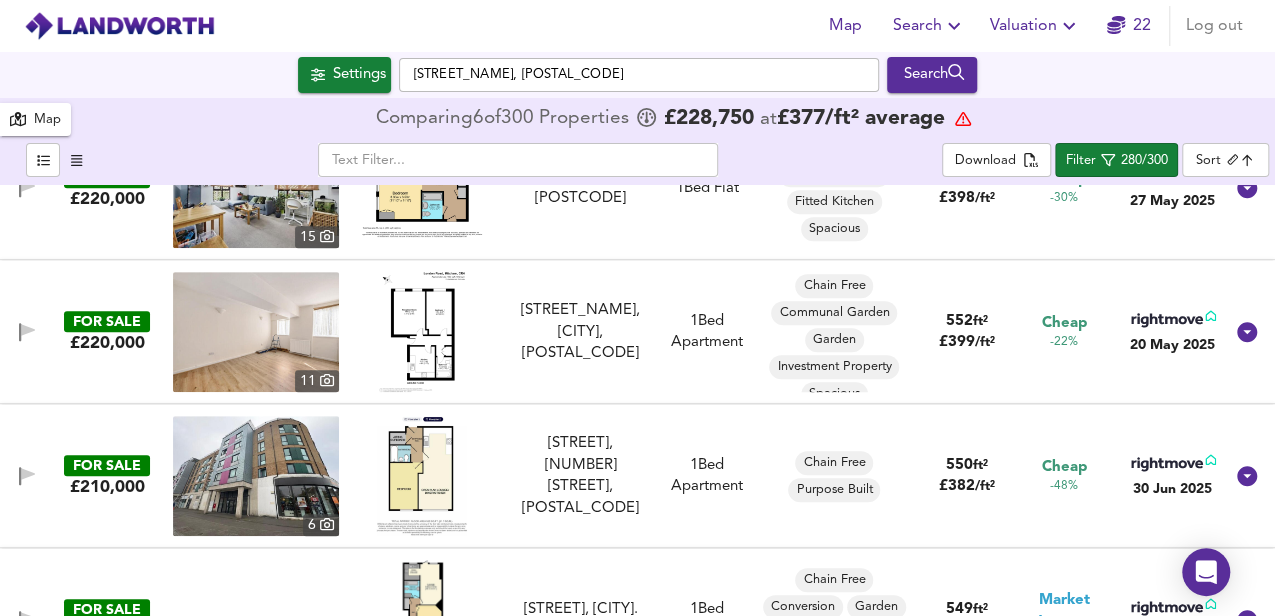 scroll, scrollTop: 8266, scrollLeft: 0, axis: vertical 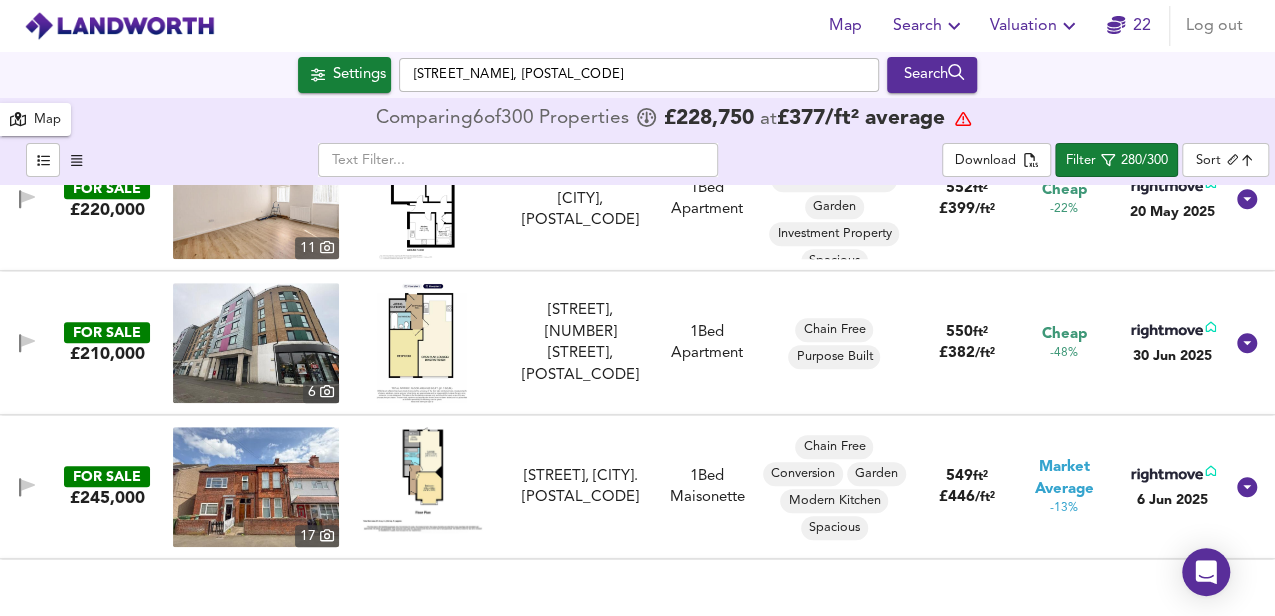 click at bounding box center [422, 343] 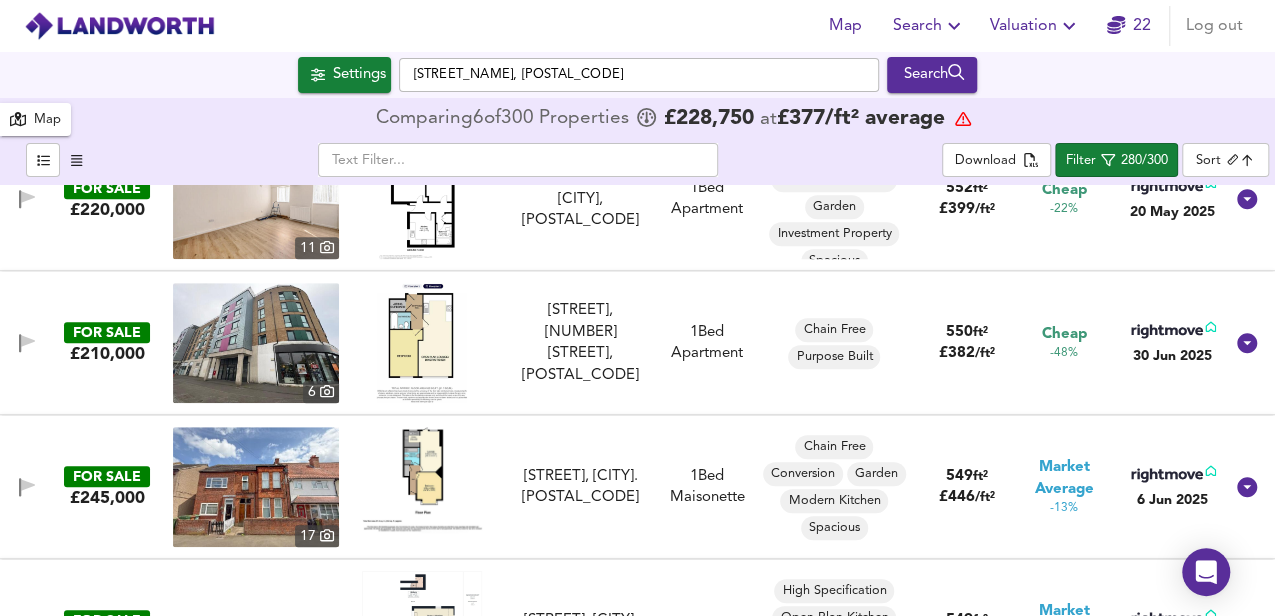 scroll, scrollTop: 8400, scrollLeft: 0, axis: vertical 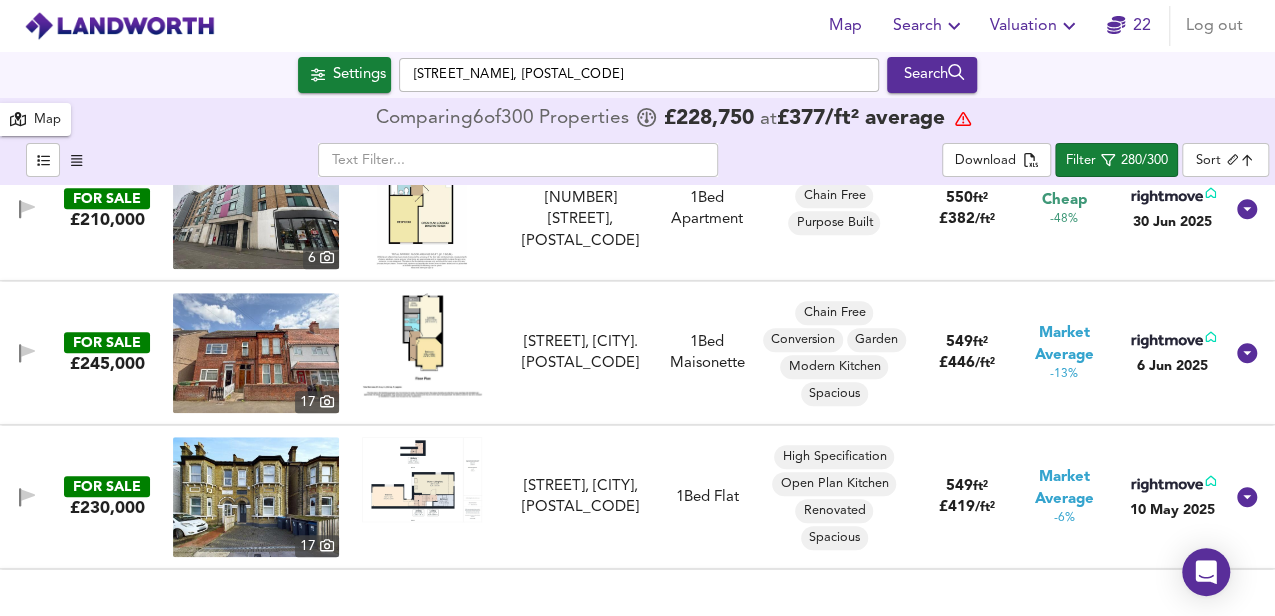 click at bounding box center (422, 346) 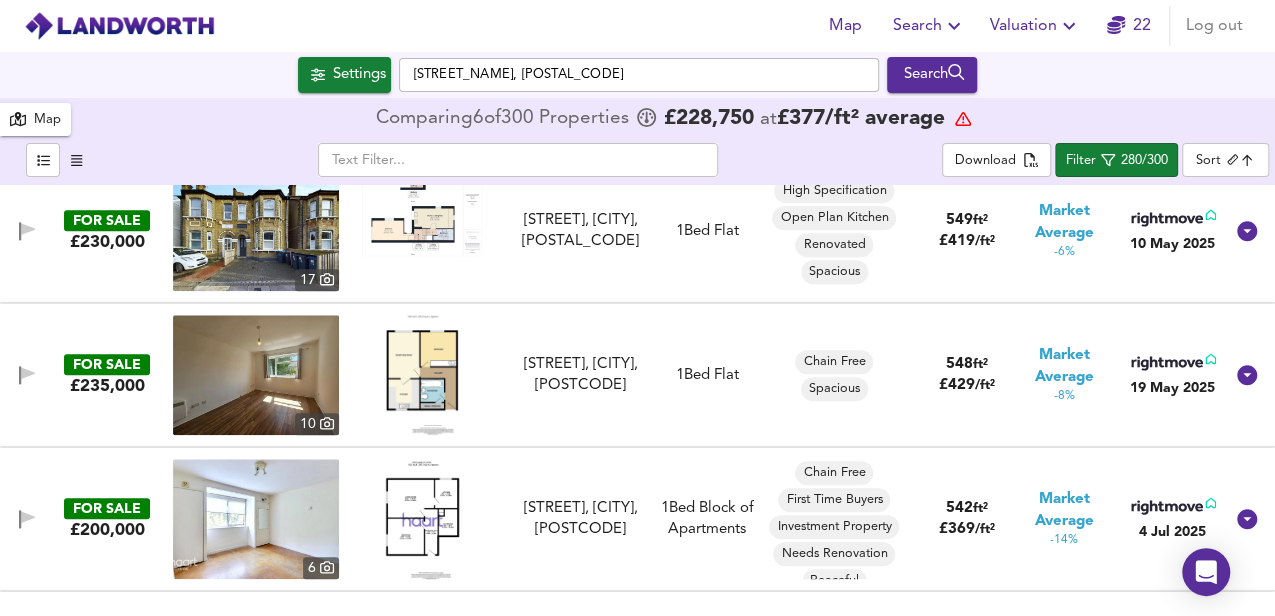 scroll, scrollTop: 8733, scrollLeft: 0, axis: vertical 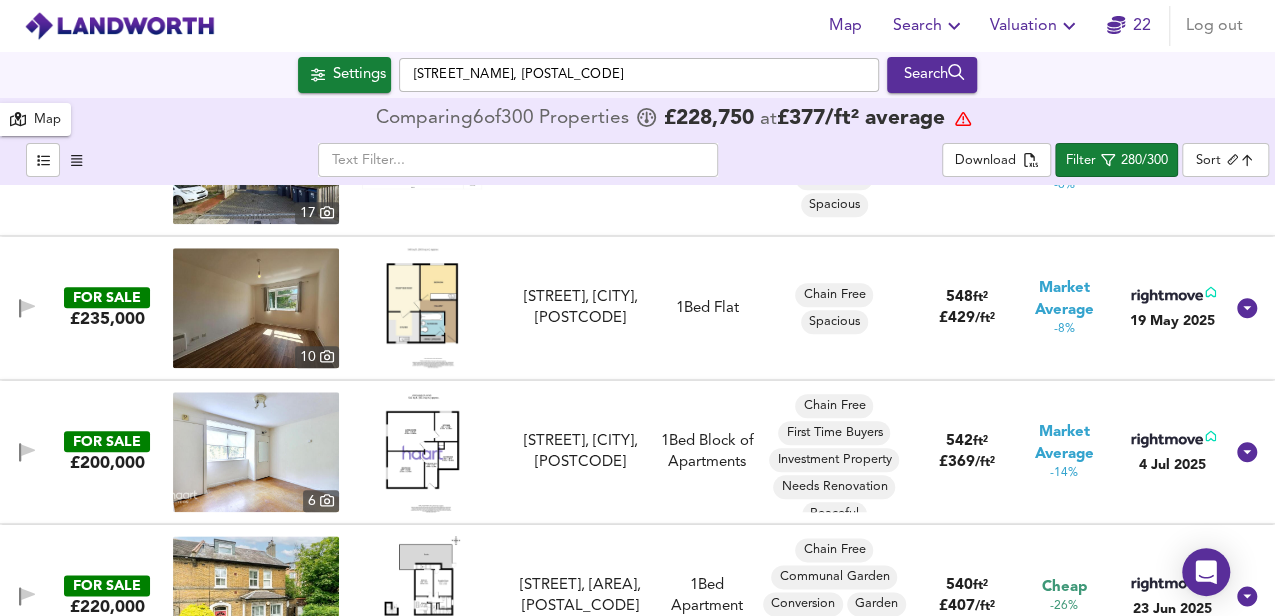 click at bounding box center (422, 308) 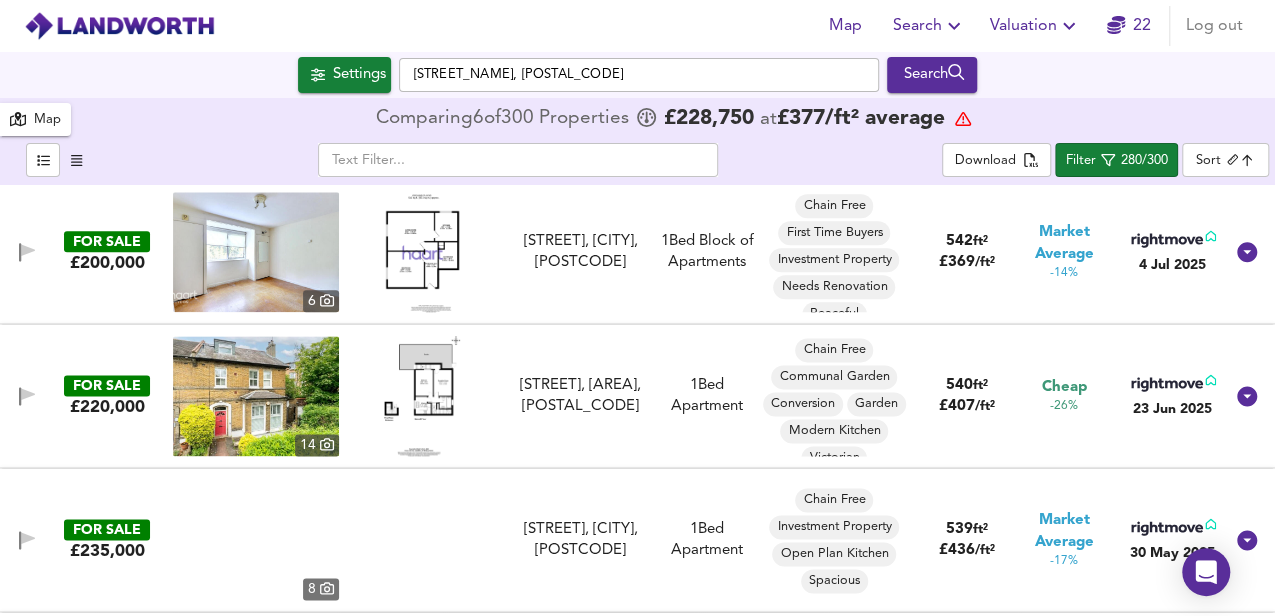 scroll, scrollTop: 9000, scrollLeft: 0, axis: vertical 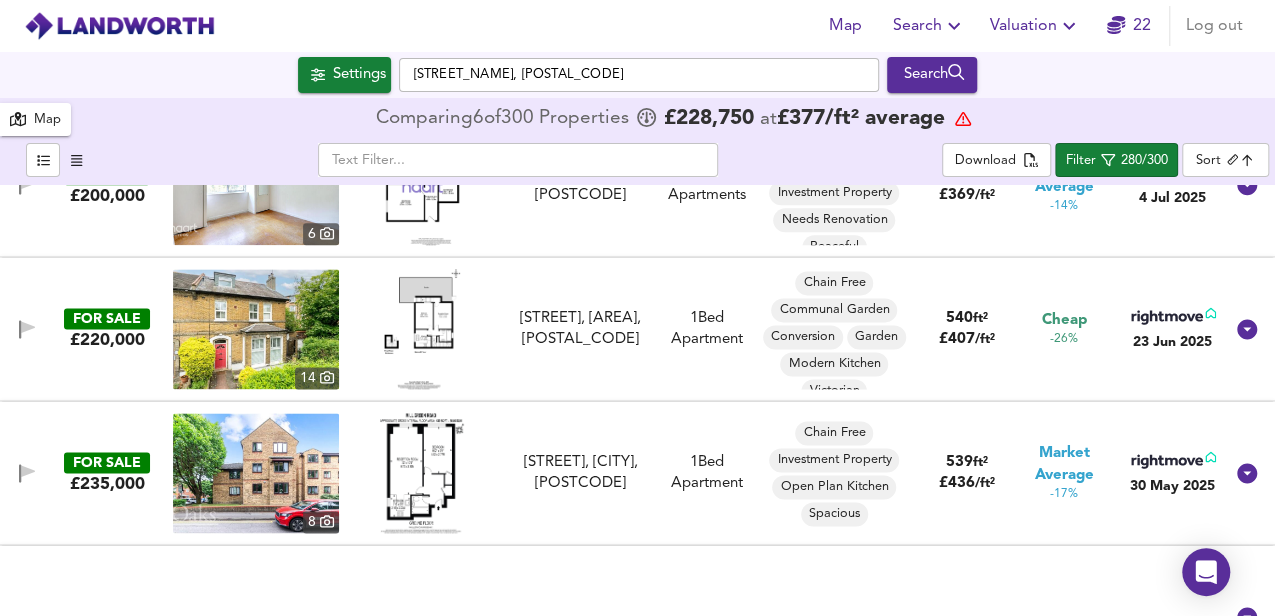 click at bounding box center [422, 329] 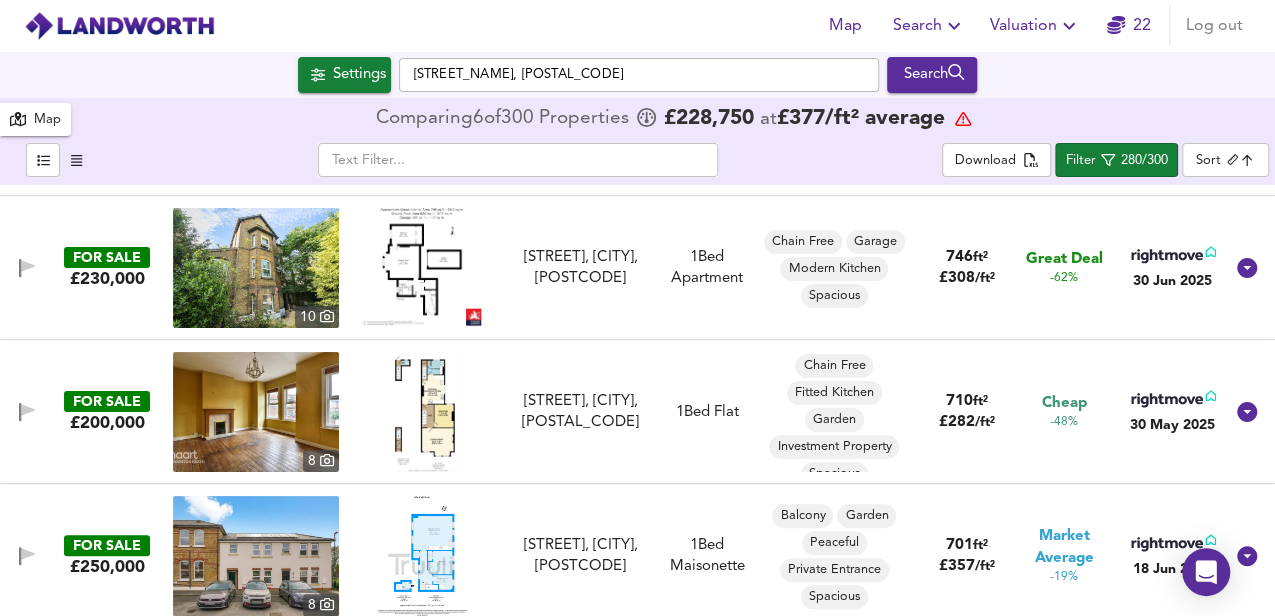 scroll, scrollTop: 0, scrollLeft: 0, axis: both 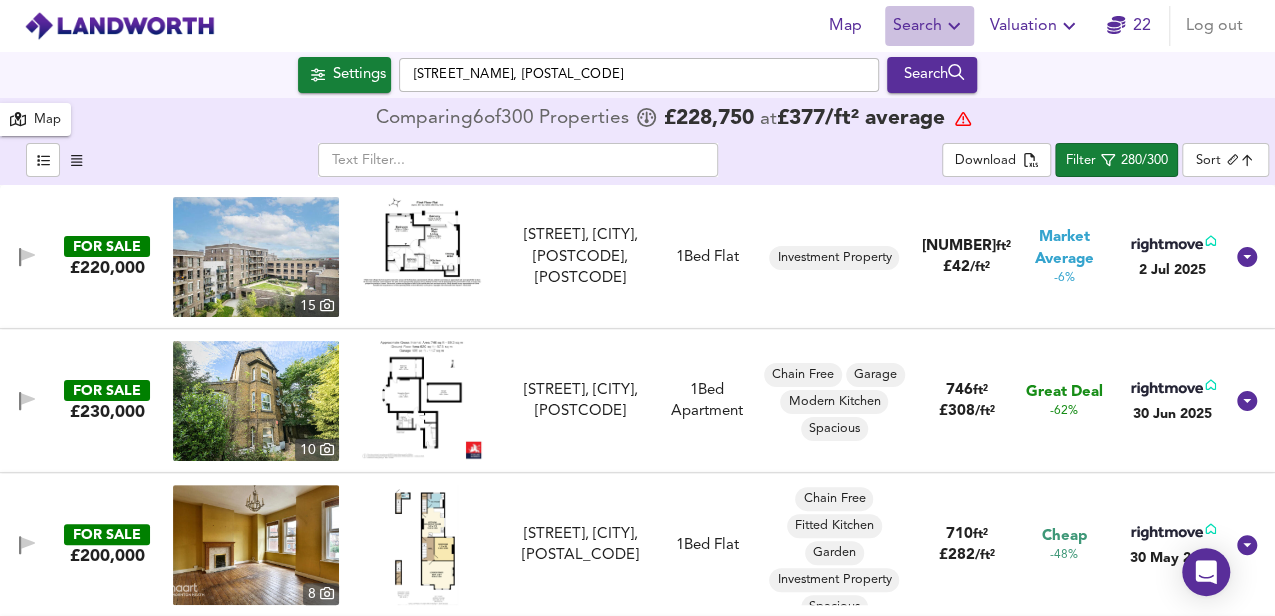 click at bounding box center (954, 26) 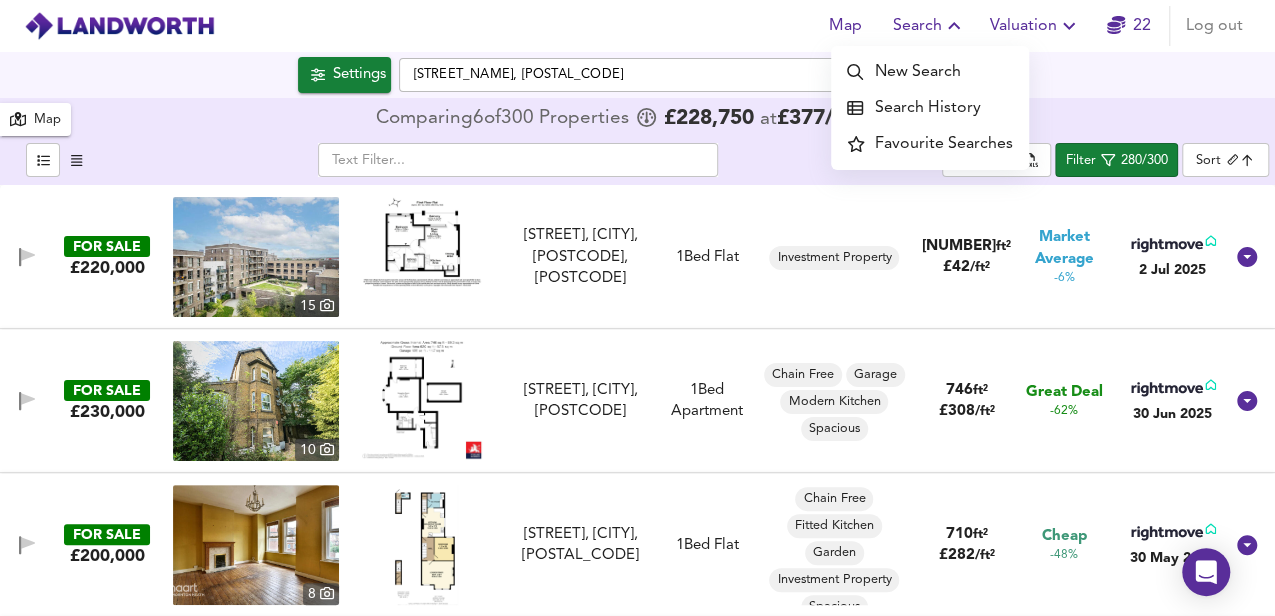 click on "Search History" at bounding box center (930, 108) 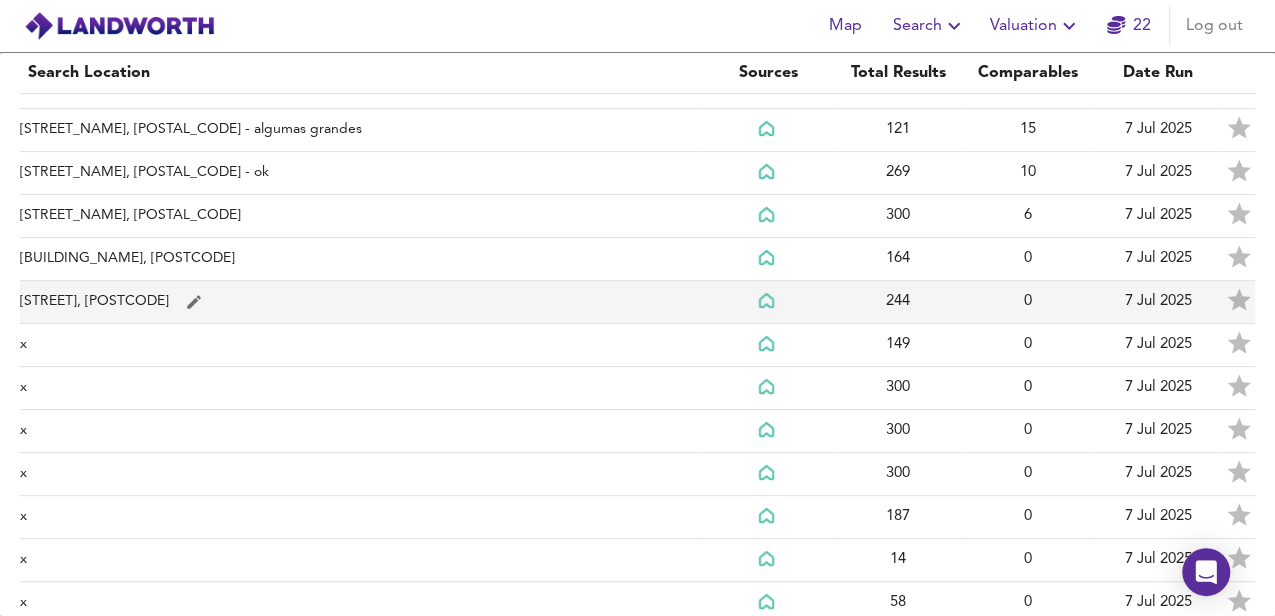 scroll, scrollTop: 133, scrollLeft: 0, axis: vertical 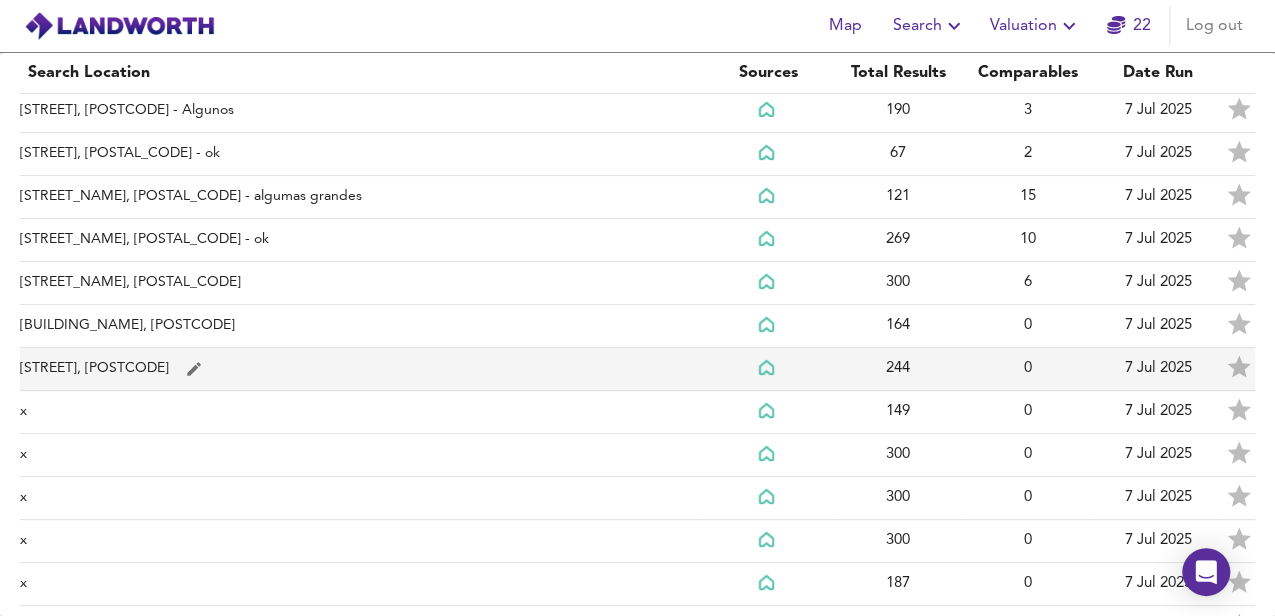 click on "[STREET], [POSTCODE]" at bounding box center [361, -18] 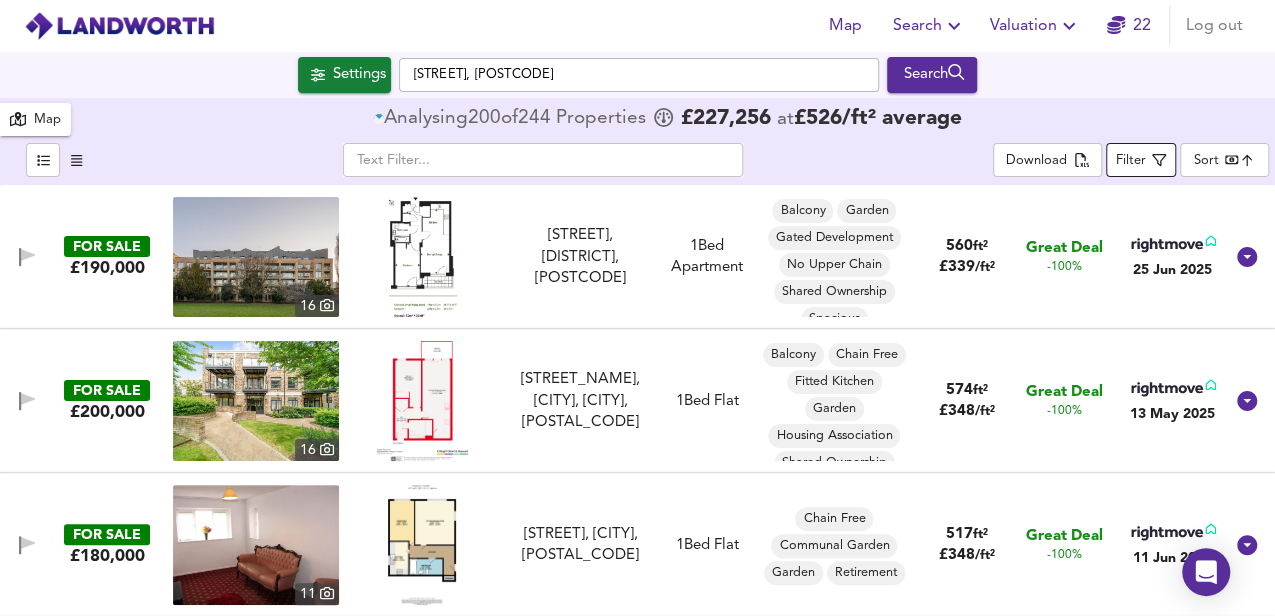 click on "Filter" at bounding box center [1141, 160] 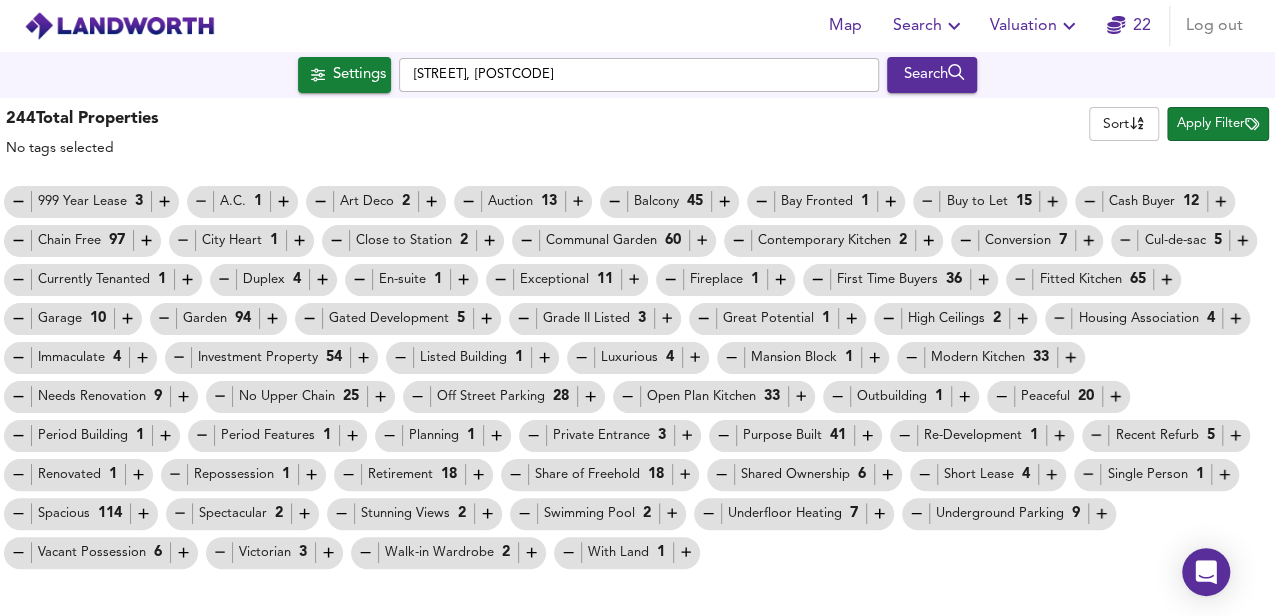 click at bounding box center (18, 201) 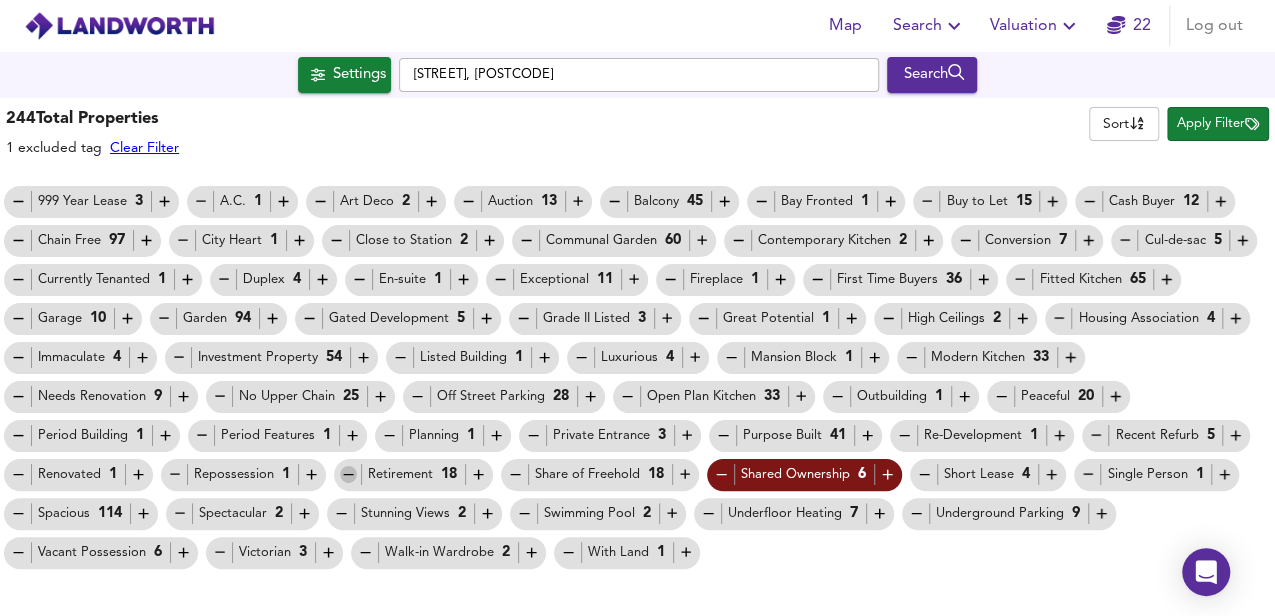 click at bounding box center [18, 201] 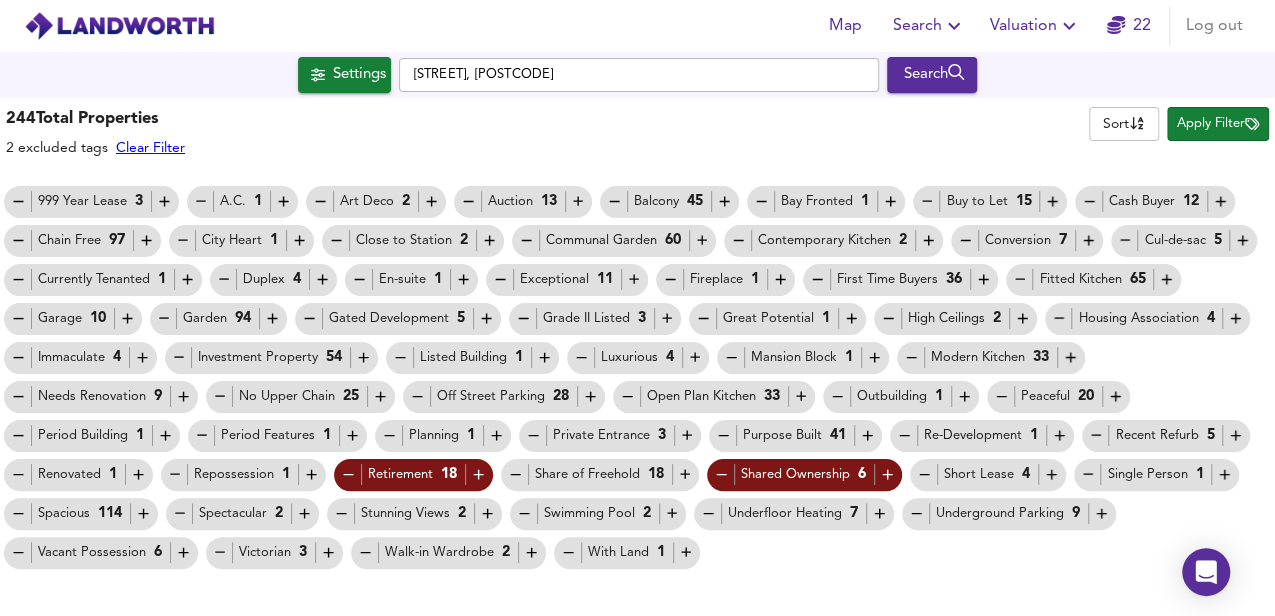 click at bounding box center [18, 201] 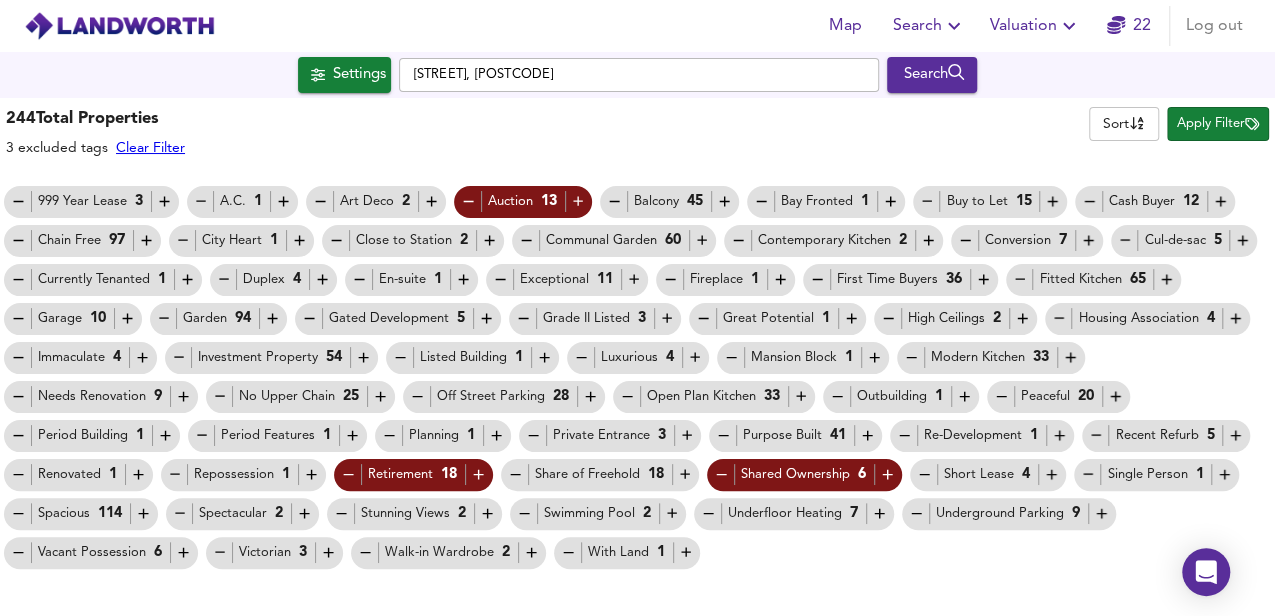 click on "Apply Filter" at bounding box center [1218, 124] 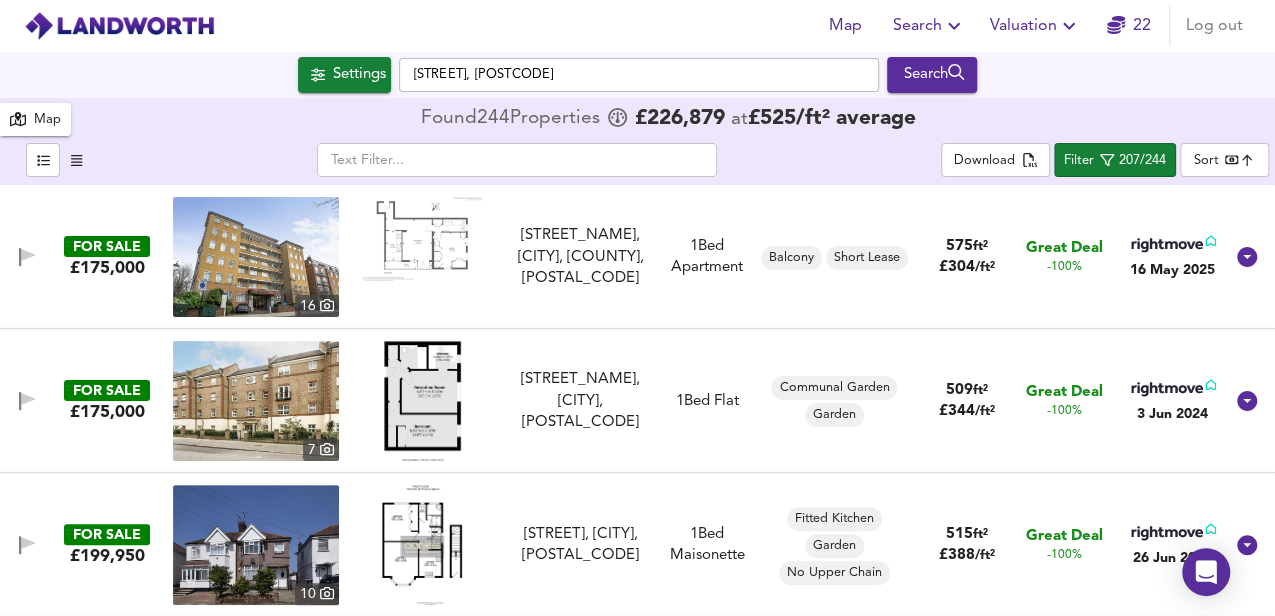 click on "Map Search Valuation    22 Log out        Settings     [STREET], [CITY], [CITY], [POSTAL_CODE]        Search            244  Results   Legend   Map Found  244  Propert ies              ​ Download   Filter 207/244   Sort   bestdeal ​ FOR SALE £175,000     16    [STREET], [CITY], [CITY], [POSTAL_CODE] [STREET], [CITY], [CITY], [POSTAL_CODE] 1  Bed   Apartment Balcony Short Lease 575 ft² £ 304 / ft² Great Deal -100% 16 May 2025 FOR SALE £175,000     7    [STREET], [CITY], [POSTAL_CODE] [STREET], [CITY] 1  Bed   Flat Communal Garden Garden 509 ft² £ 344 / ft² Great Deal -100% 3 Jun 2024 FOR SALE £199,950     10    [STREET], [CITY], [POSTAL_CODE] [STREET], [CITY], [POSTAL_CODE] 1  Bed   Maisonette Fitted Kitchen Garden No Upper Chain 515 ft² £ 388 / ft² Great Deal -100% 26 Jun 2025
X Map Settings Basemap          Default hybrid Heatmap          Average Price landworth 3D   View Dynamic Heatmap   2D" at bounding box center (637, 308) 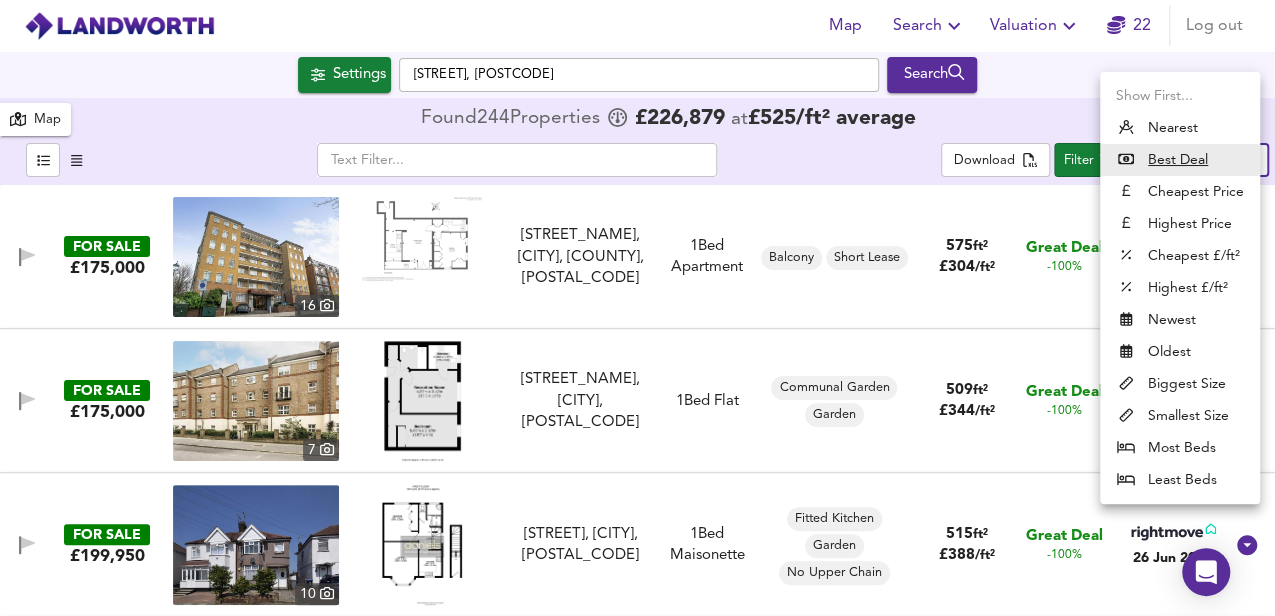 click on "Biggest Size" at bounding box center (1180, 384) 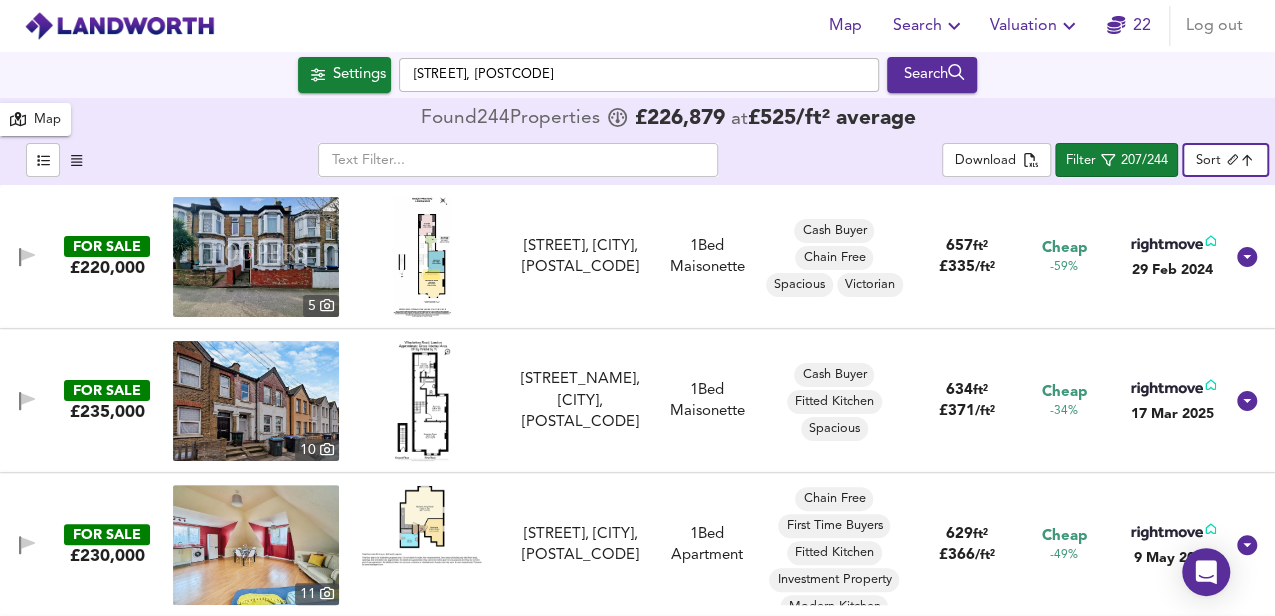 click at bounding box center [422, 257] 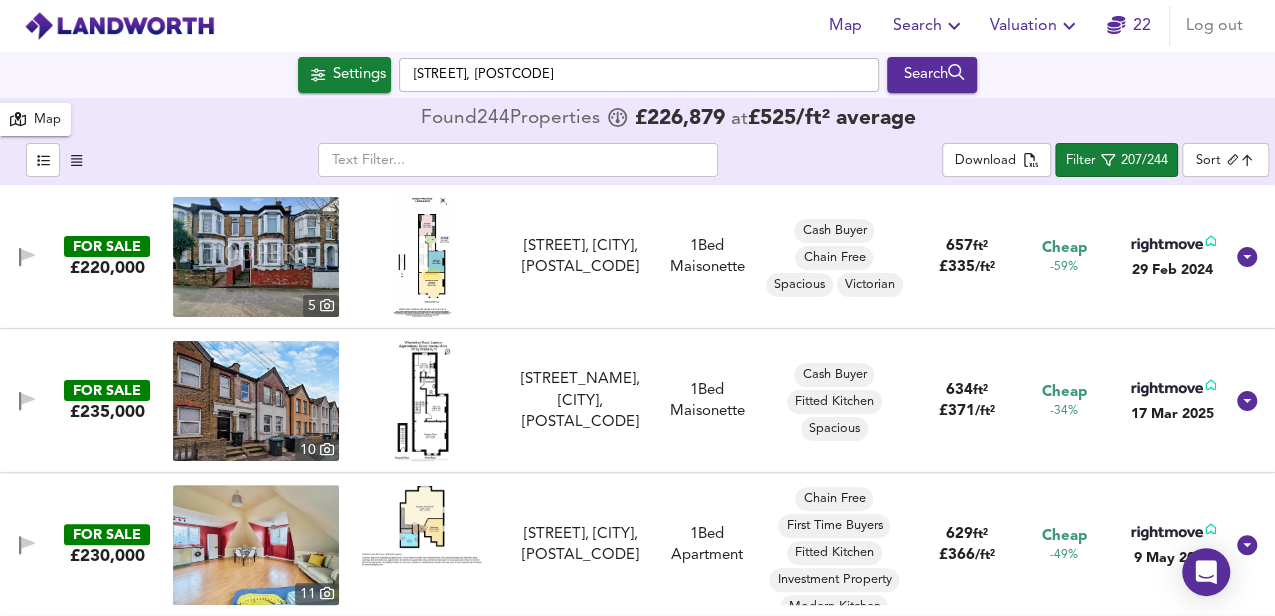 click at bounding box center (256, 257) 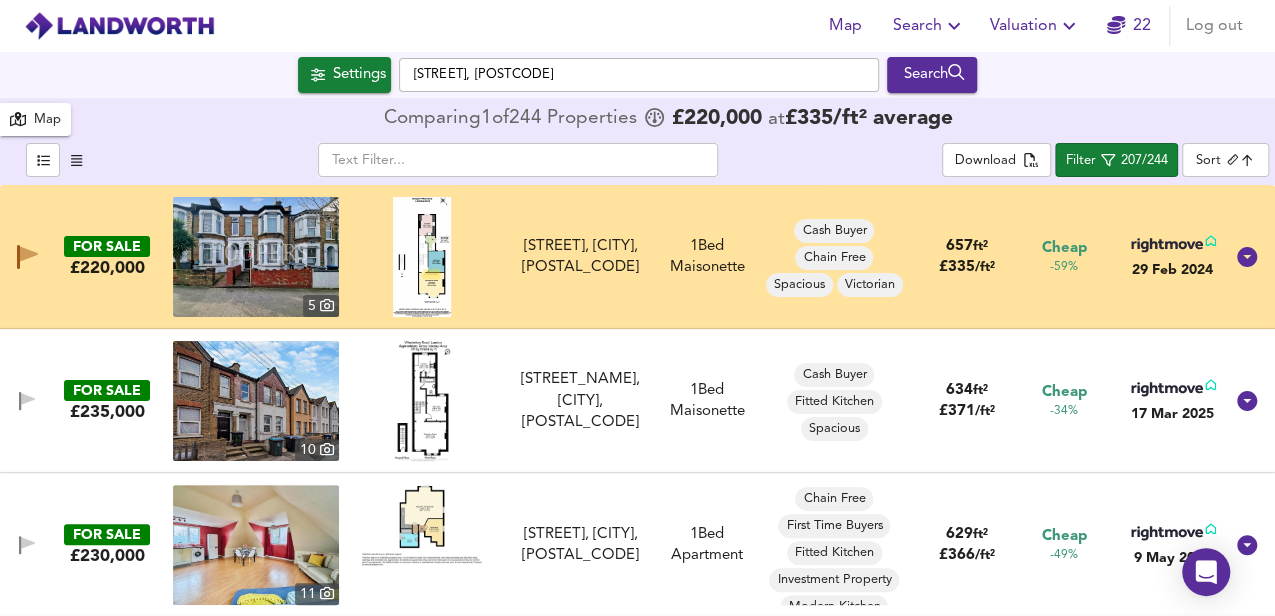 click at bounding box center (422, 401) 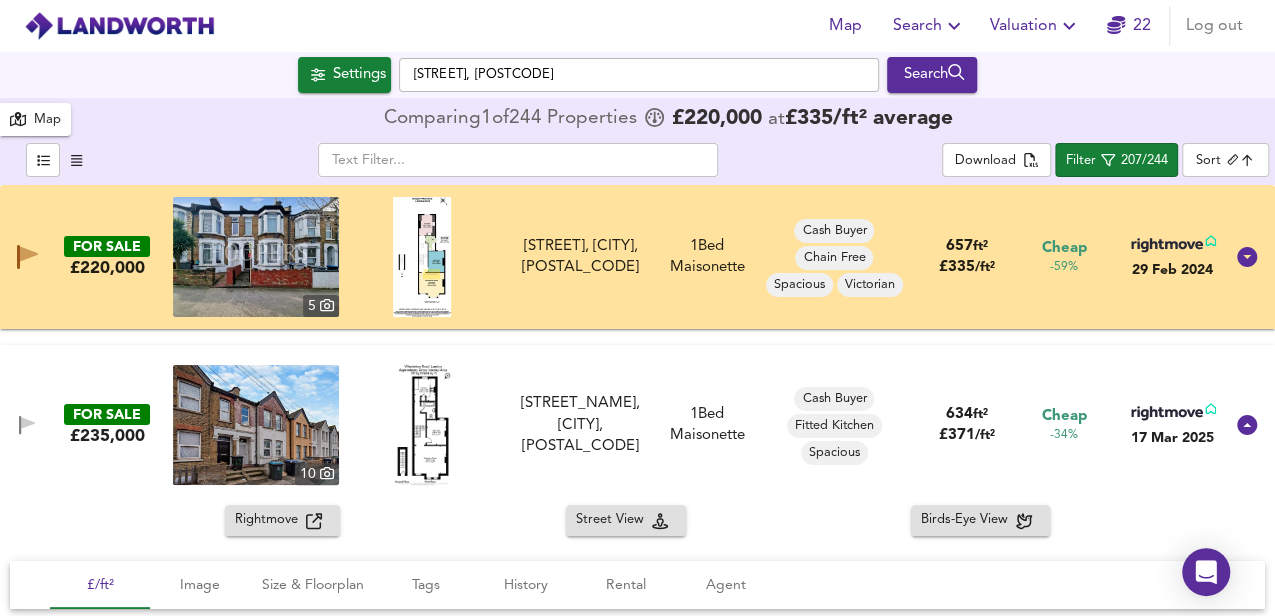 click at bounding box center [256, 425] 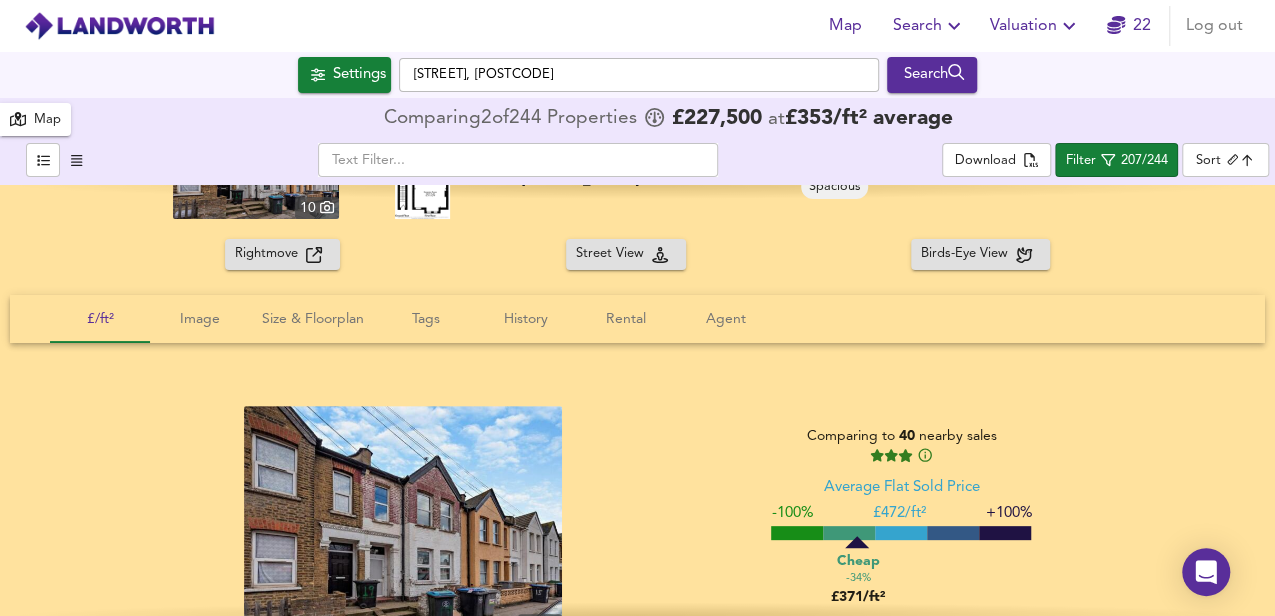 scroll, scrollTop: 66, scrollLeft: 0, axis: vertical 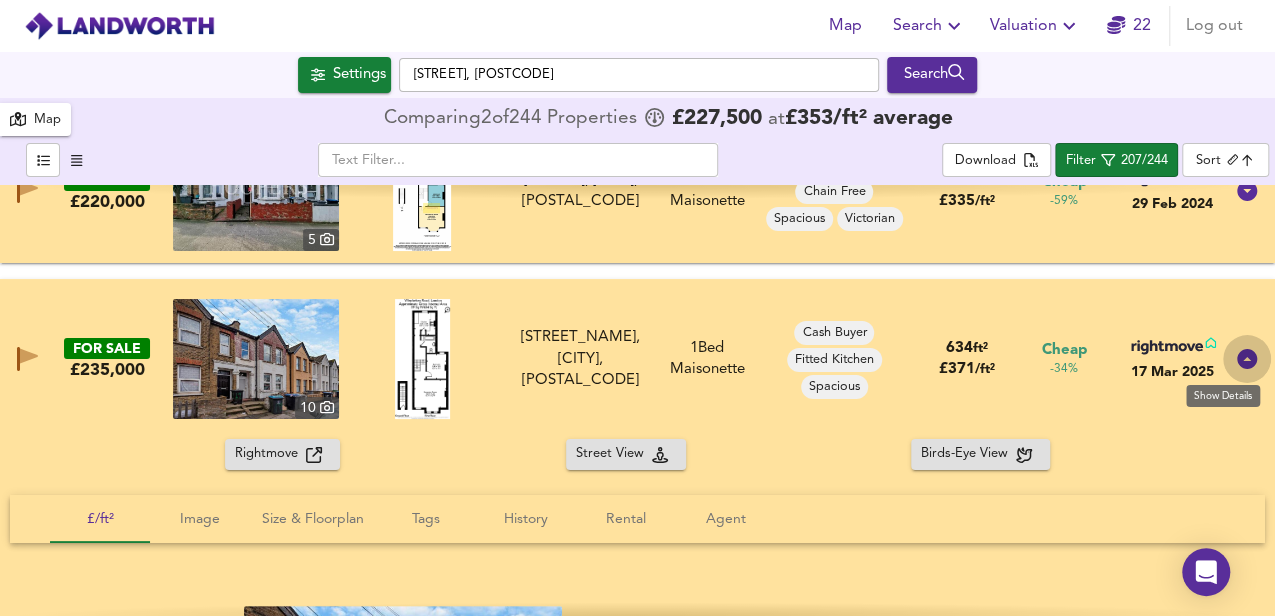 click at bounding box center (1247, 359) 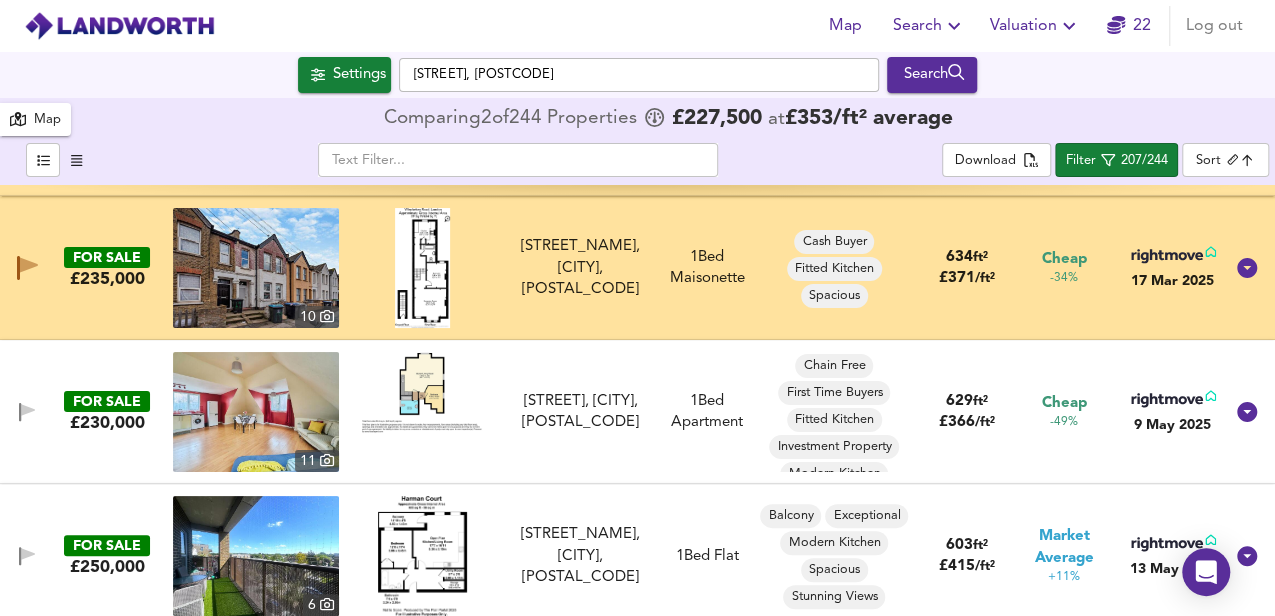 scroll, scrollTop: 66, scrollLeft: 0, axis: vertical 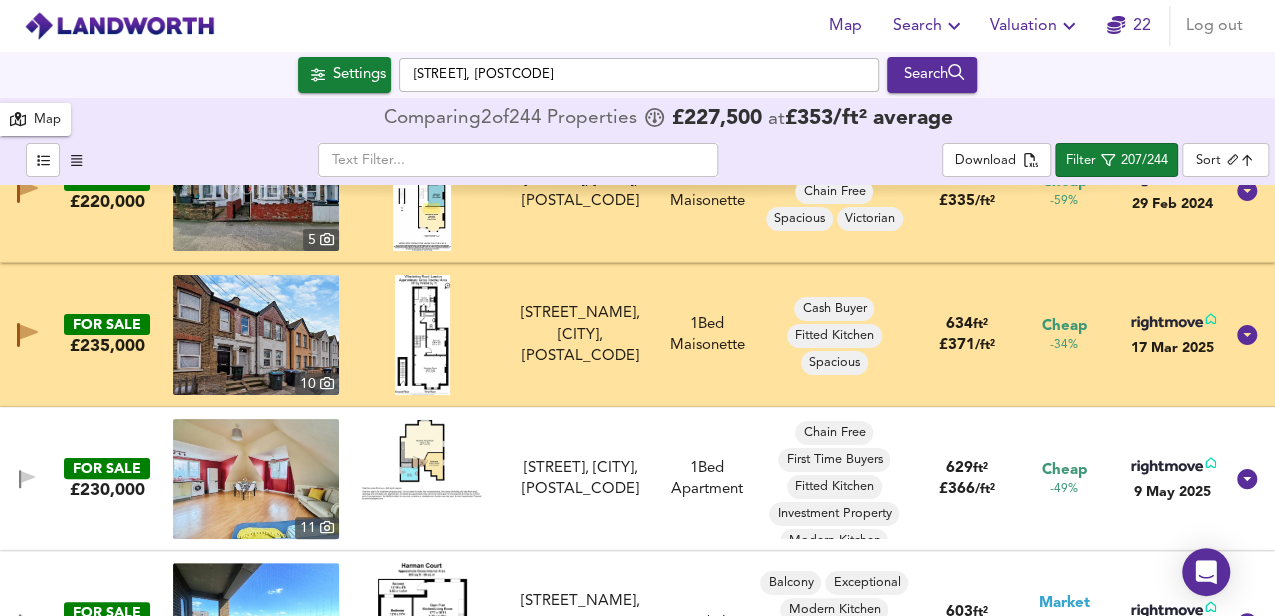 click at bounding box center [422, 335] 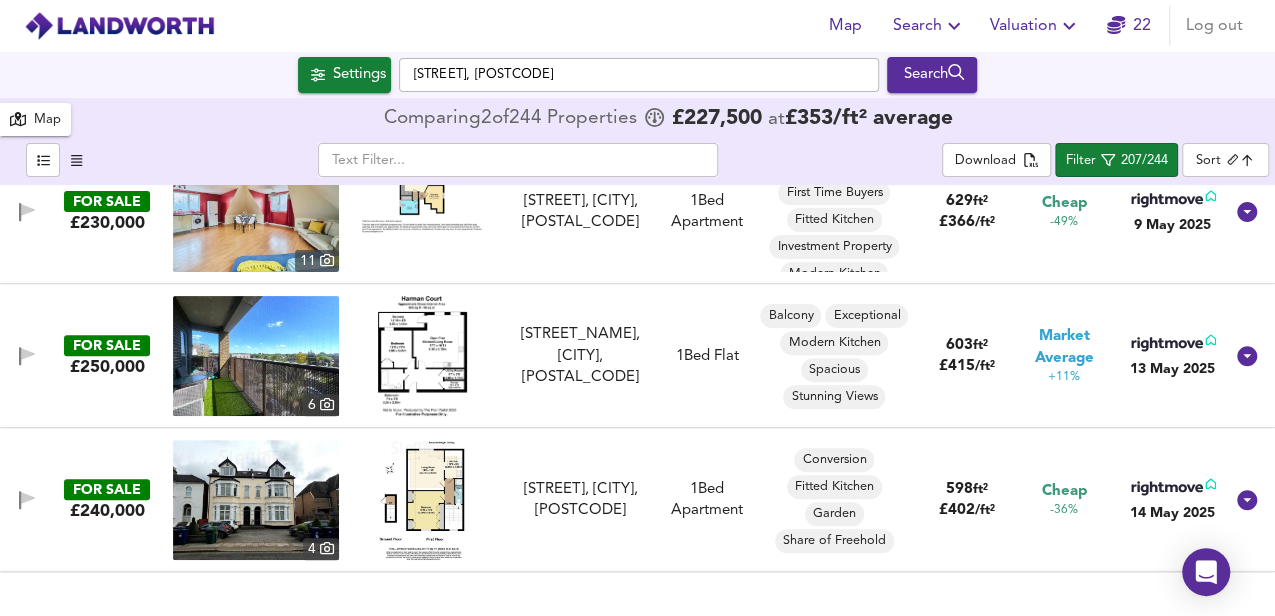 scroll, scrollTop: 400, scrollLeft: 0, axis: vertical 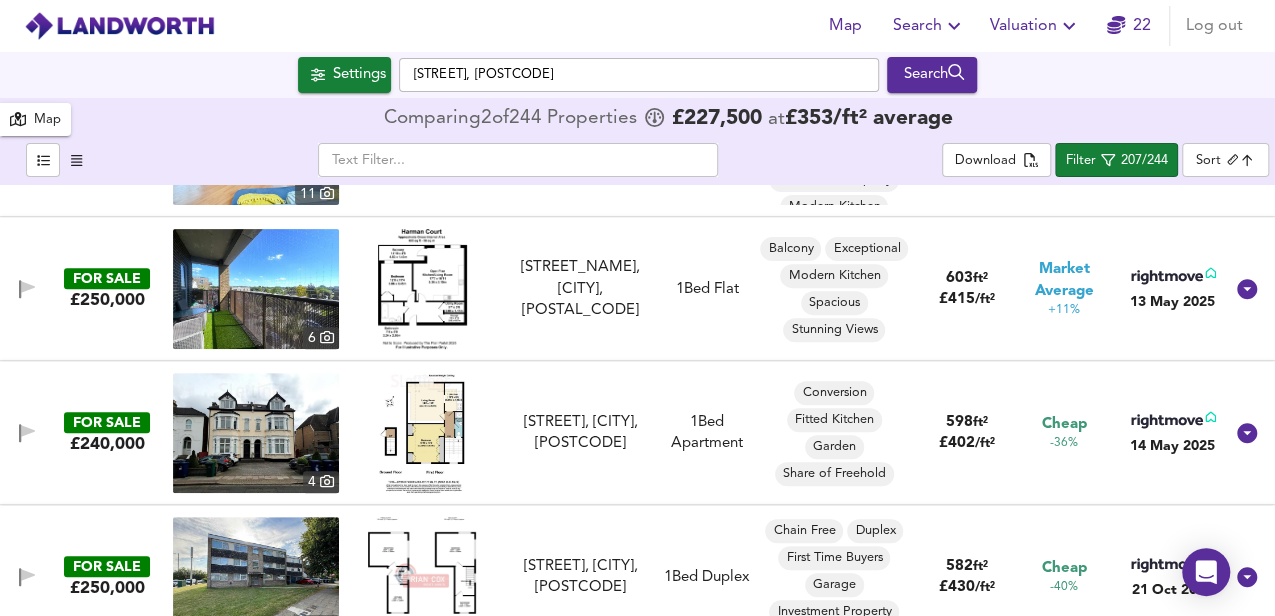 click at bounding box center [422, 433] 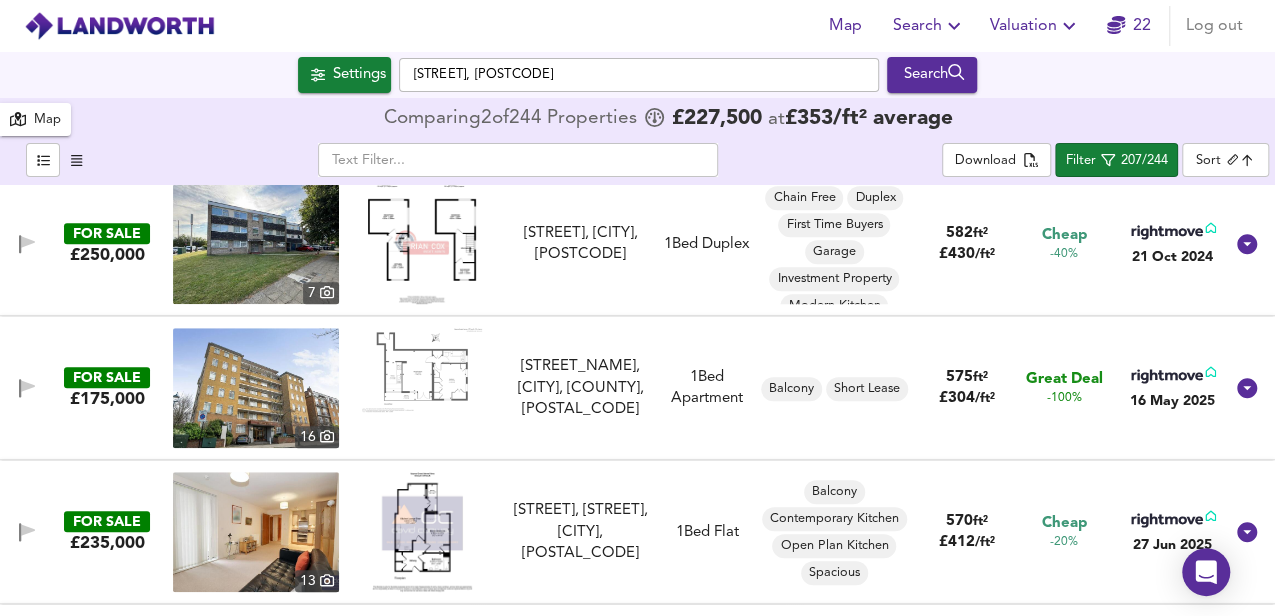 scroll, scrollTop: 866, scrollLeft: 0, axis: vertical 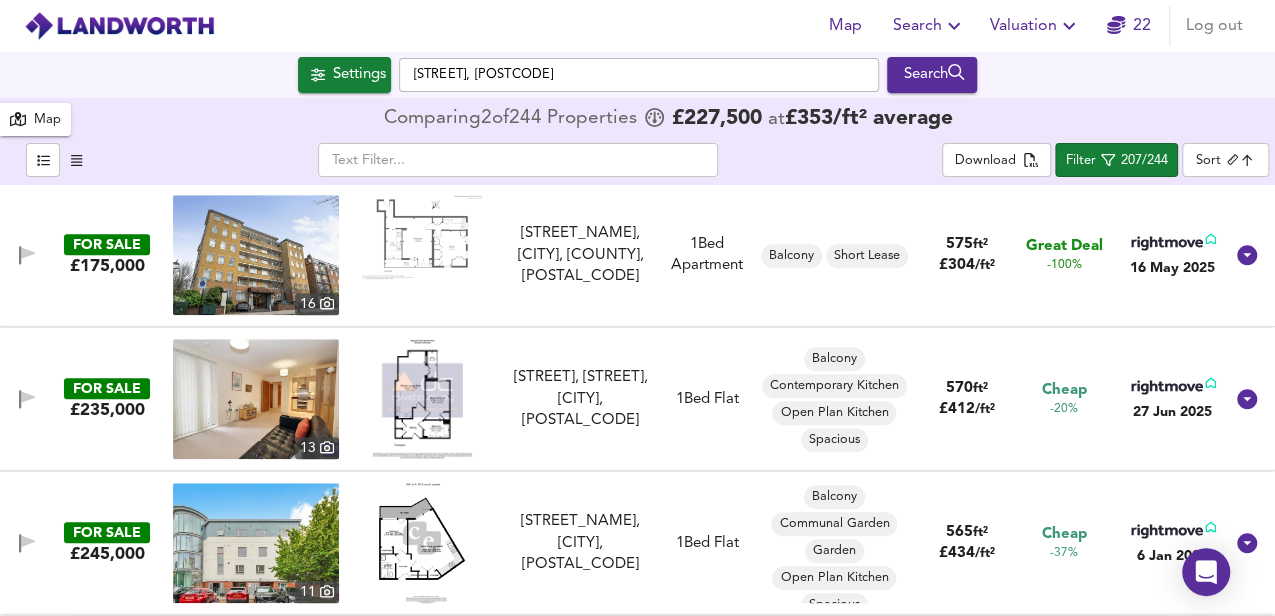 click at bounding box center (422, 399) 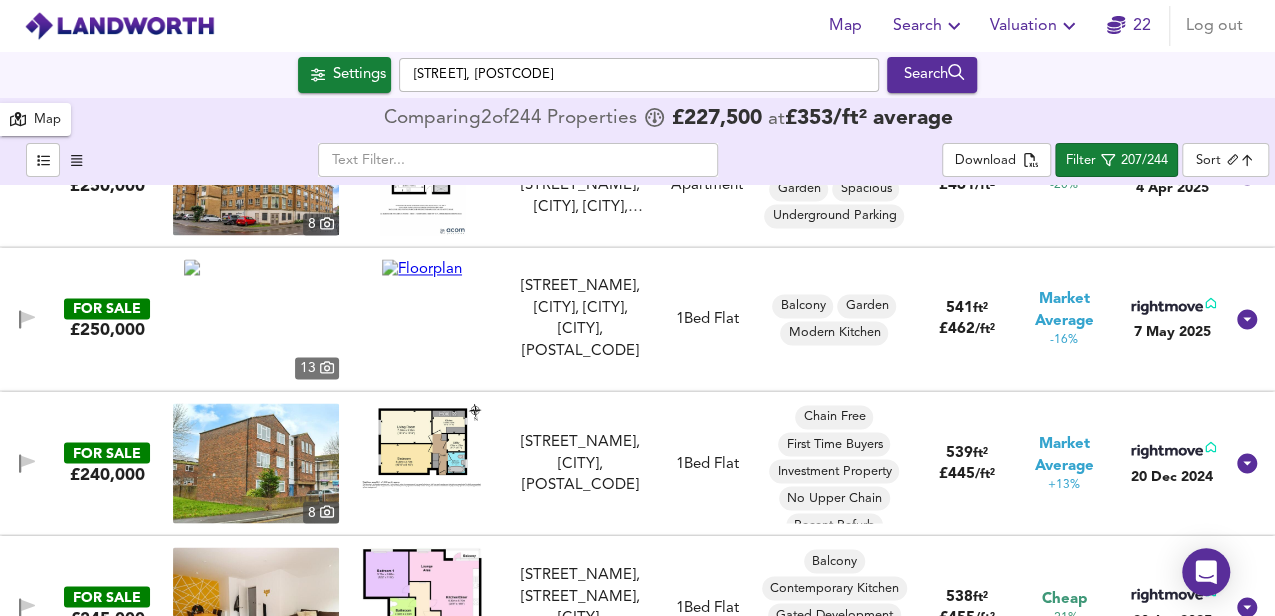 scroll, scrollTop: 1733, scrollLeft: 0, axis: vertical 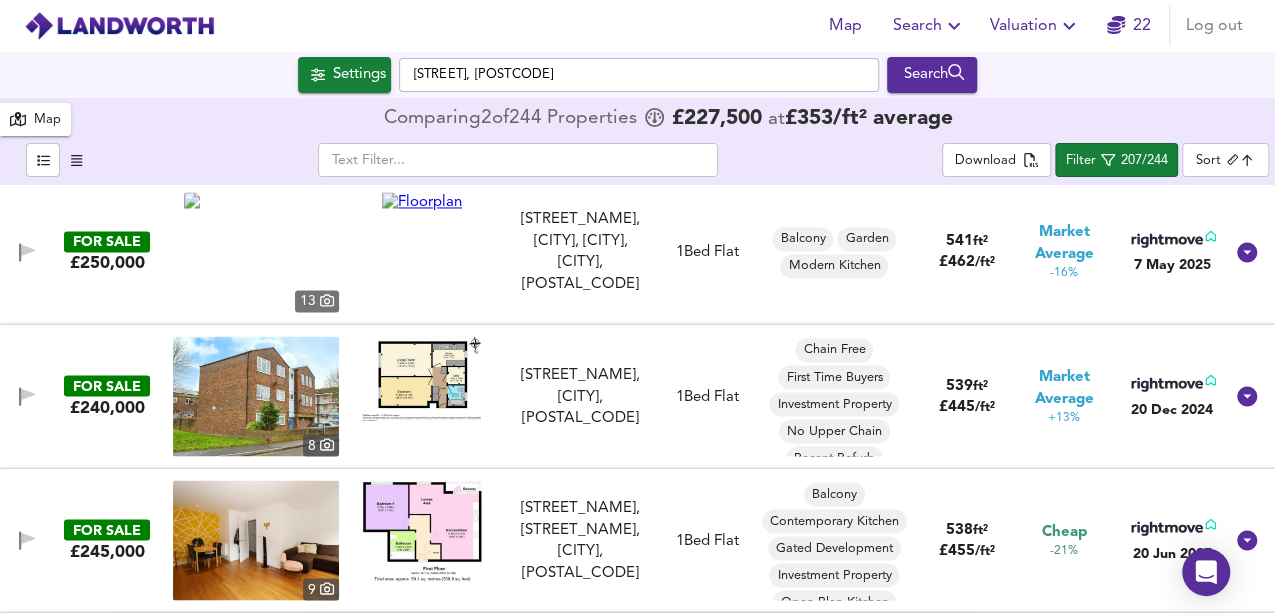 click at bounding box center [422, 378] 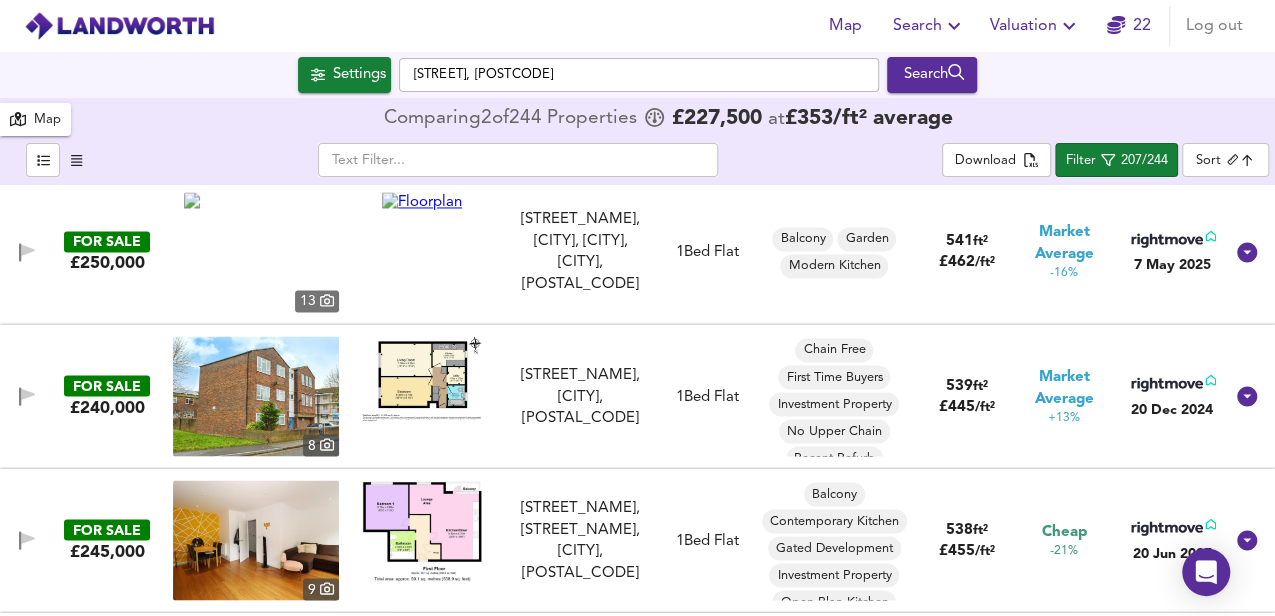 scroll, scrollTop: 1866, scrollLeft: 0, axis: vertical 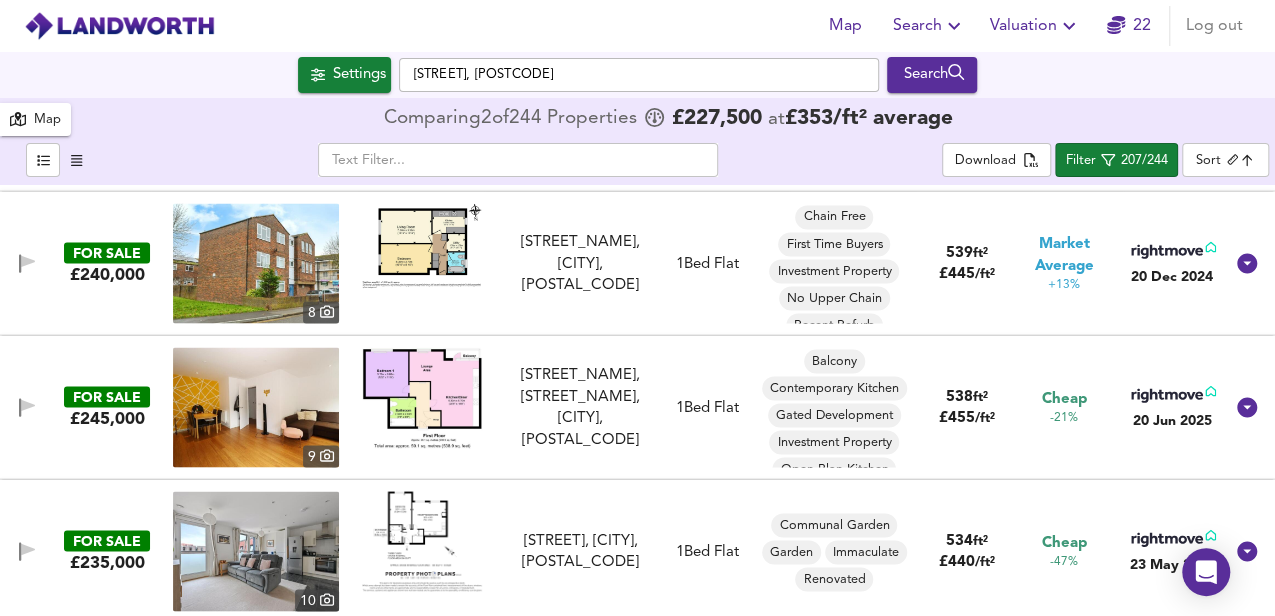 click at bounding box center (422, 397) 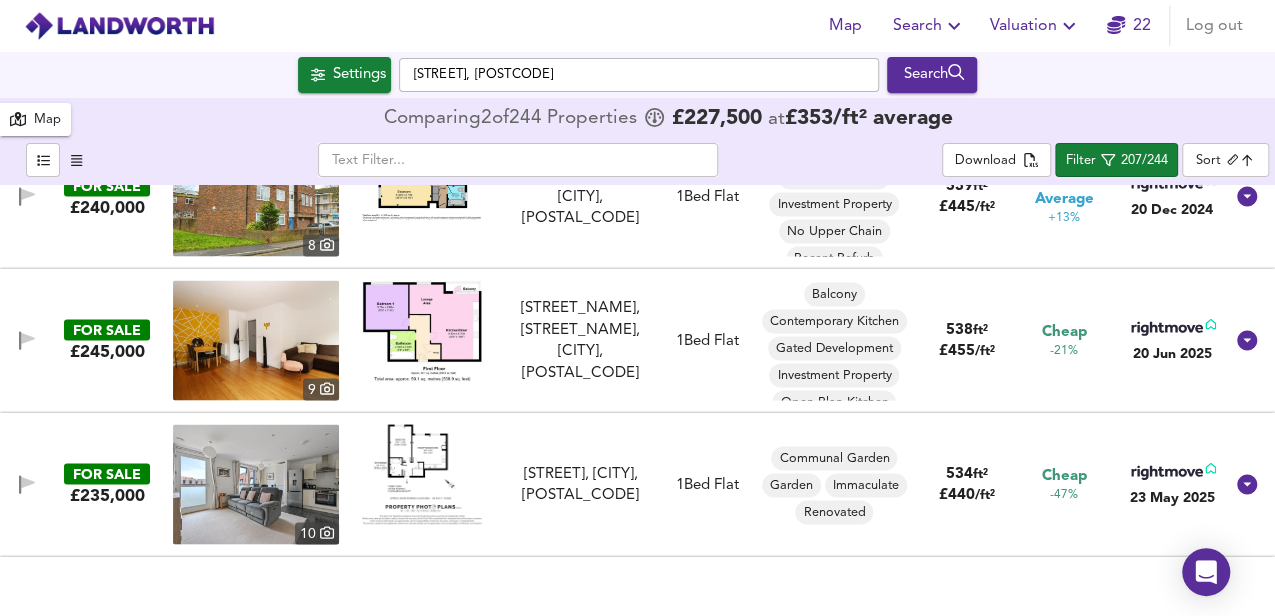 scroll, scrollTop: 2000, scrollLeft: 0, axis: vertical 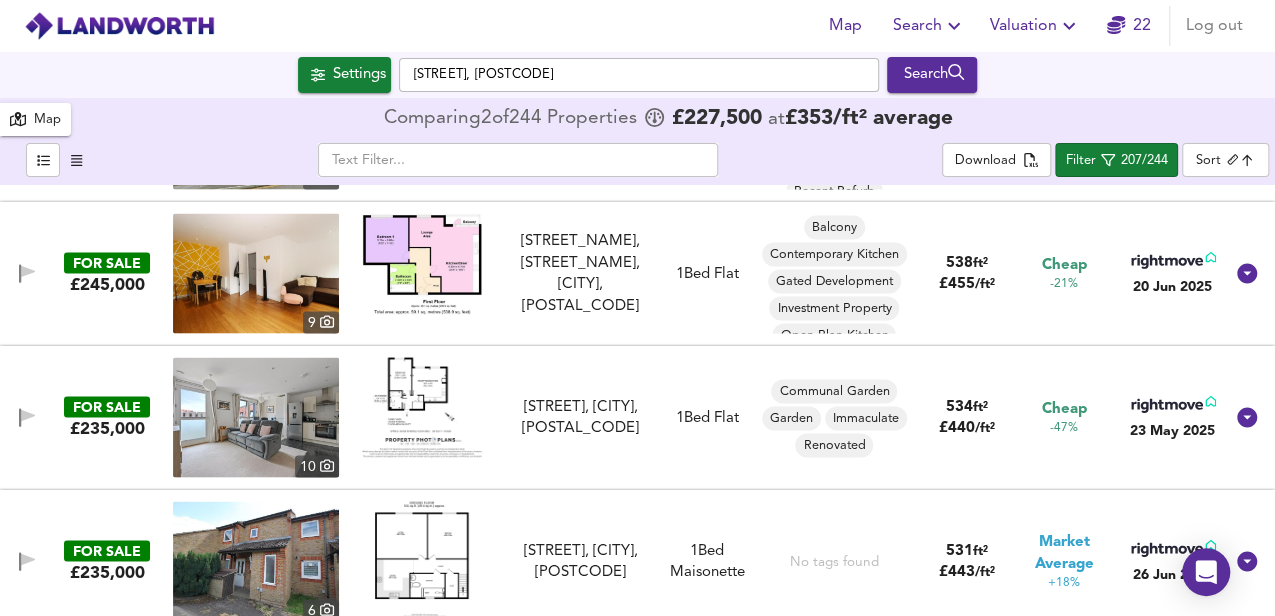 click at bounding box center (422, 407) 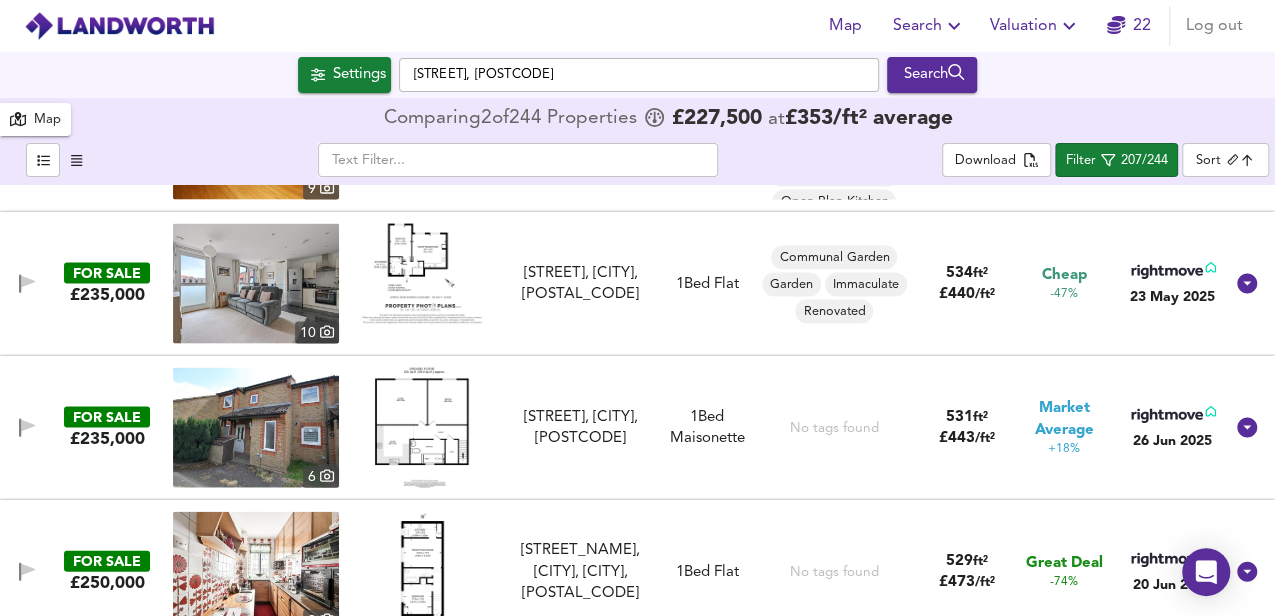scroll, scrollTop: 2200, scrollLeft: 0, axis: vertical 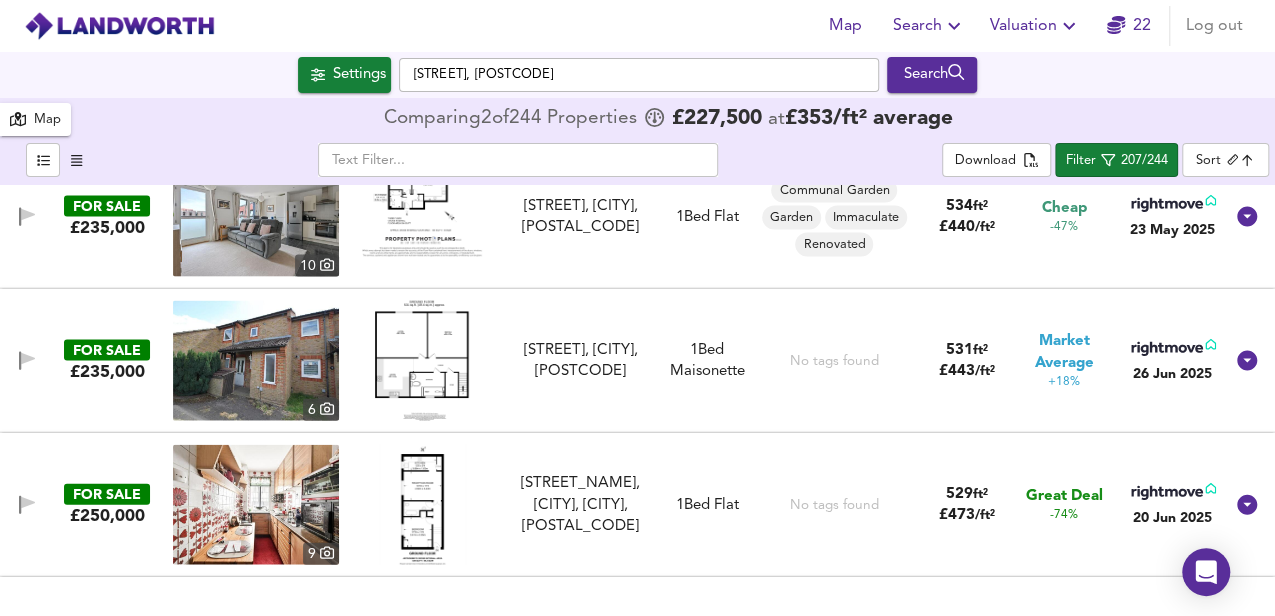 click at bounding box center [422, 361] 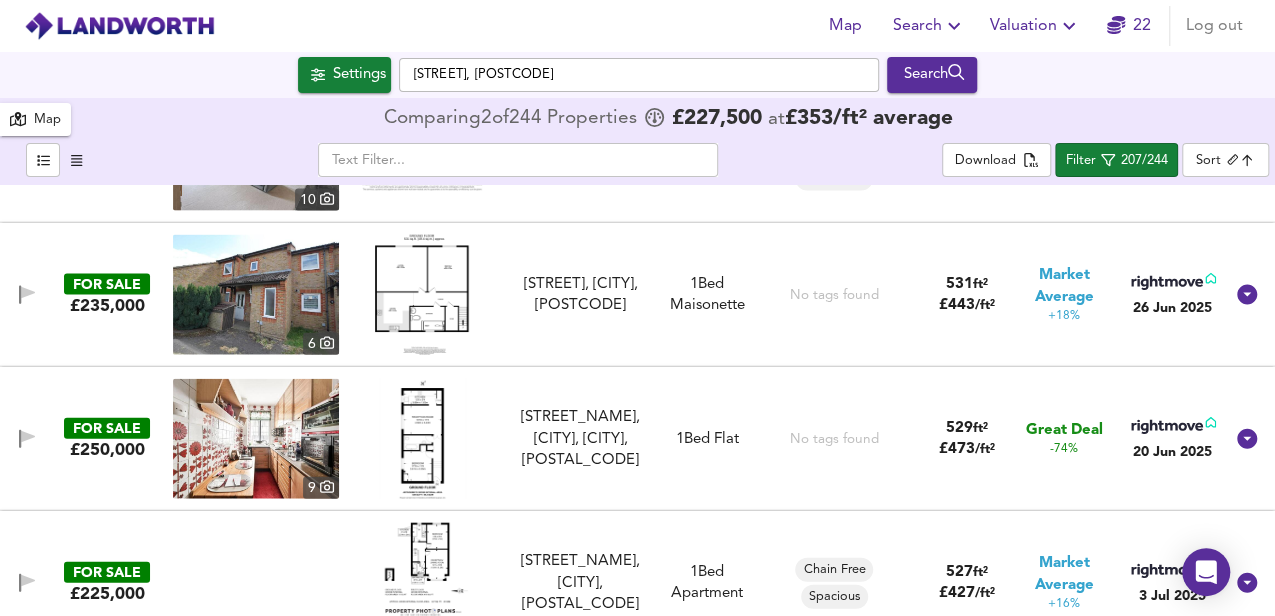 scroll, scrollTop: 2333, scrollLeft: 0, axis: vertical 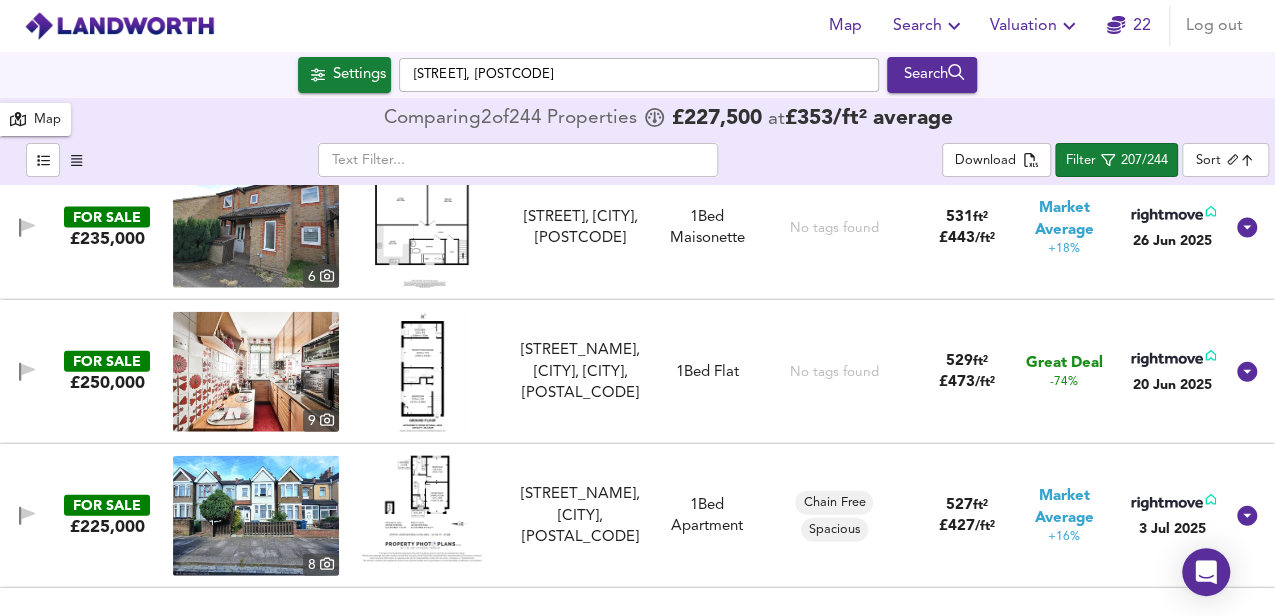 click at bounding box center (422, 372) 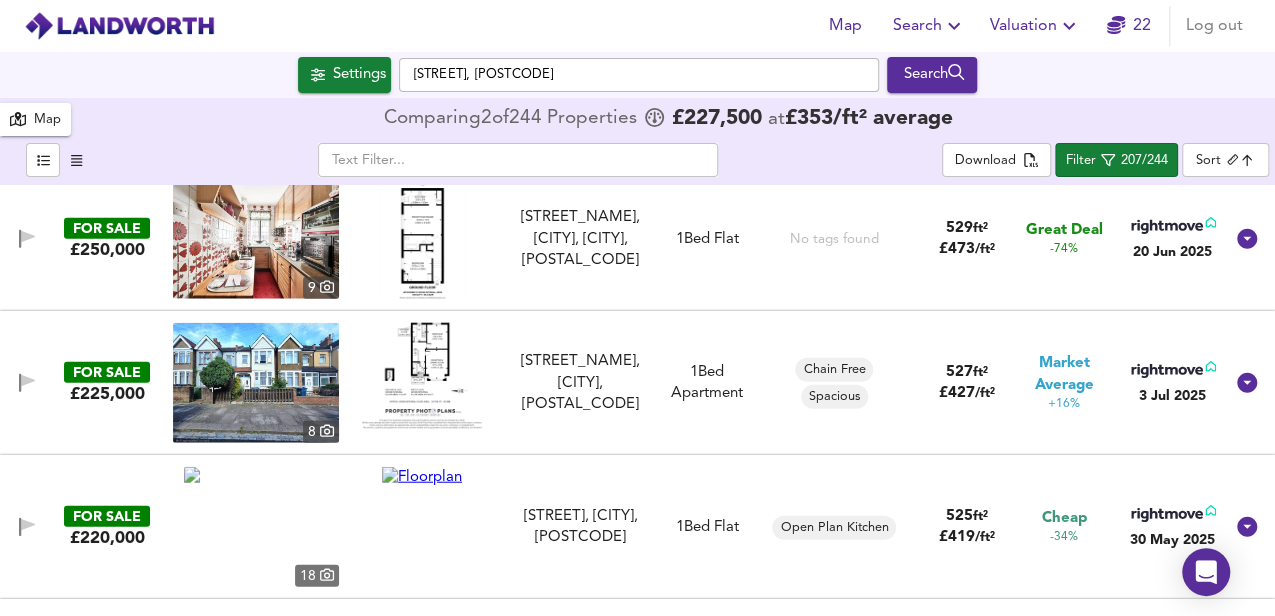 scroll, scrollTop: 2533, scrollLeft: 0, axis: vertical 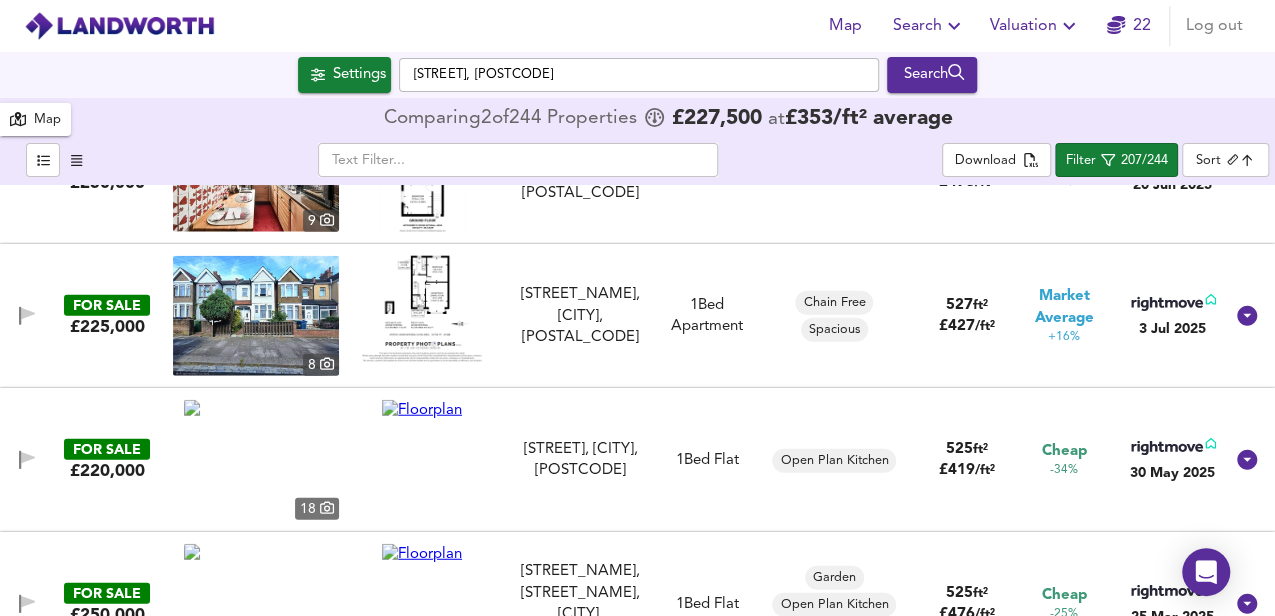 click at bounding box center (422, 309) 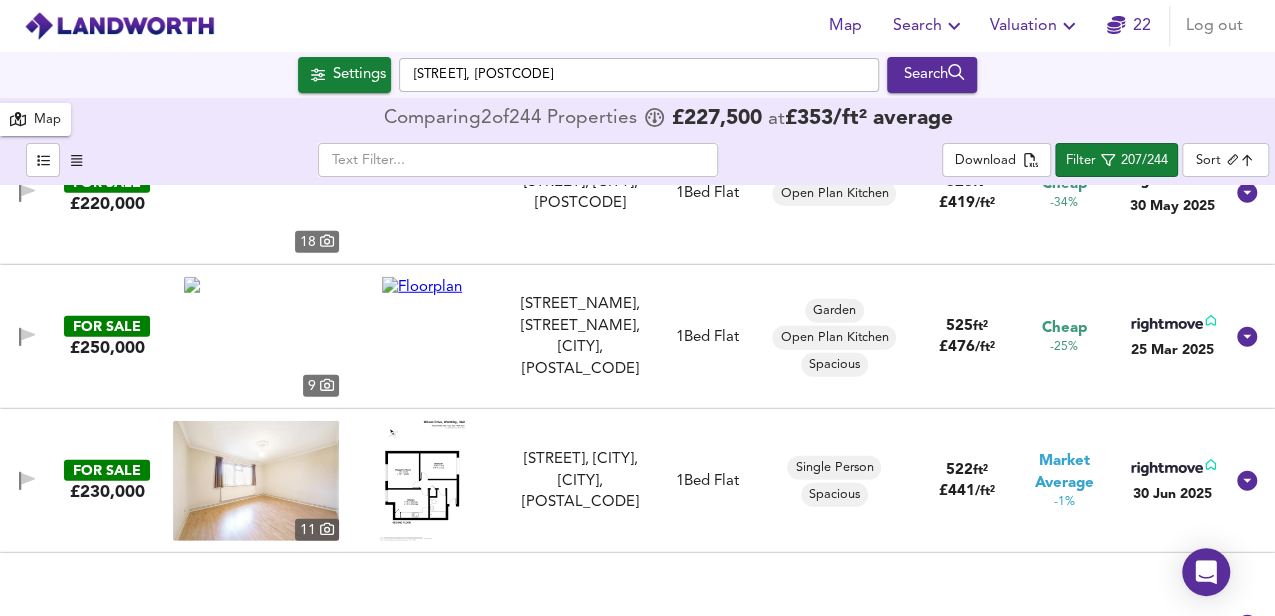 scroll, scrollTop: 2933, scrollLeft: 0, axis: vertical 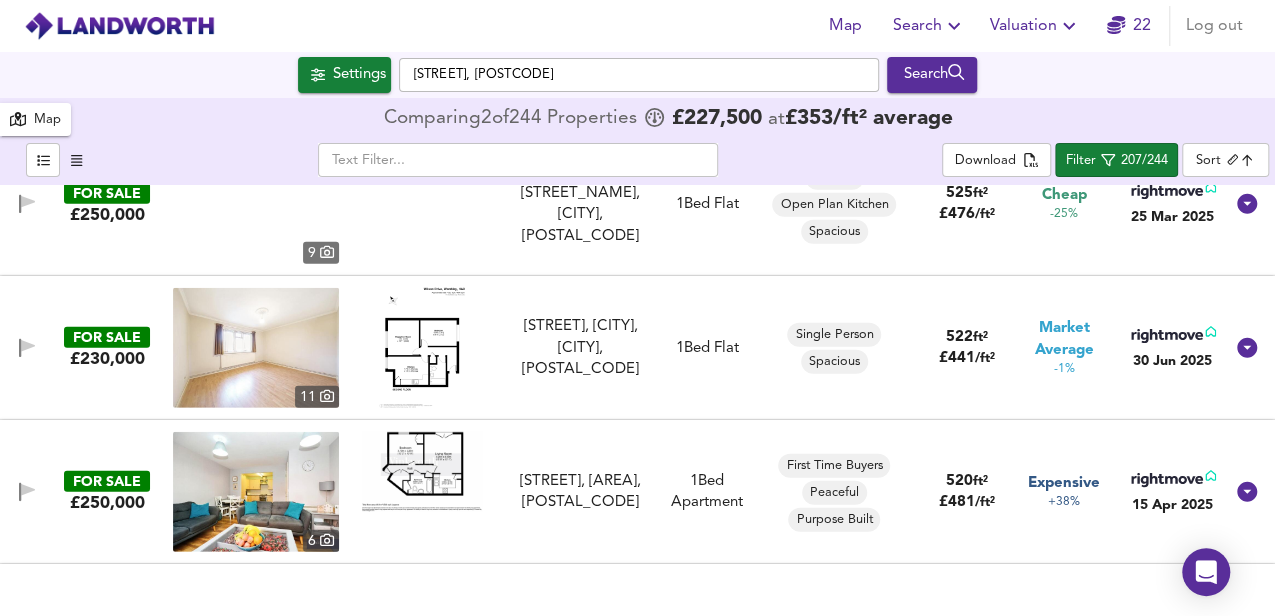 click at bounding box center (422, 348) 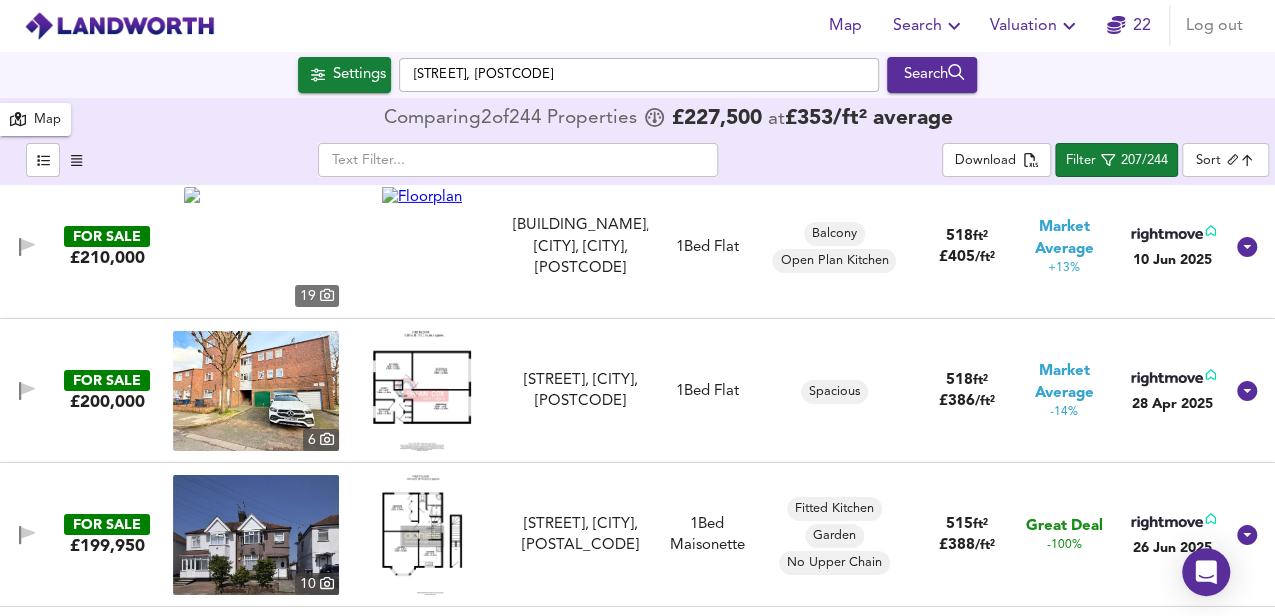 scroll, scrollTop: 3533, scrollLeft: 0, axis: vertical 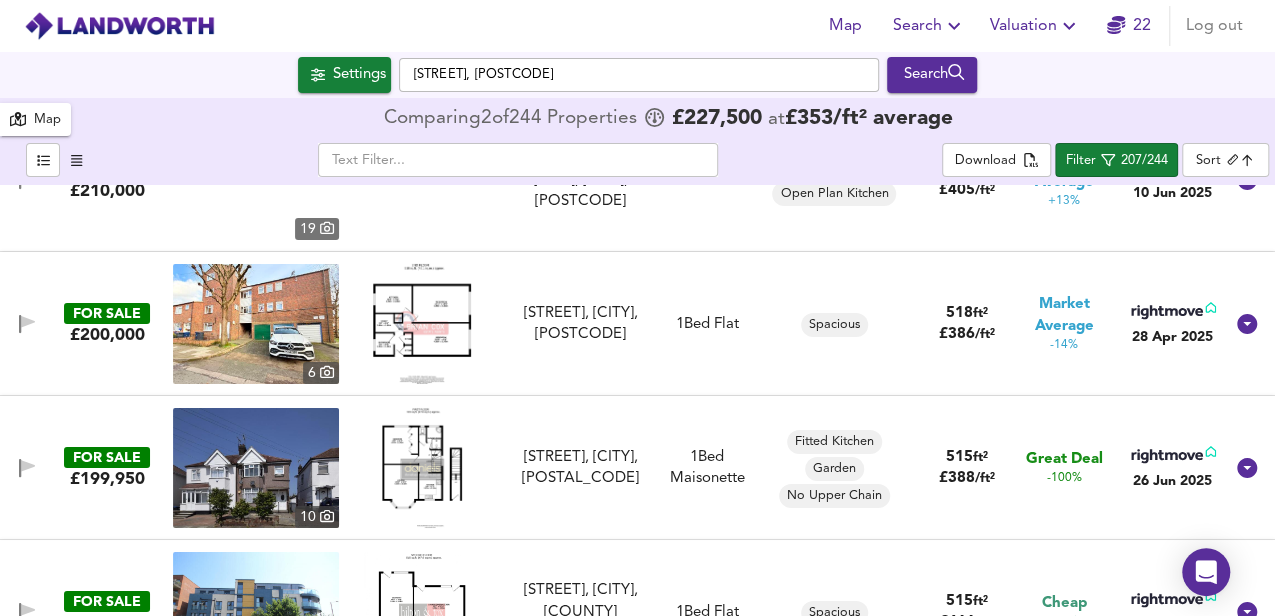 click at bounding box center (422, 324) 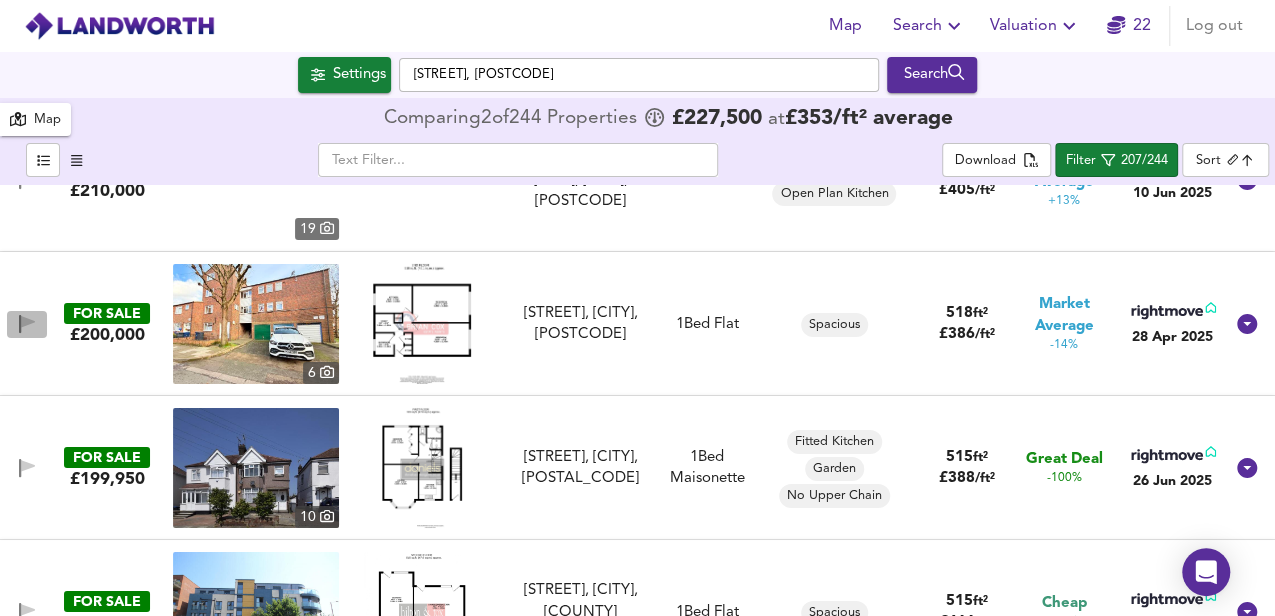 click at bounding box center (20, 324) 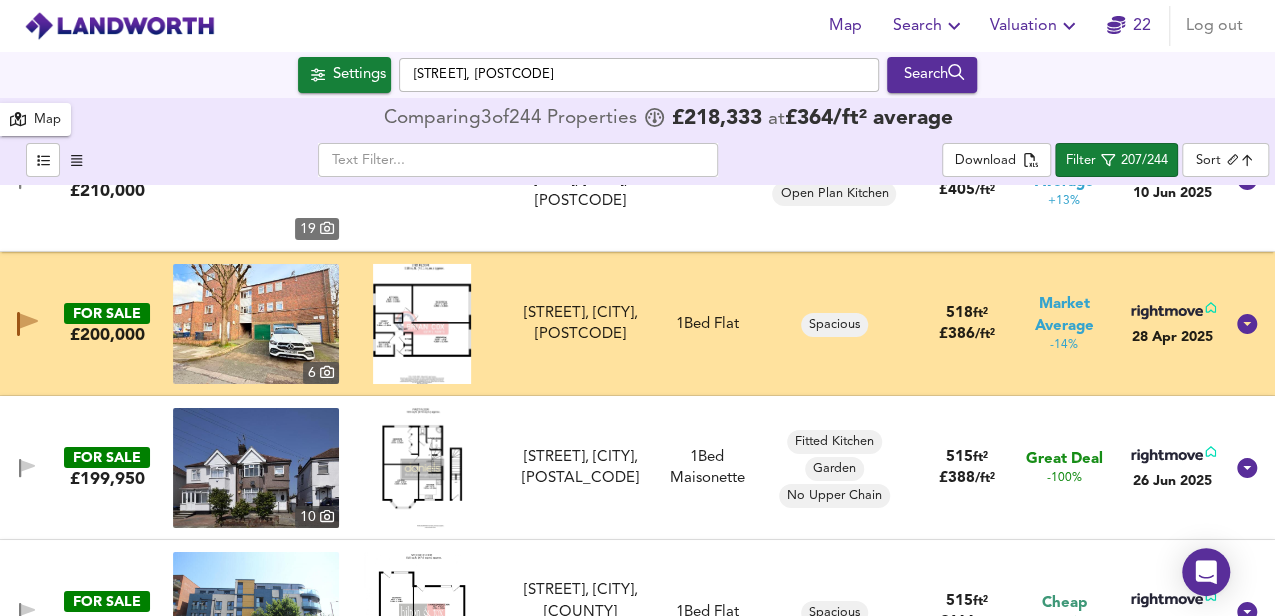 click at bounding box center [256, 324] 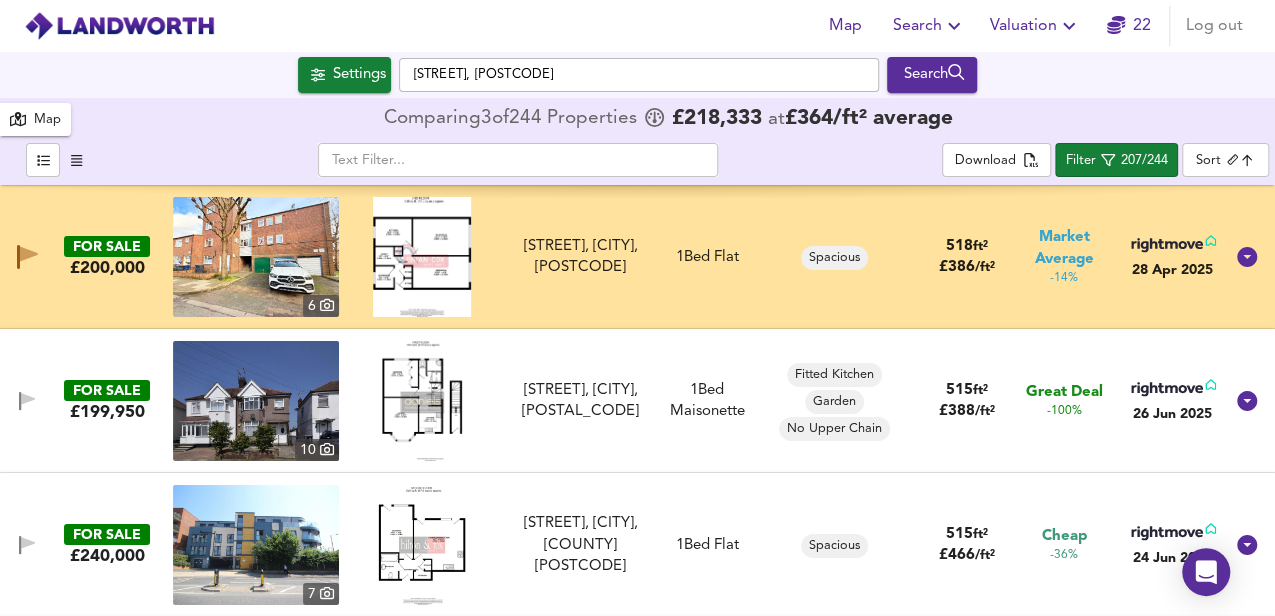 scroll, scrollTop: 3666, scrollLeft: 0, axis: vertical 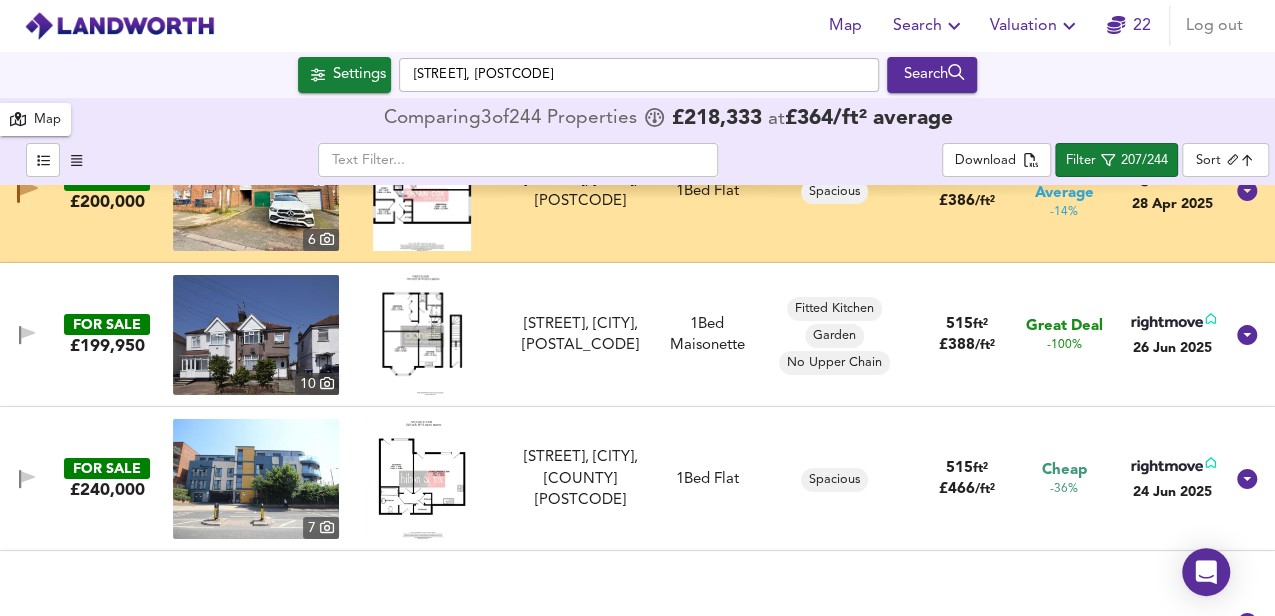 click at bounding box center (422, 335) 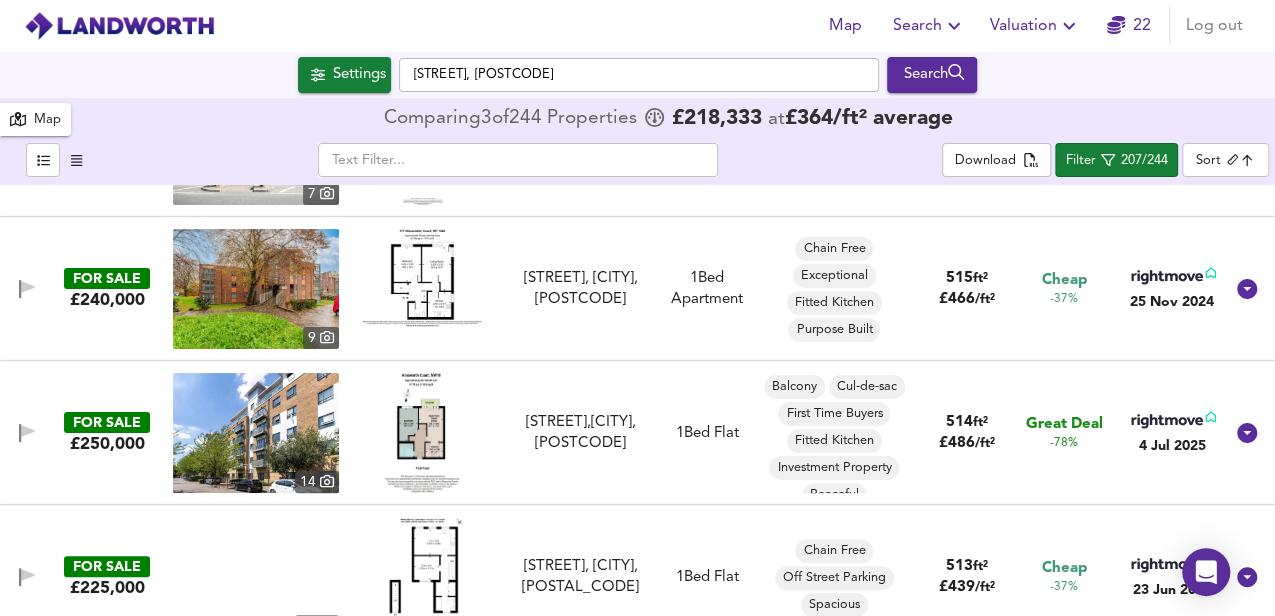 scroll, scrollTop: 4066, scrollLeft: 0, axis: vertical 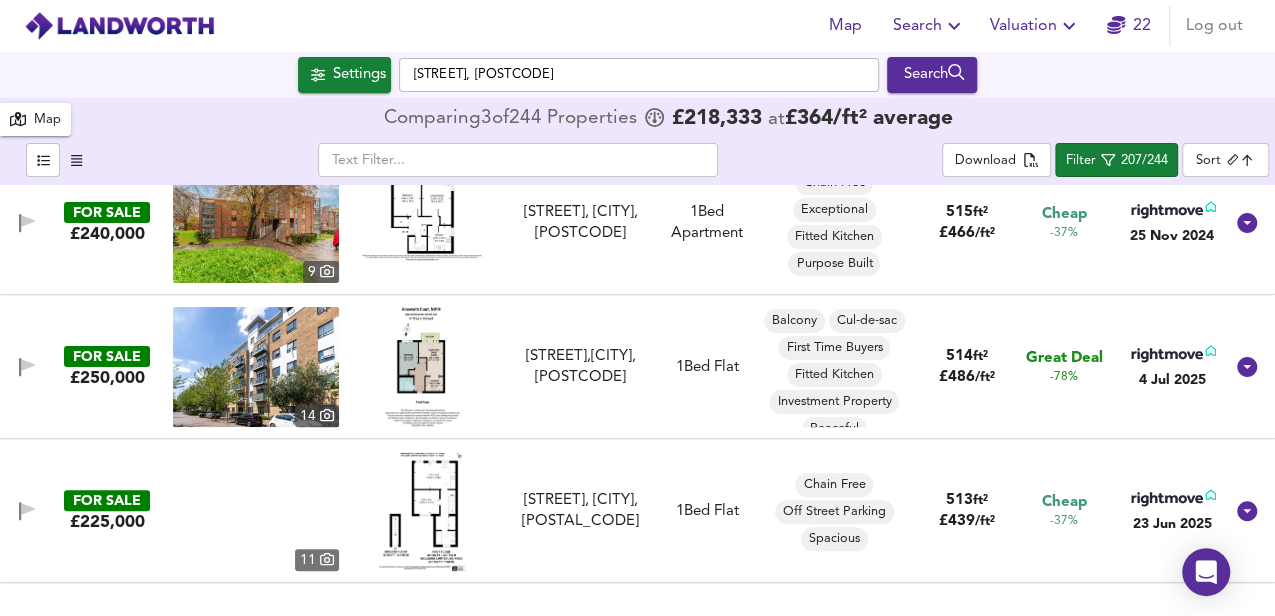 click at bounding box center [422, 367] 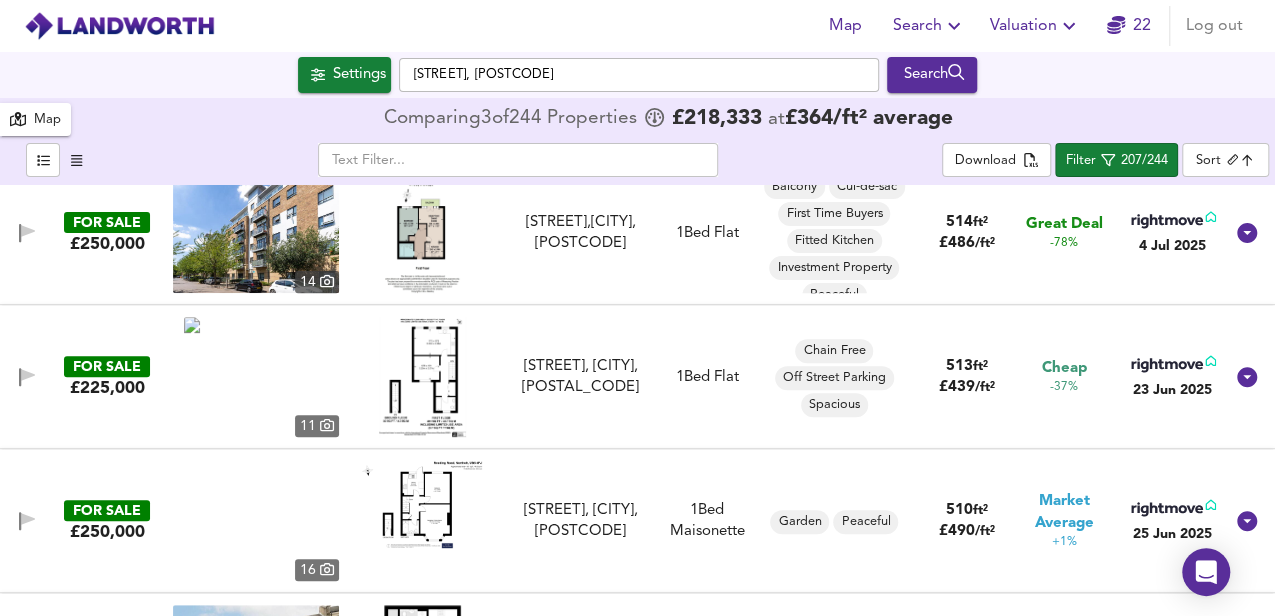 scroll, scrollTop: 4266, scrollLeft: 0, axis: vertical 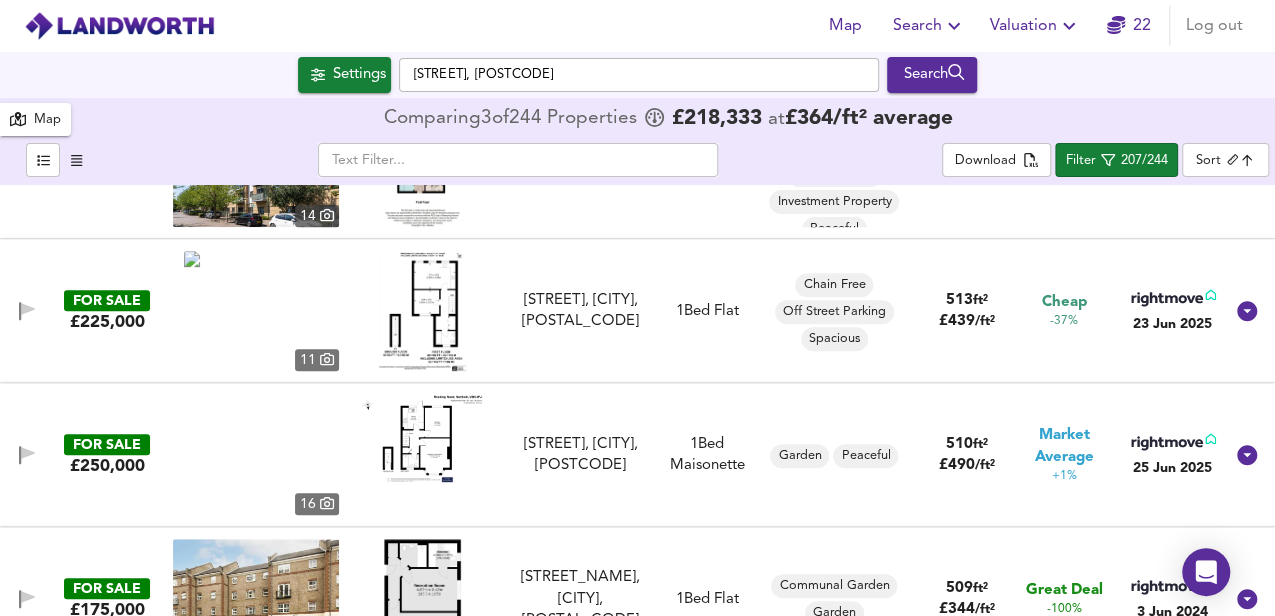 click at bounding box center [422, 311] 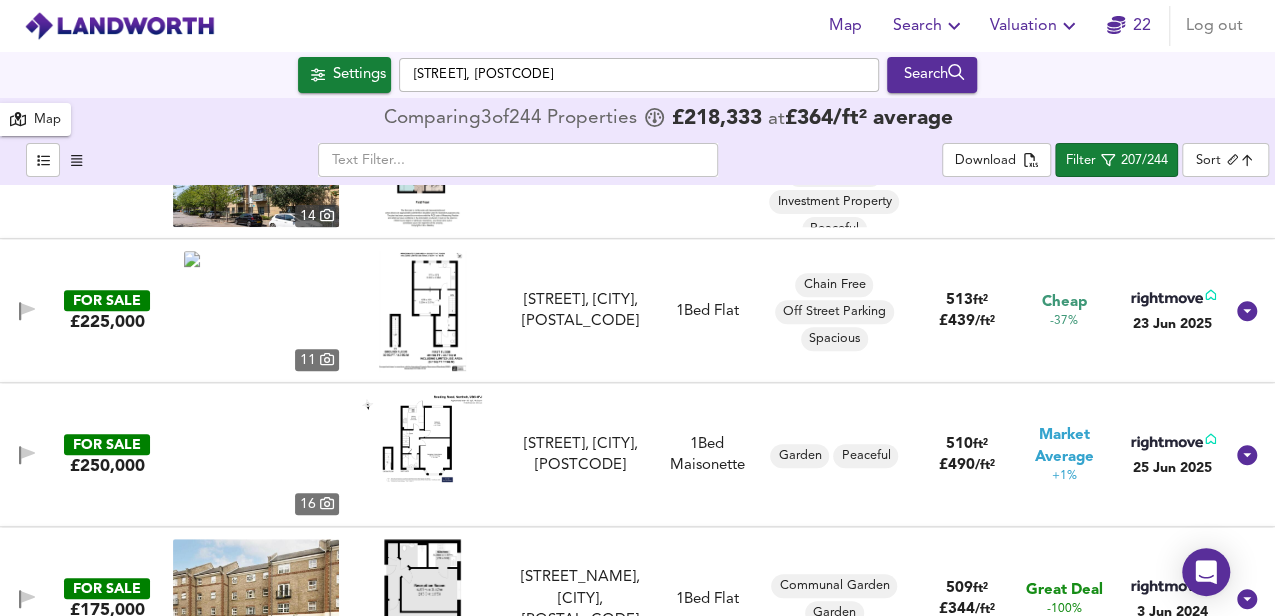 click at bounding box center (422, 311) 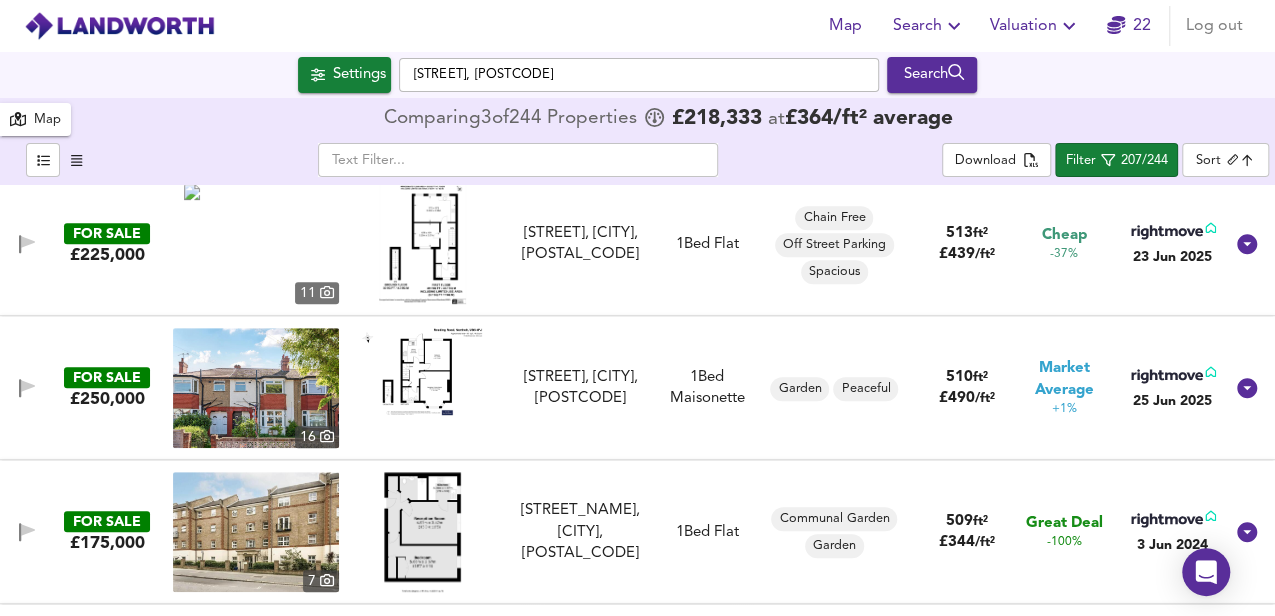 scroll, scrollTop: 4400, scrollLeft: 0, axis: vertical 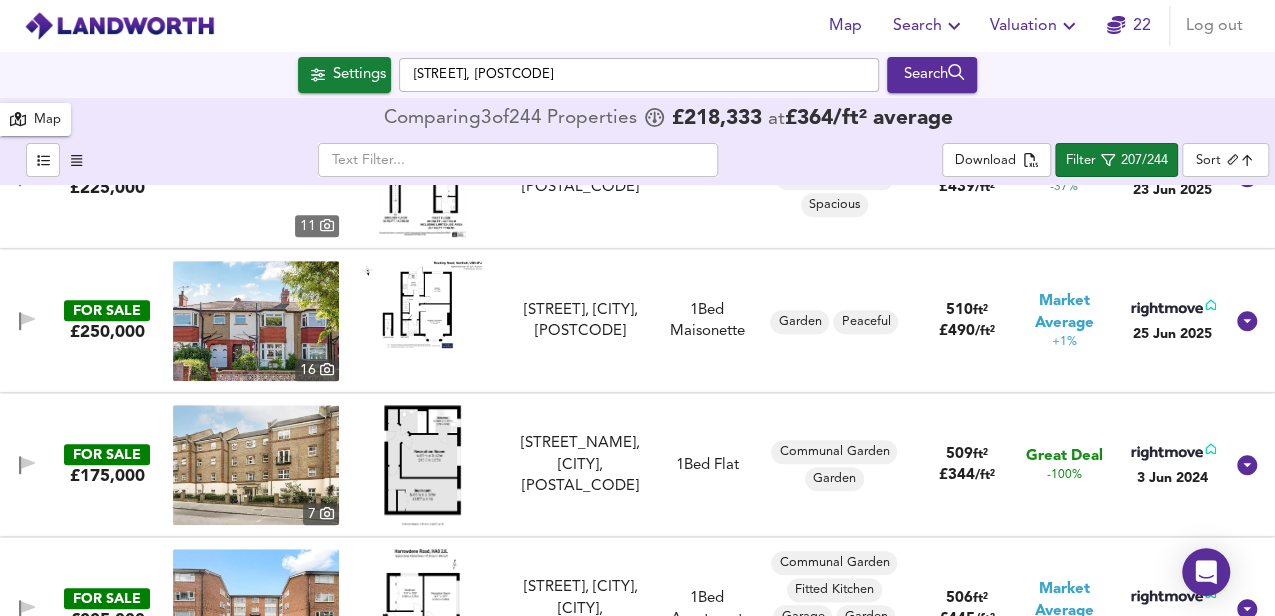 click at bounding box center [422, 305] 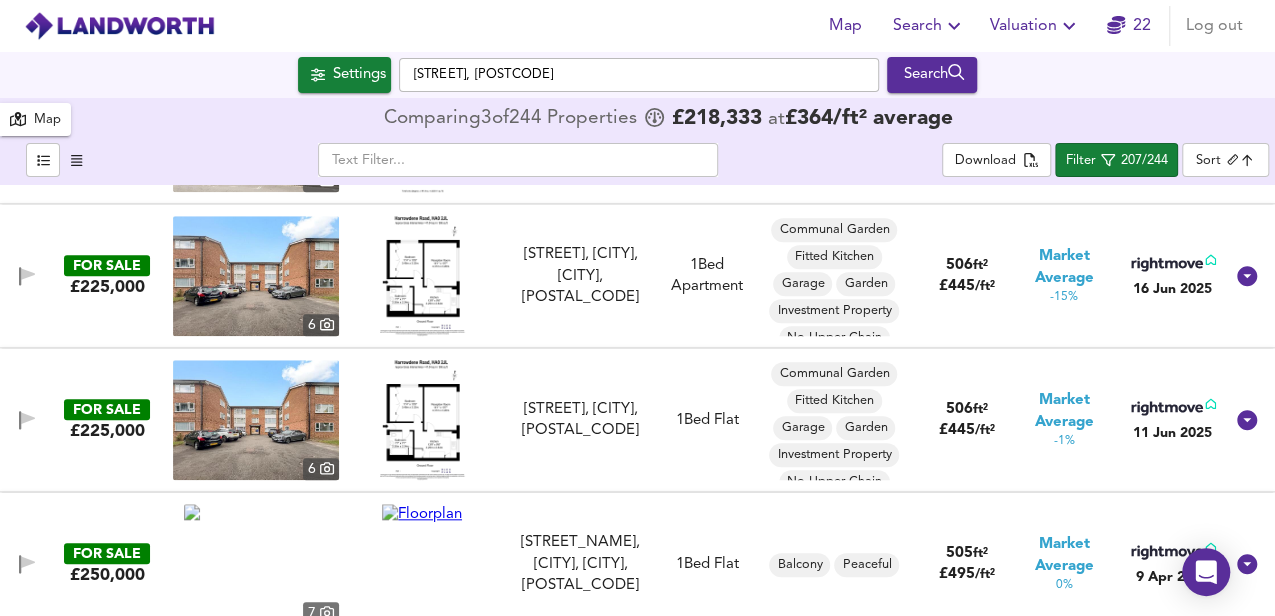 scroll, scrollTop: 4800, scrollLeft: 0, axis: vertical 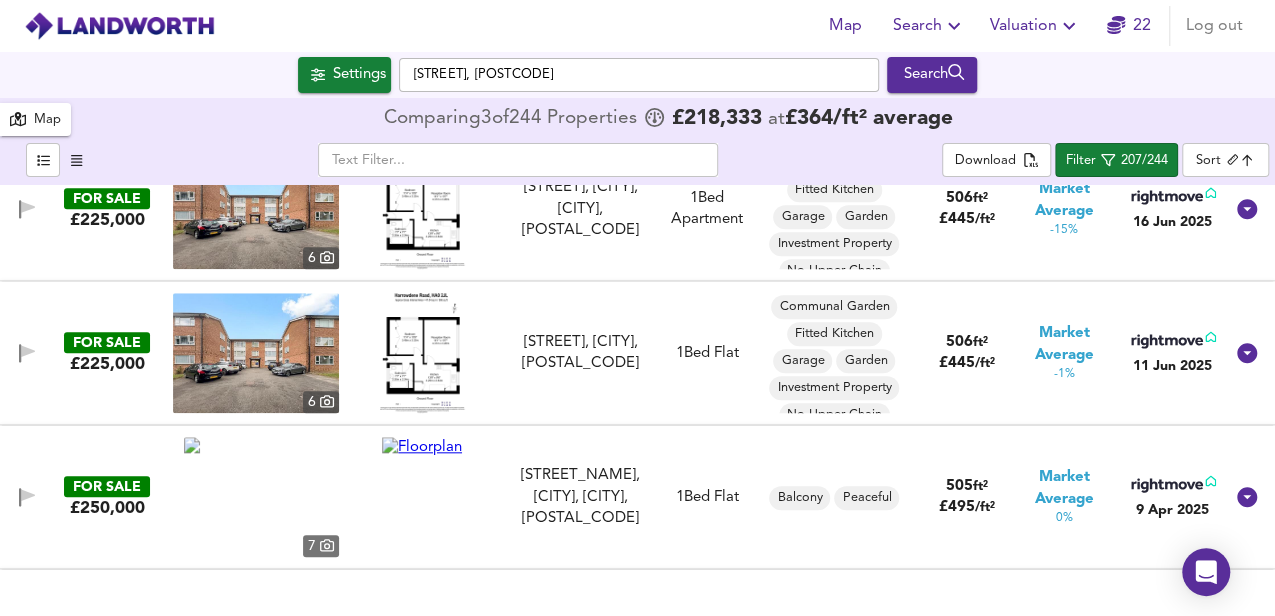 click at bounding box center (422, 353) 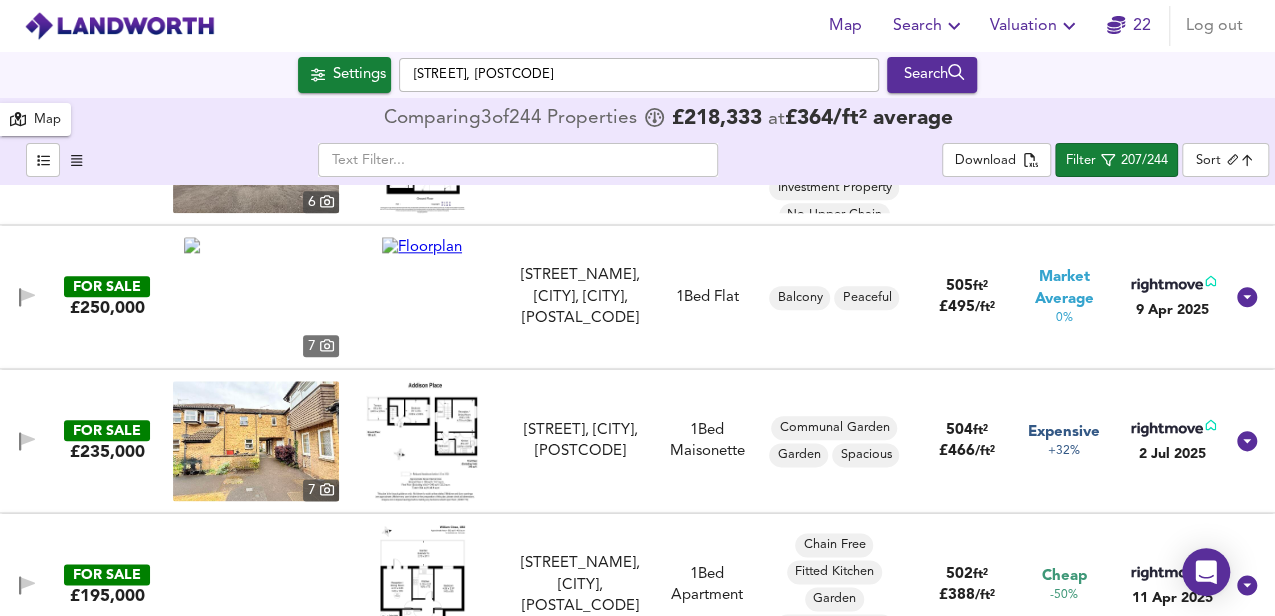 scroll, scrollTop: 5066, scrollLeft: 0, axis: vertical 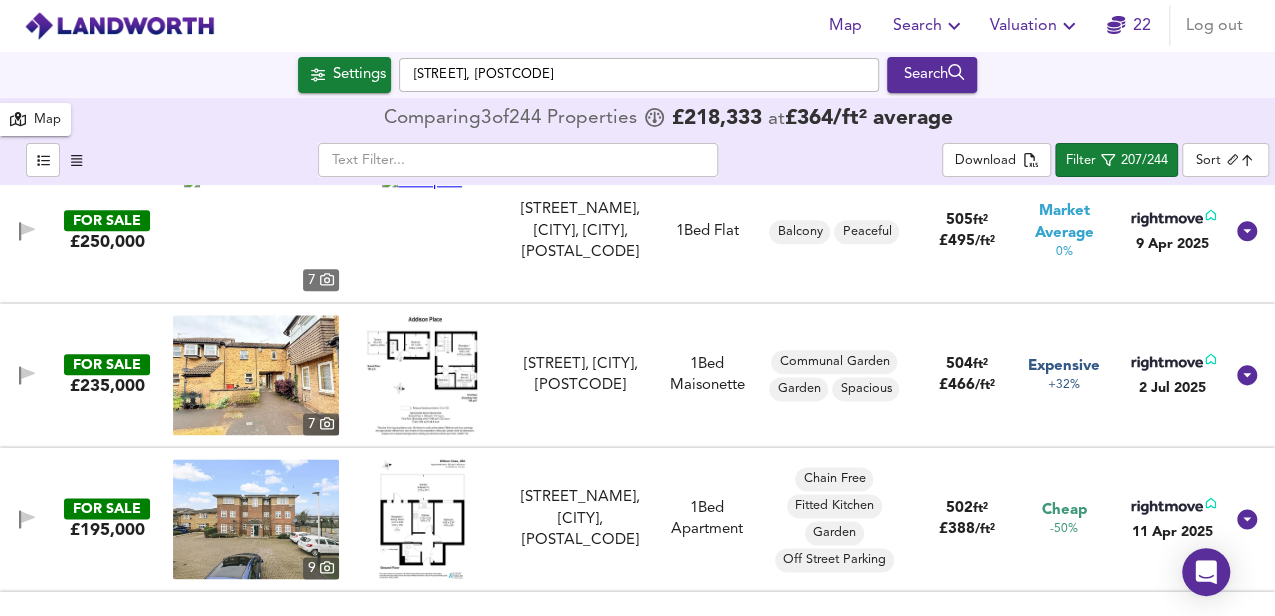 click at bounding box center (422, 375) 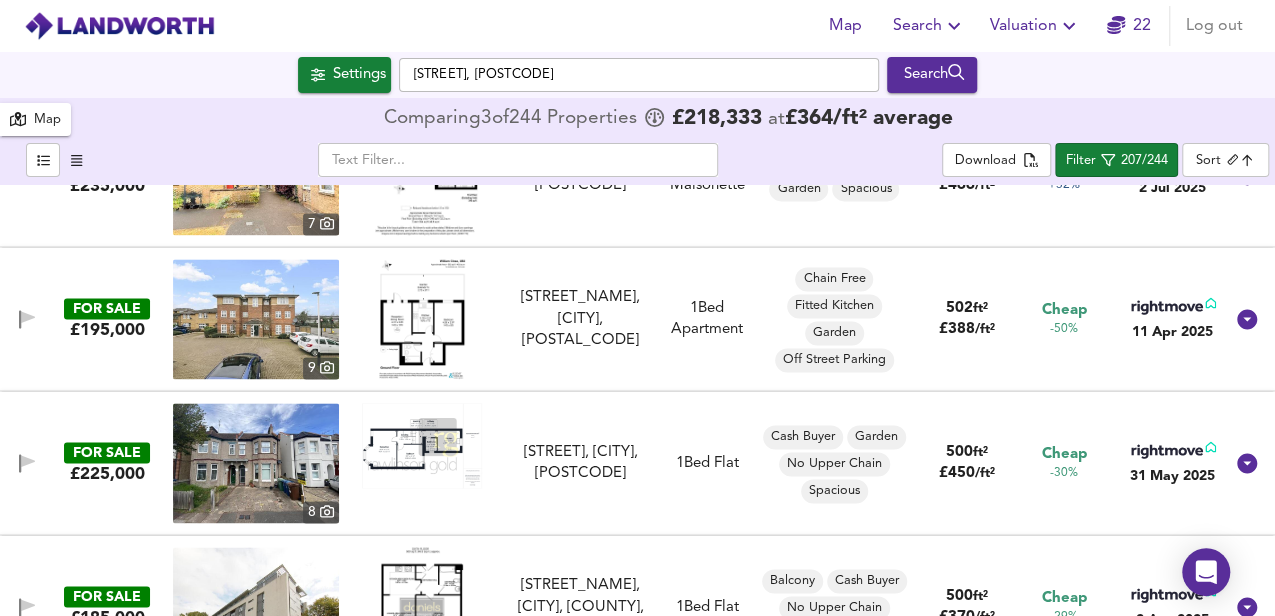 scroll, scrollTop: 5333, scrollLeft: 0, axis: vertical 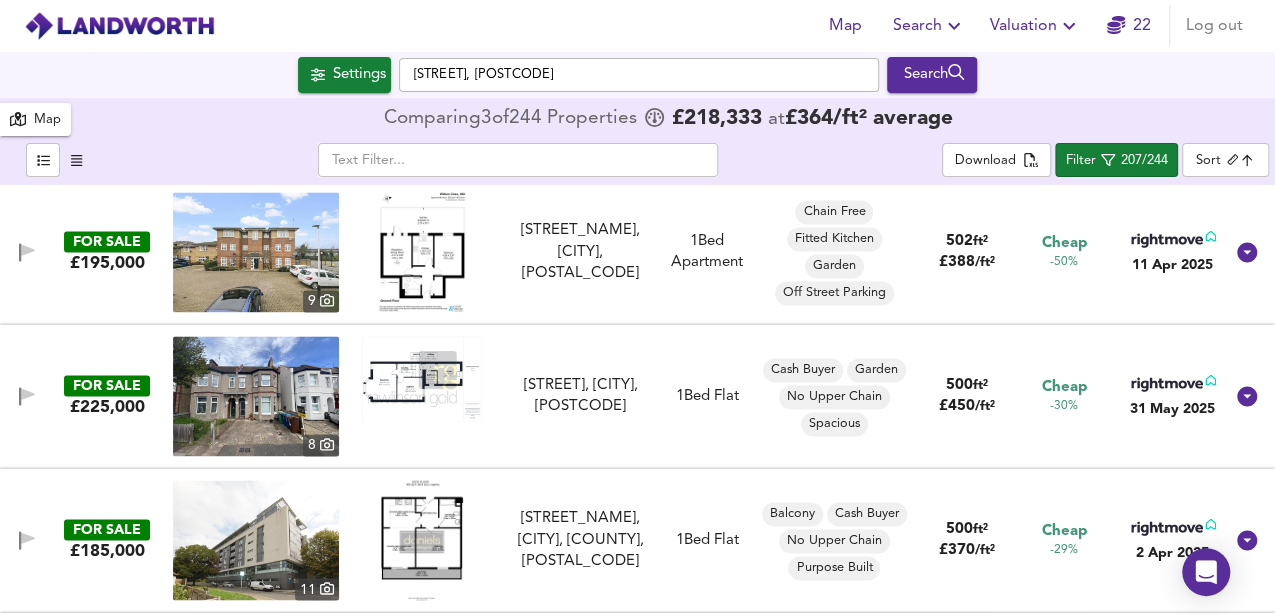 click at bounding box center (422, 252) 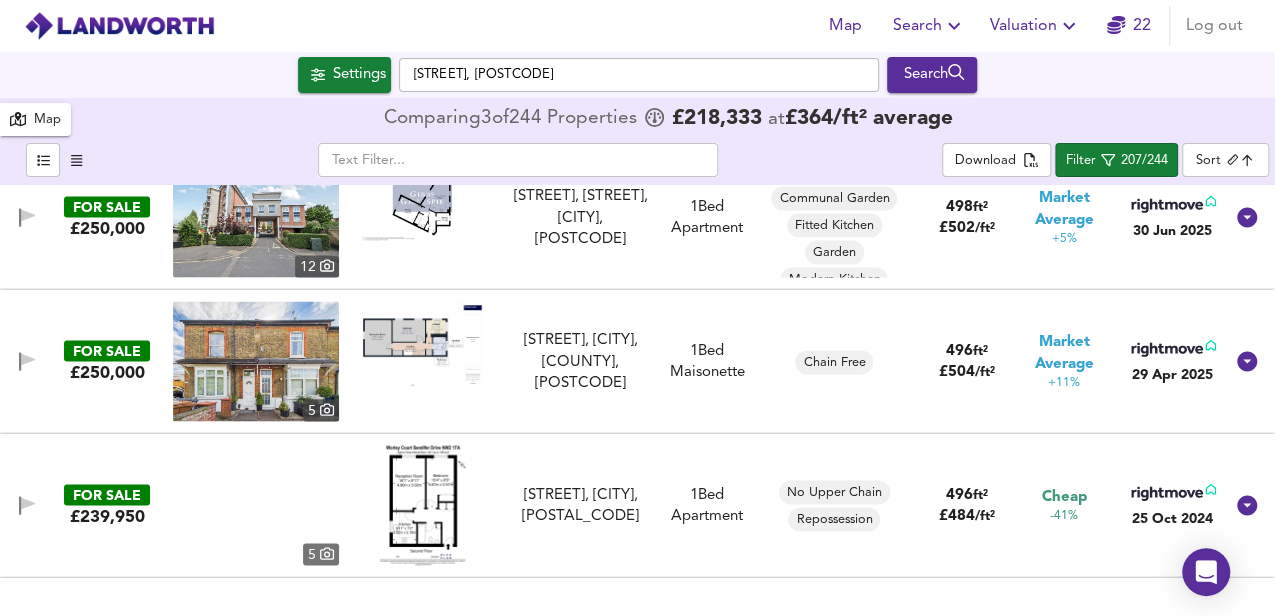 scroll, scrollTop: 5866, scrollLeft: 0, axis: vertical 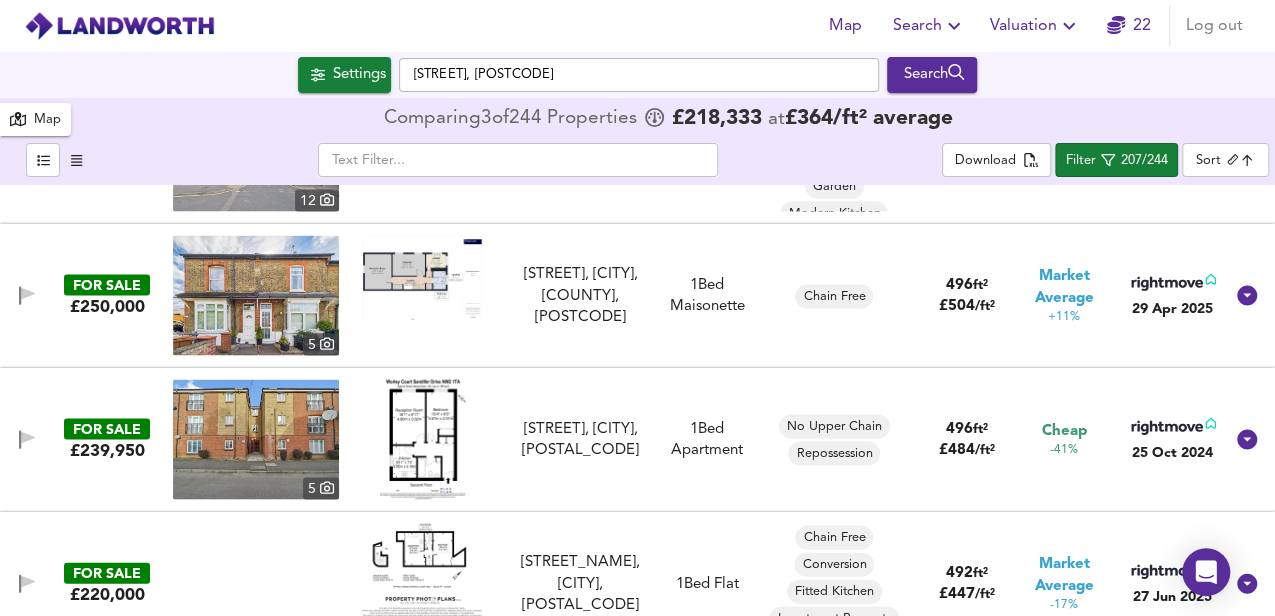 click at bounding box center (422, 277) 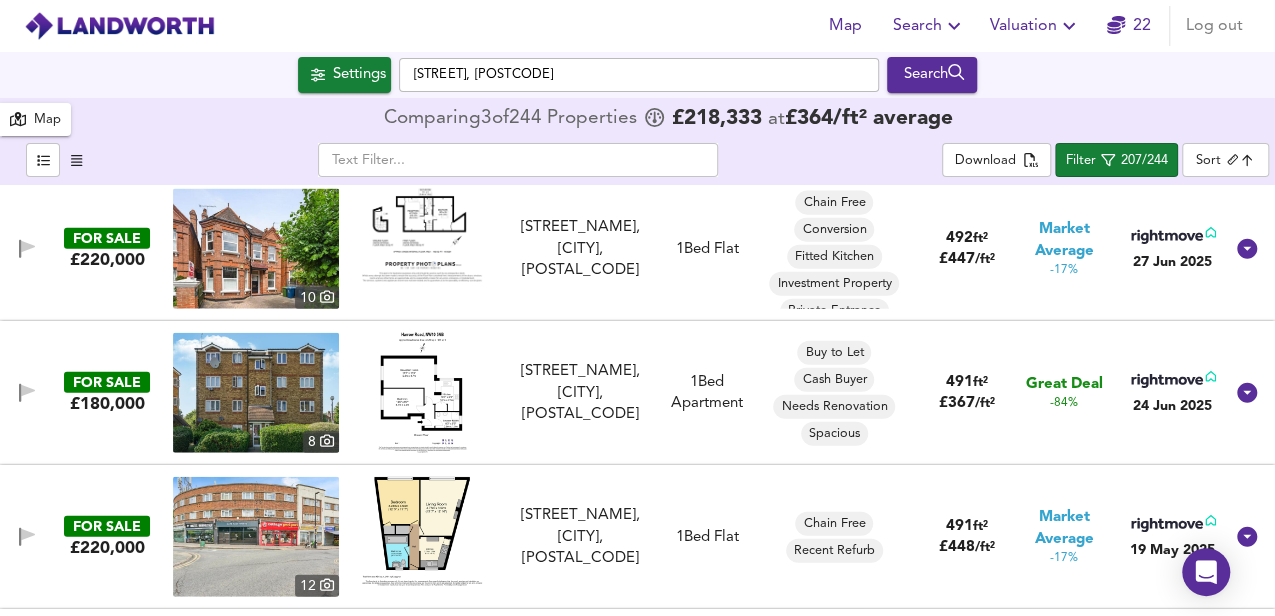 scroll, scrollTop: 6266, scrollLeft: 0, axis: vertical 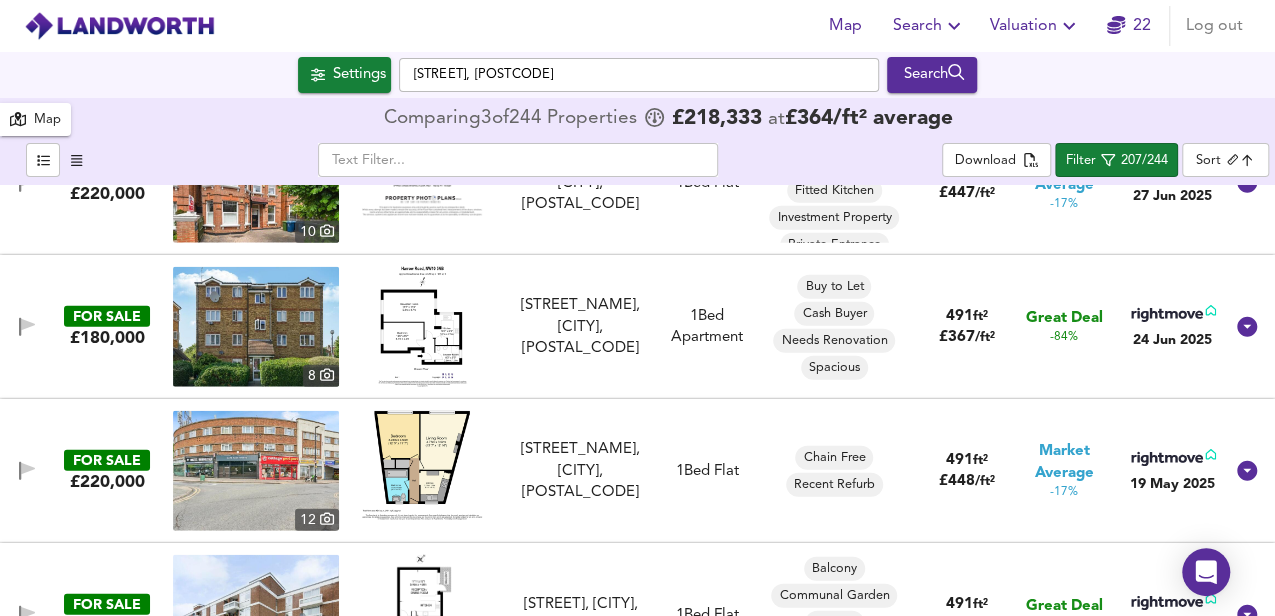 click at bounding box center (422, 327) 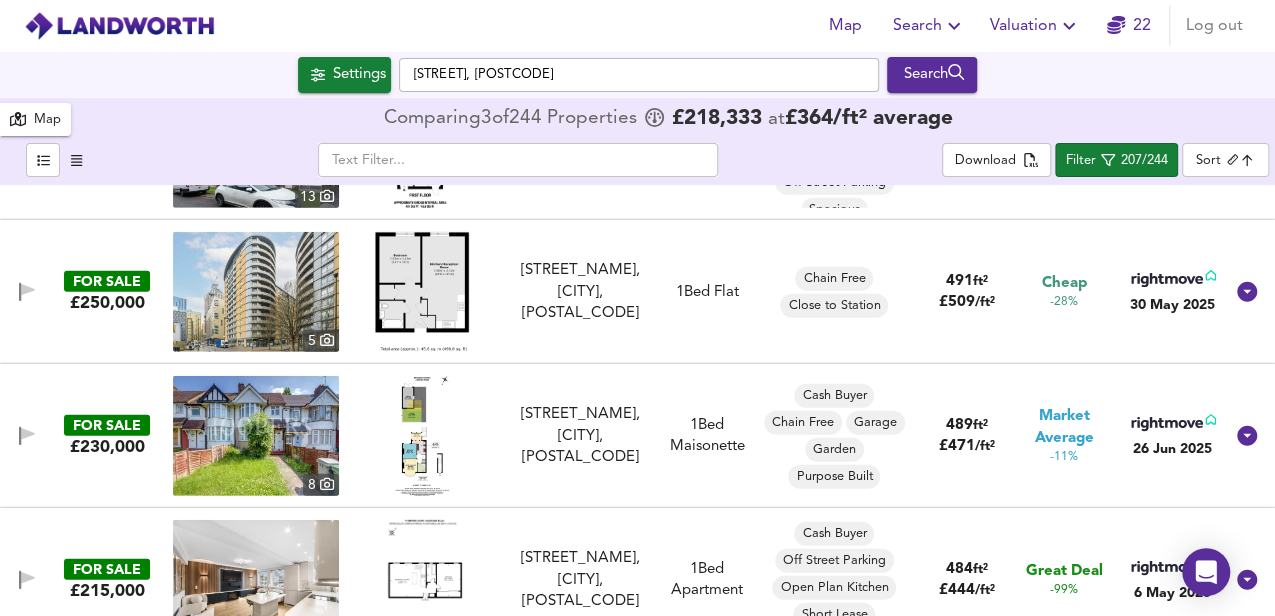 scroll, scrollTop: 6800, scrollLeft: 0, axis: vertical 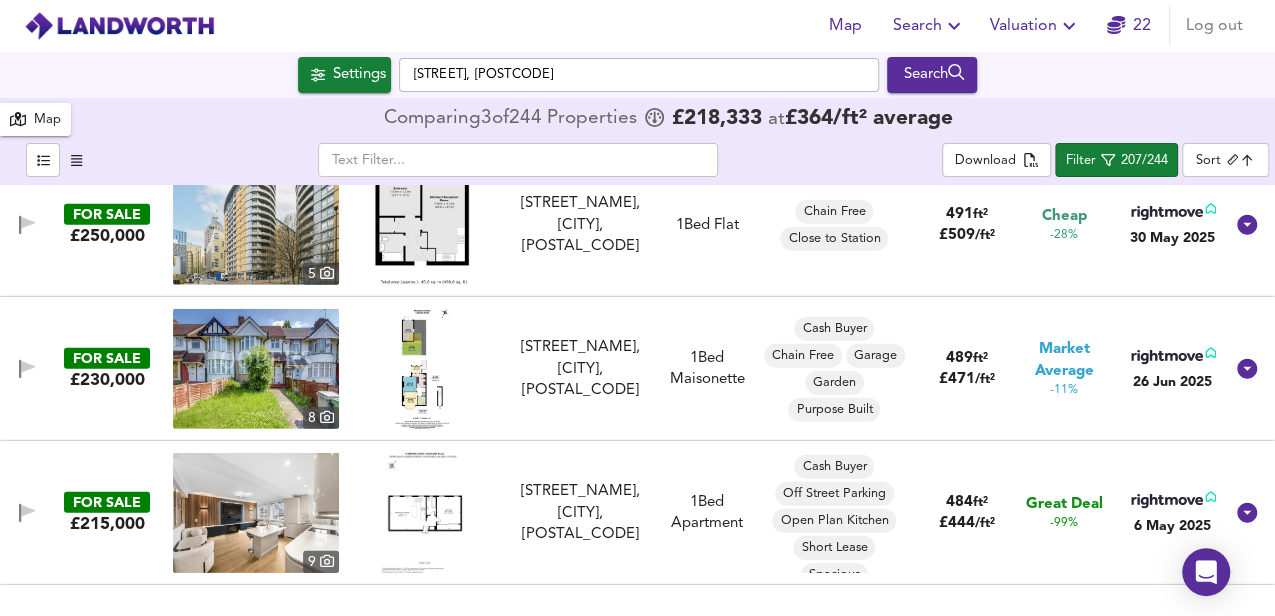 click at bounding box center (422, 369) 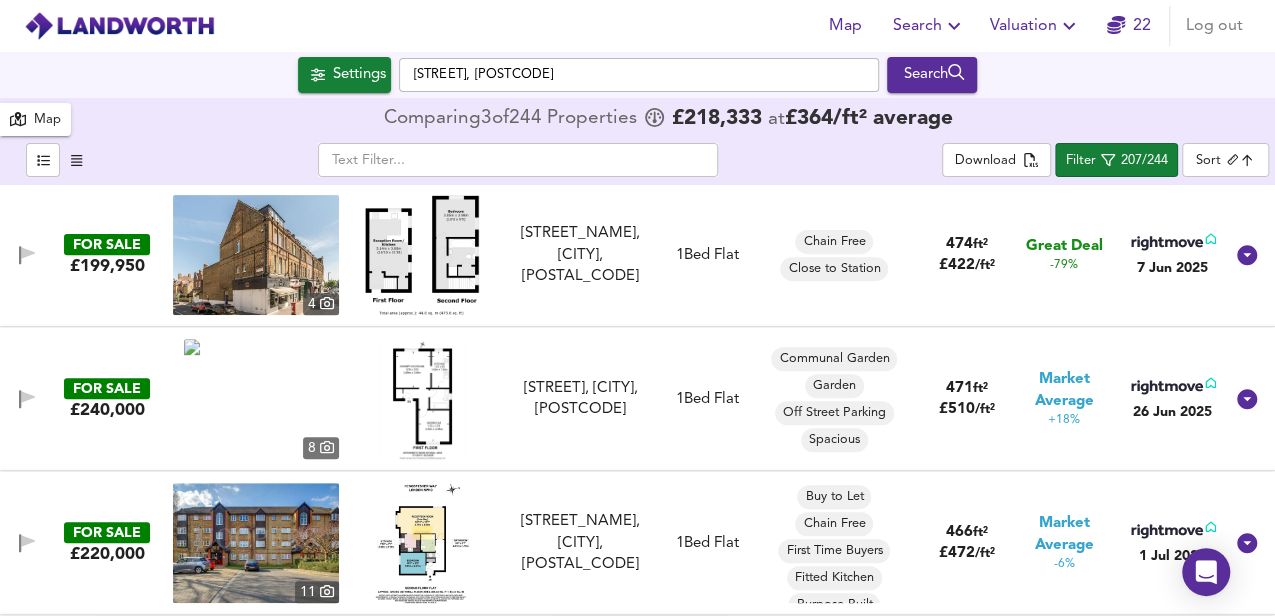 scroll, scrollTop: 8133, scrollLeft: 0, axis: vertical 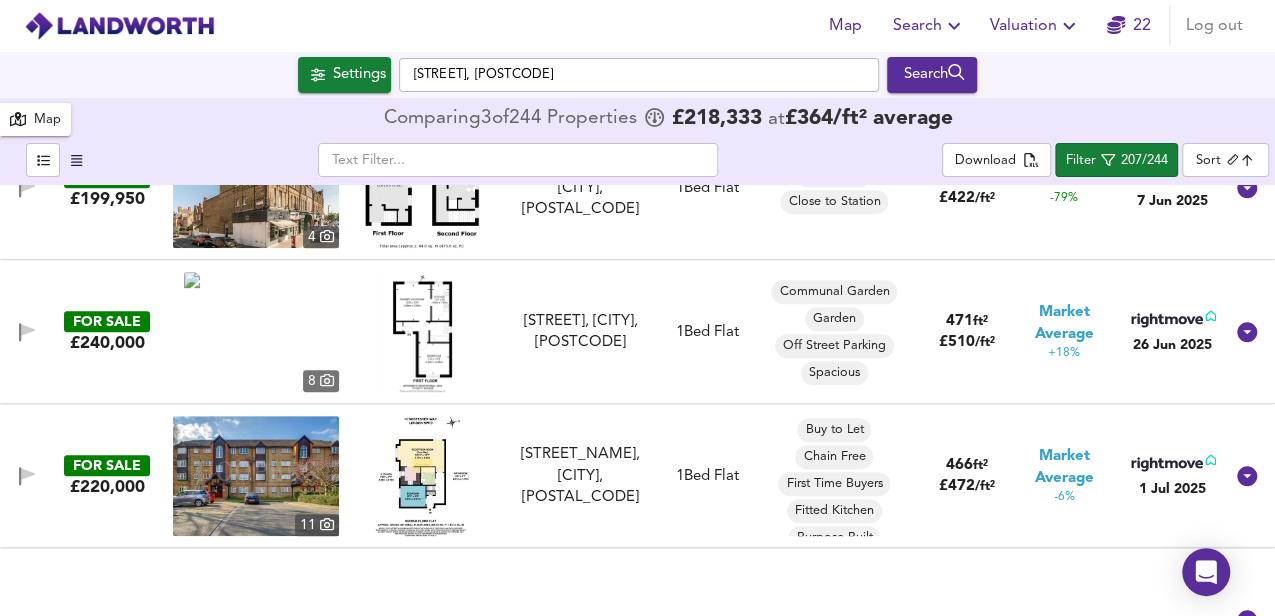 click at bounding box center (422, 476) 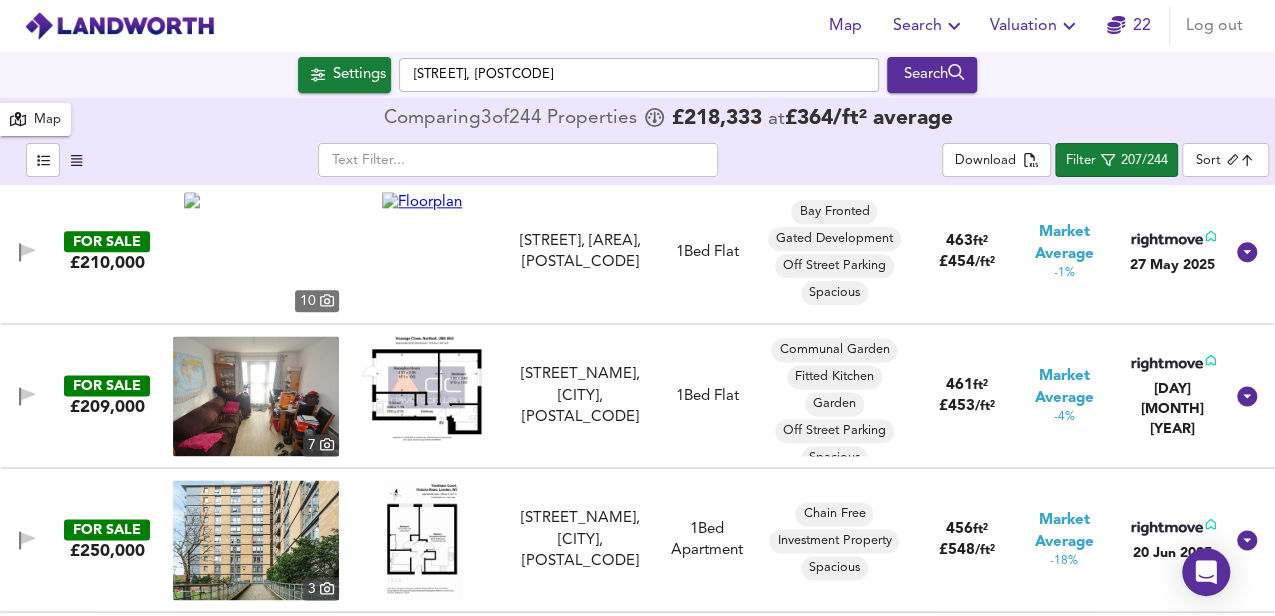 scroll, scrollTop: 9000, scrollLeft: 0, axis: vertical 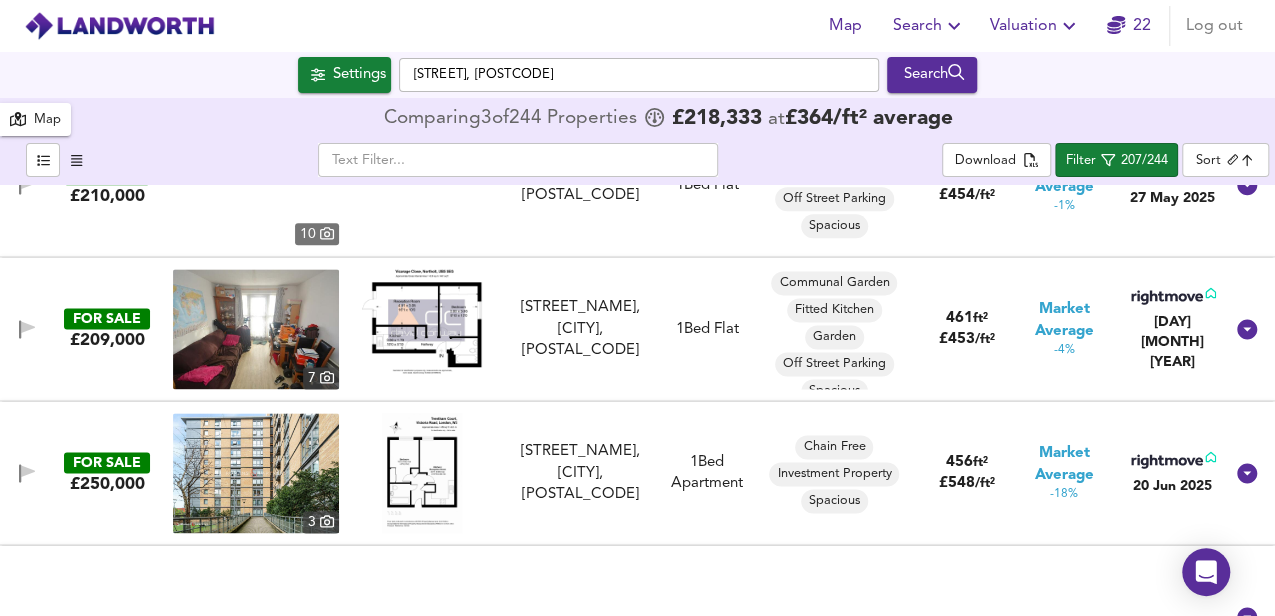 click at bounding box center [422, 321] 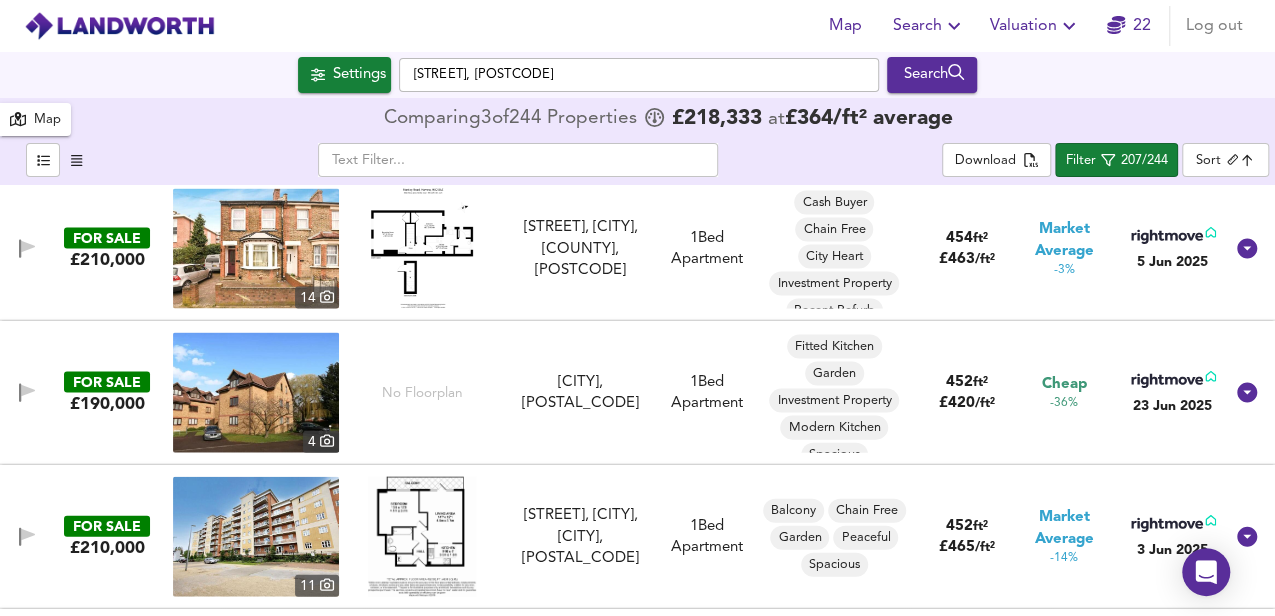 scroll, scrollTop: 9666, scrollLeft: 0, axis: vertical 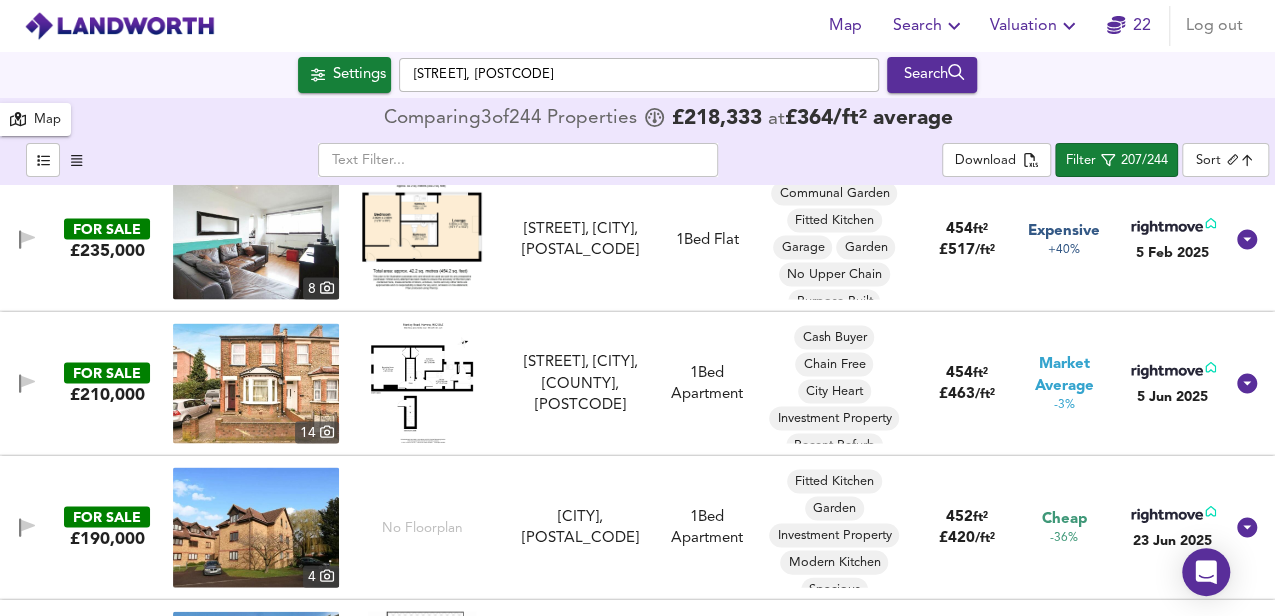 click at bounding box center (422, 383) 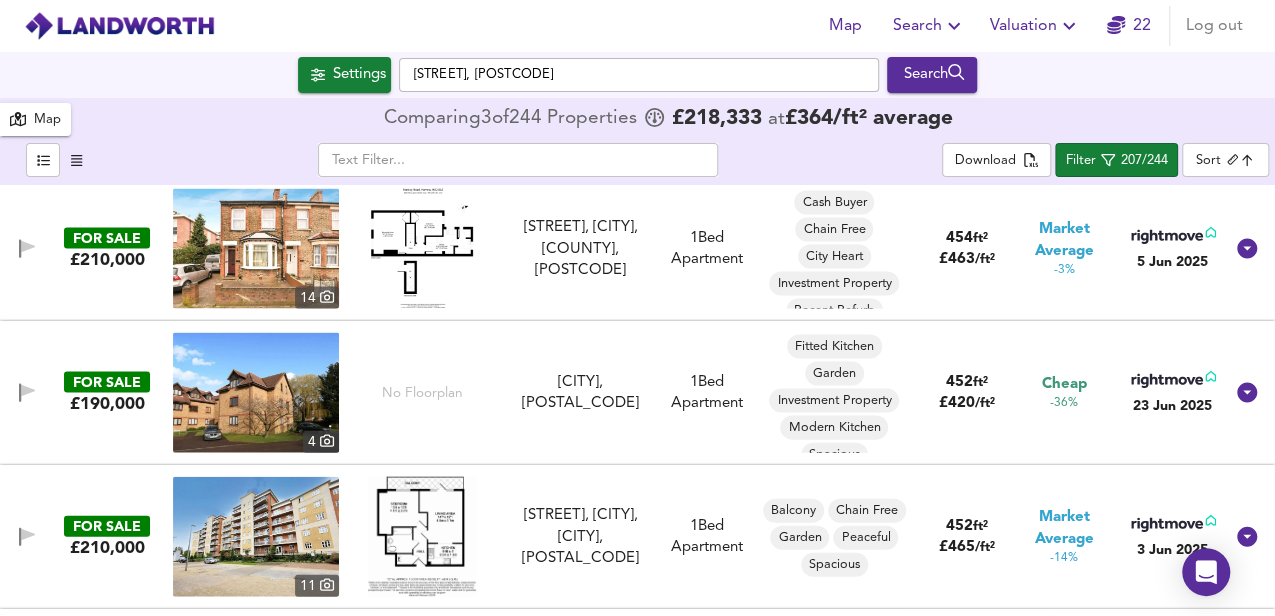 scroll, scrollTop: 9866, scrollLeft: 0, axis: vertical 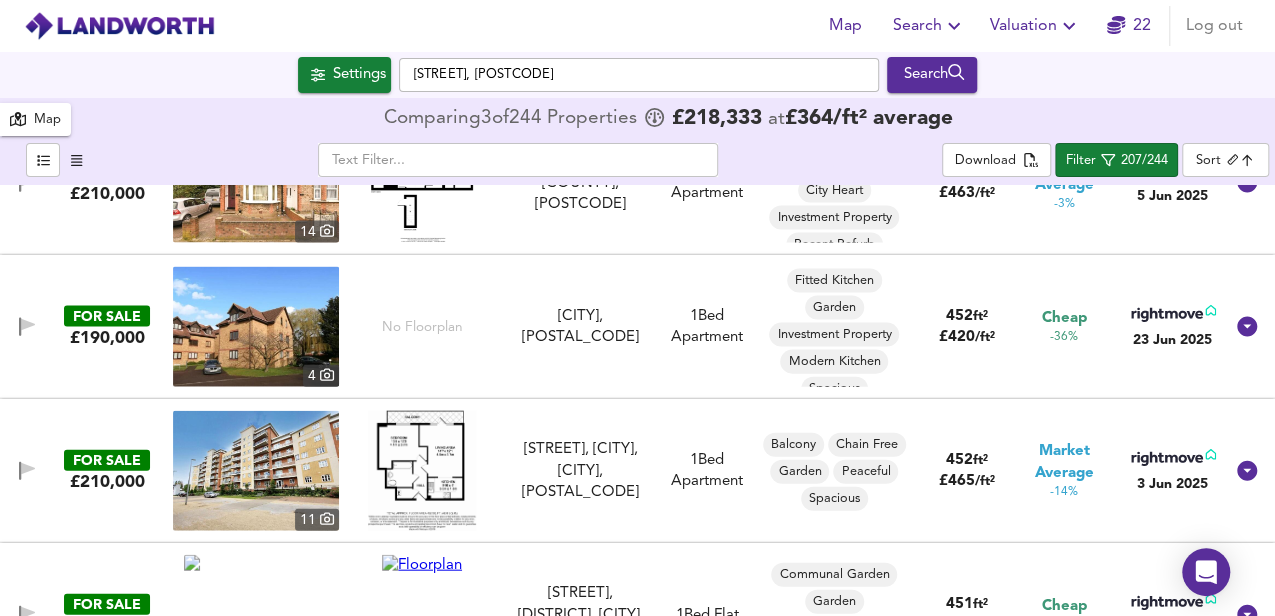click at bounding box center (256, 327) 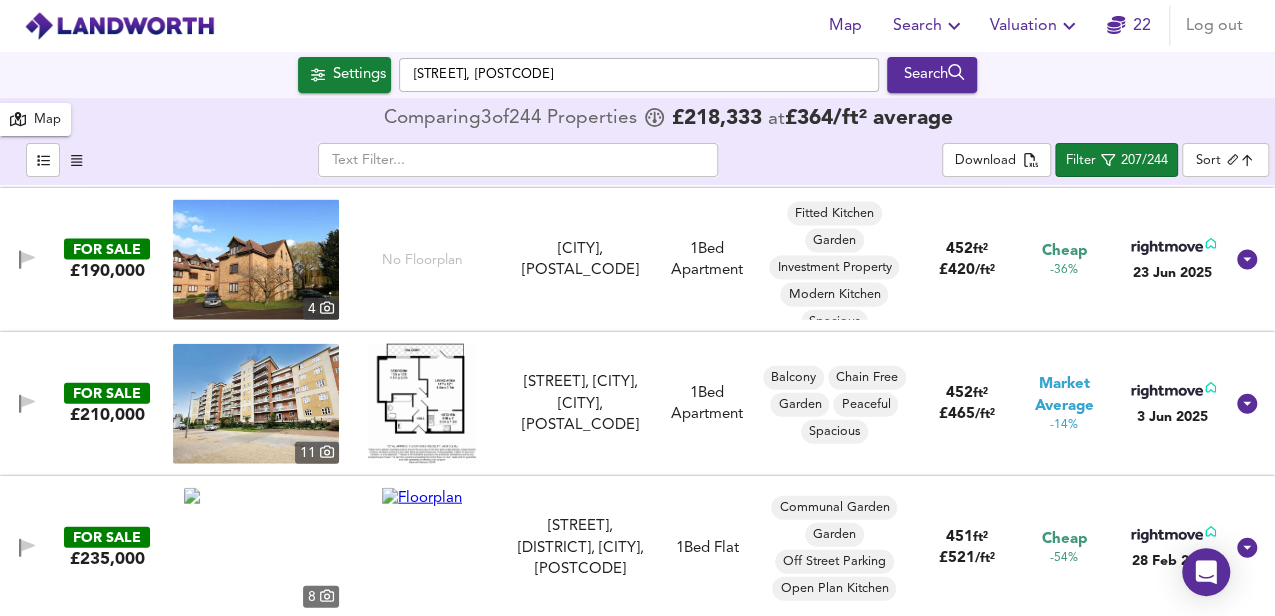 scroll, scrollTop: 10066, scrollLeft: 0, axis: vertical 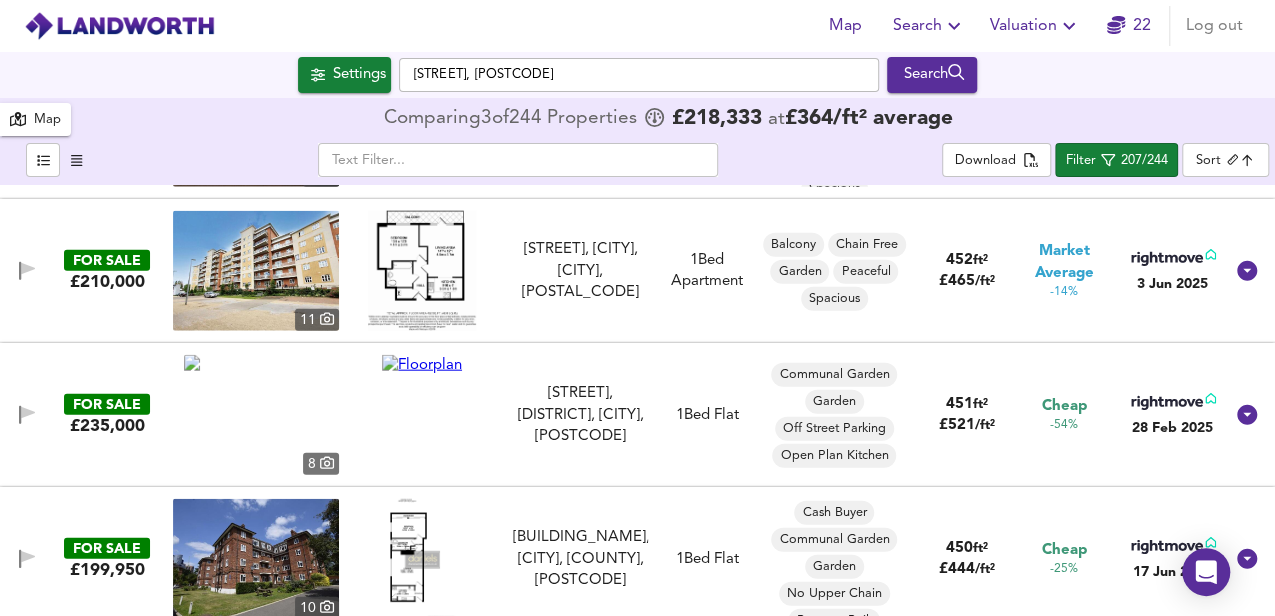 click at bounding box center [422, 365] 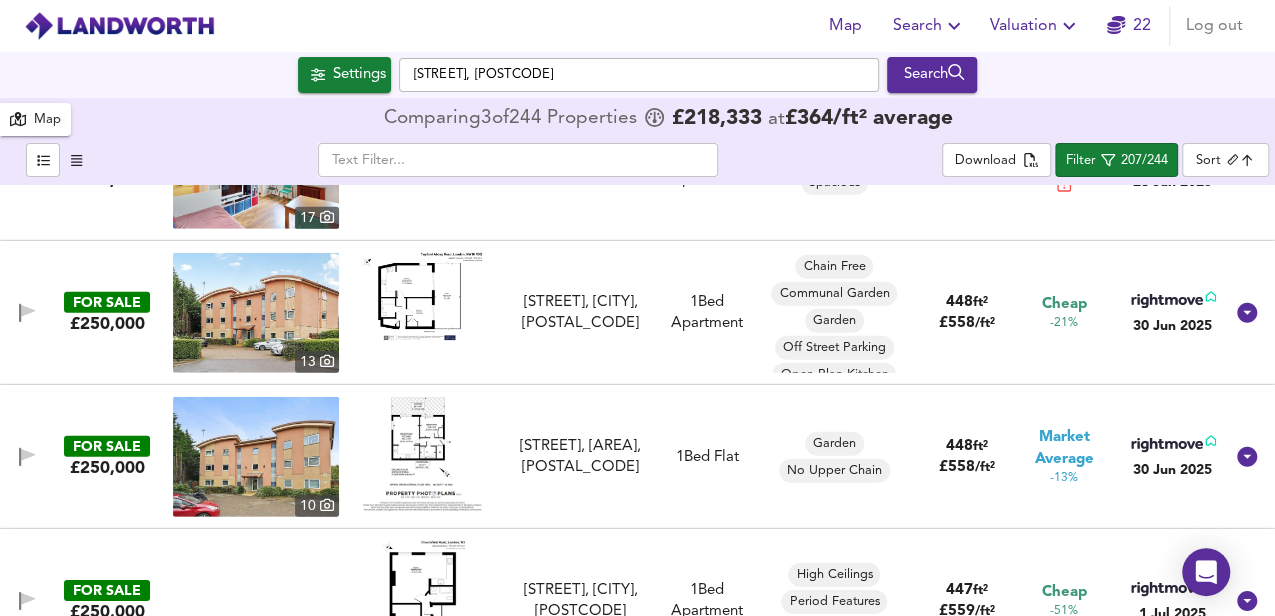 scroll, scrollTop: 10666, scrollLeft: 0, axis: vertical 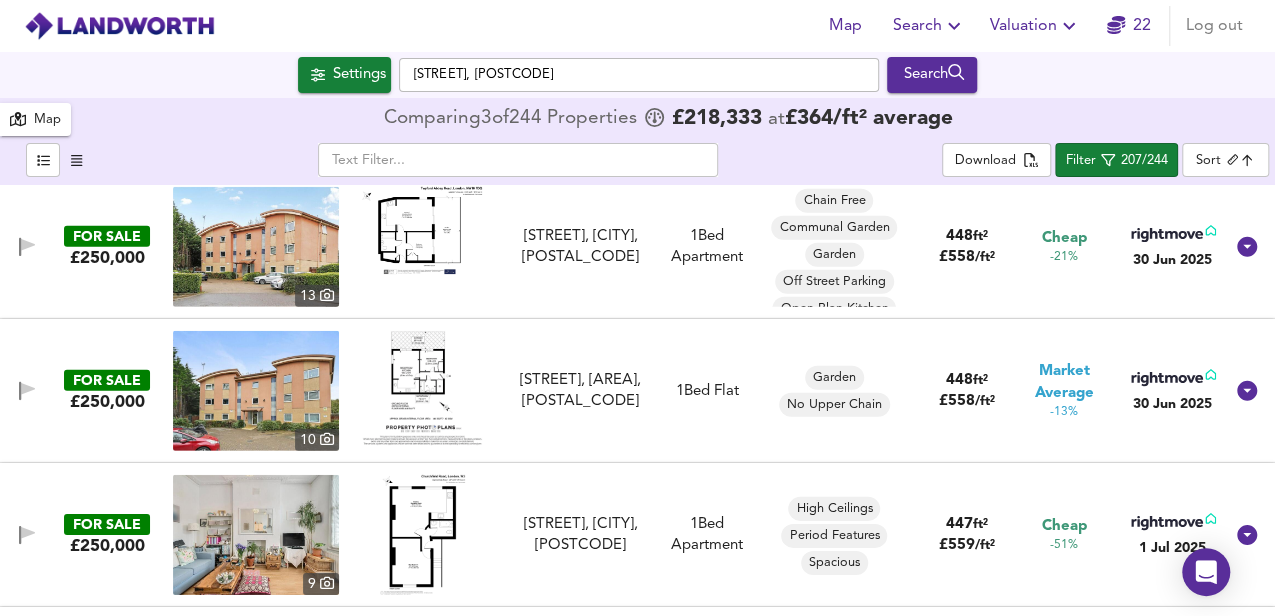 click at bounding box center [422, 388] 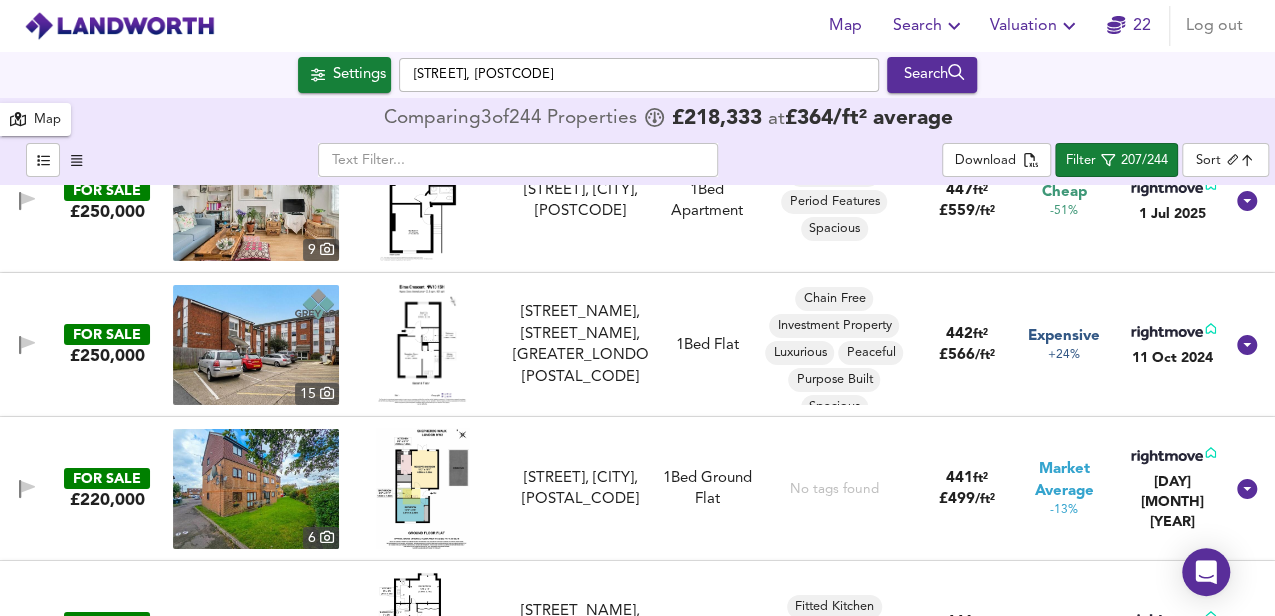 scroll, scrollTop: 11066, scrollLeft: 0, axis: vertical 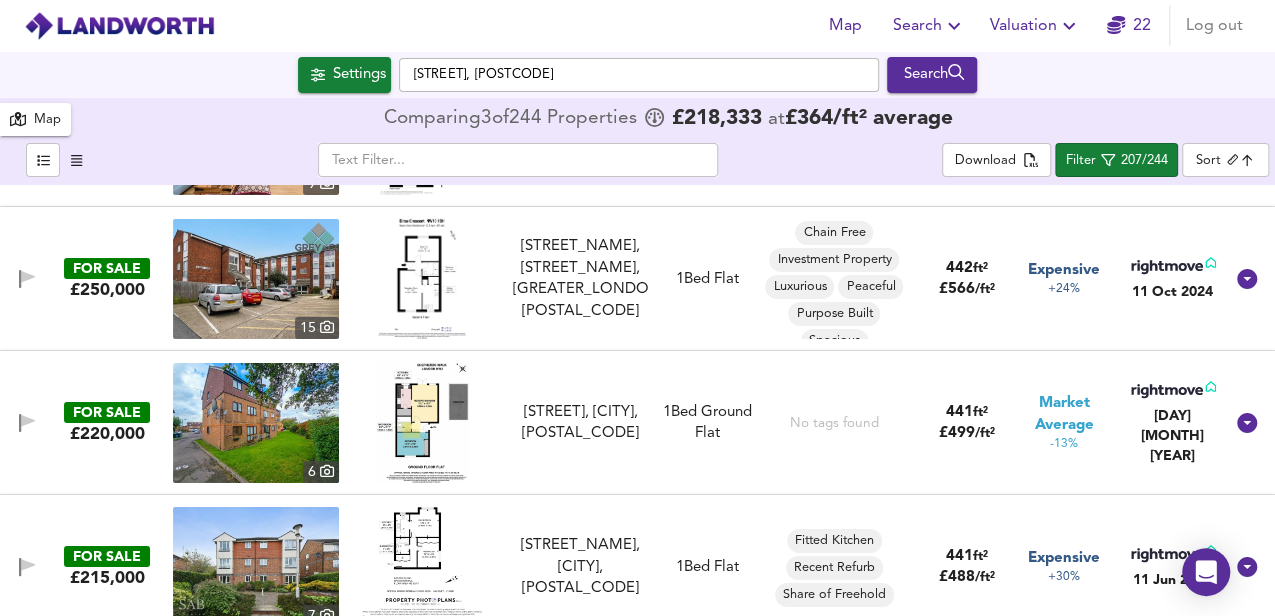 click at bounding box center (422, 423) 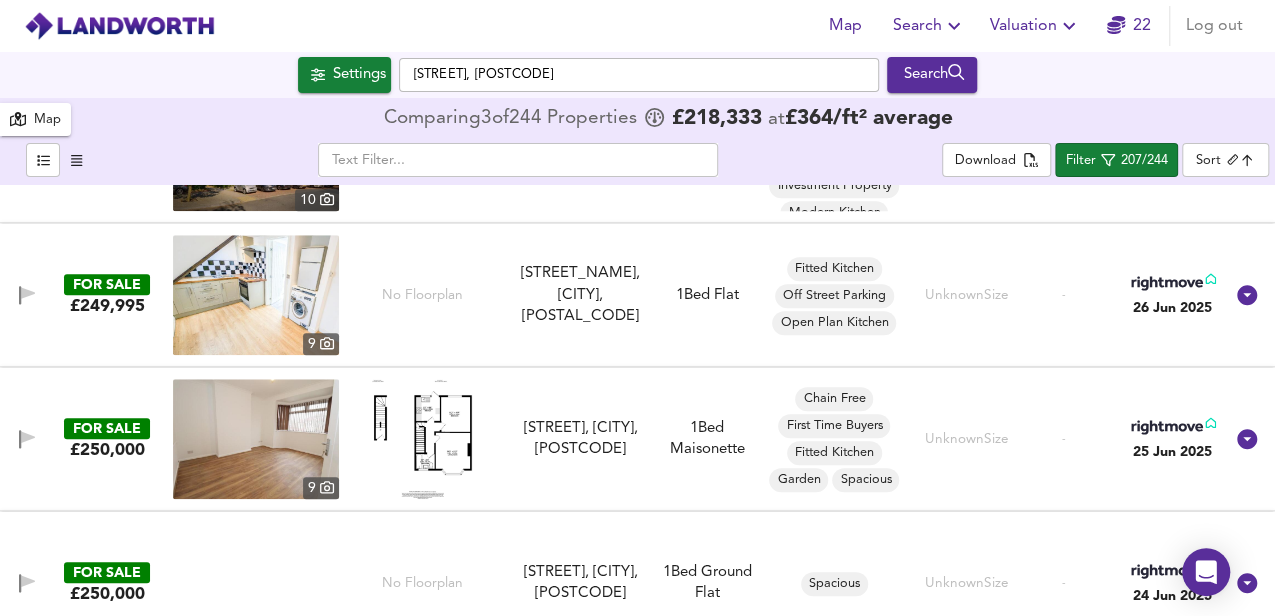 scroll, scrollTop: 23933, scrollLeft: 0, axis: vertical 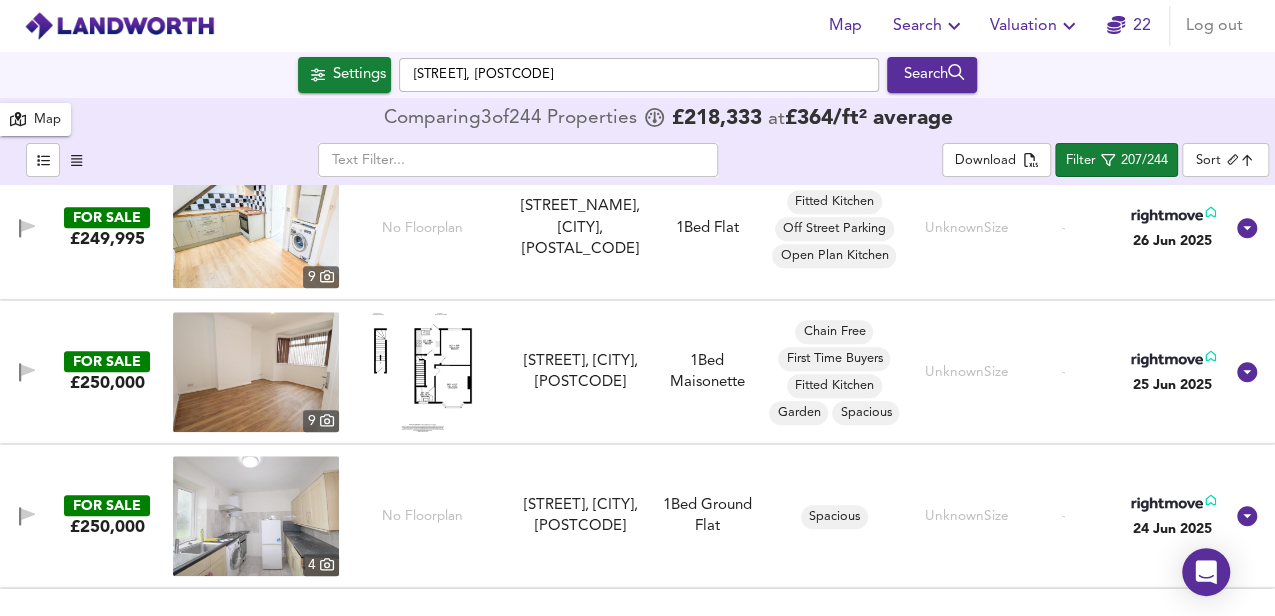 click at bounding box center (422, 372) 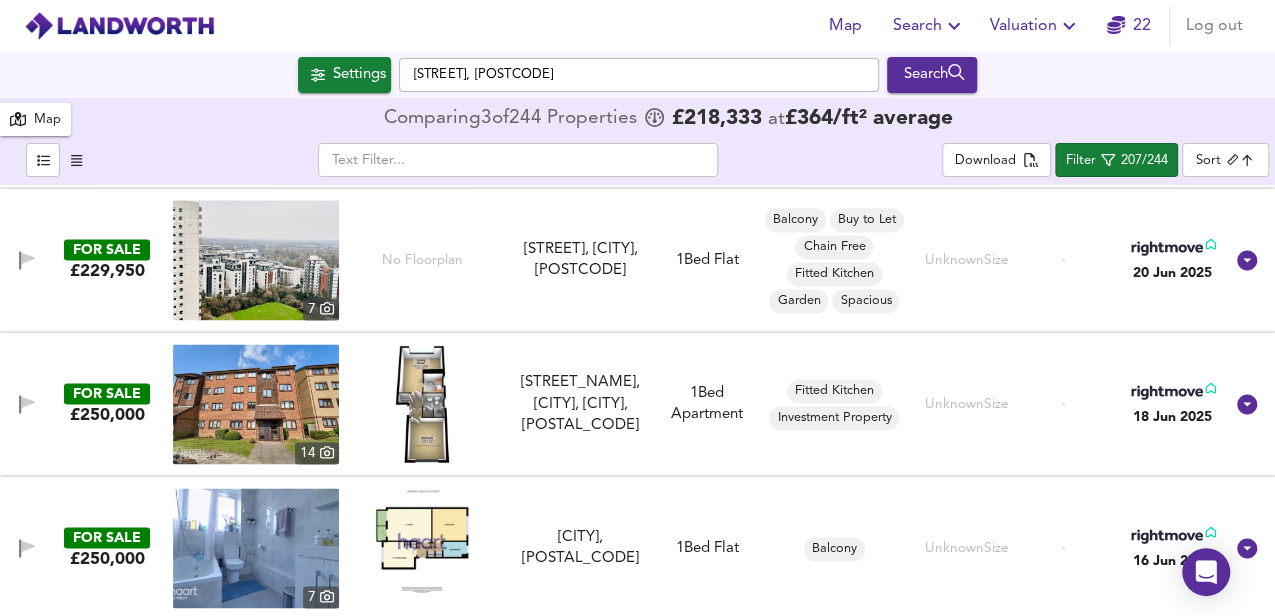 scroll, scrollTop: 24466, scrollLeft: 0, axis: vertical 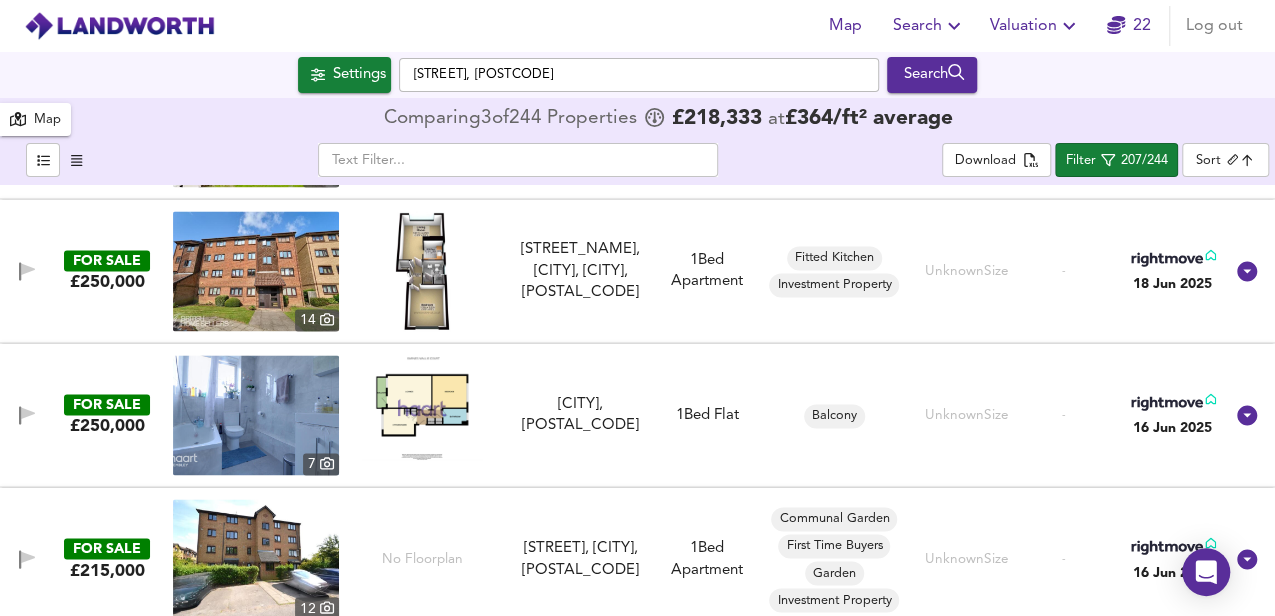 click at bounding box center [422, 407] 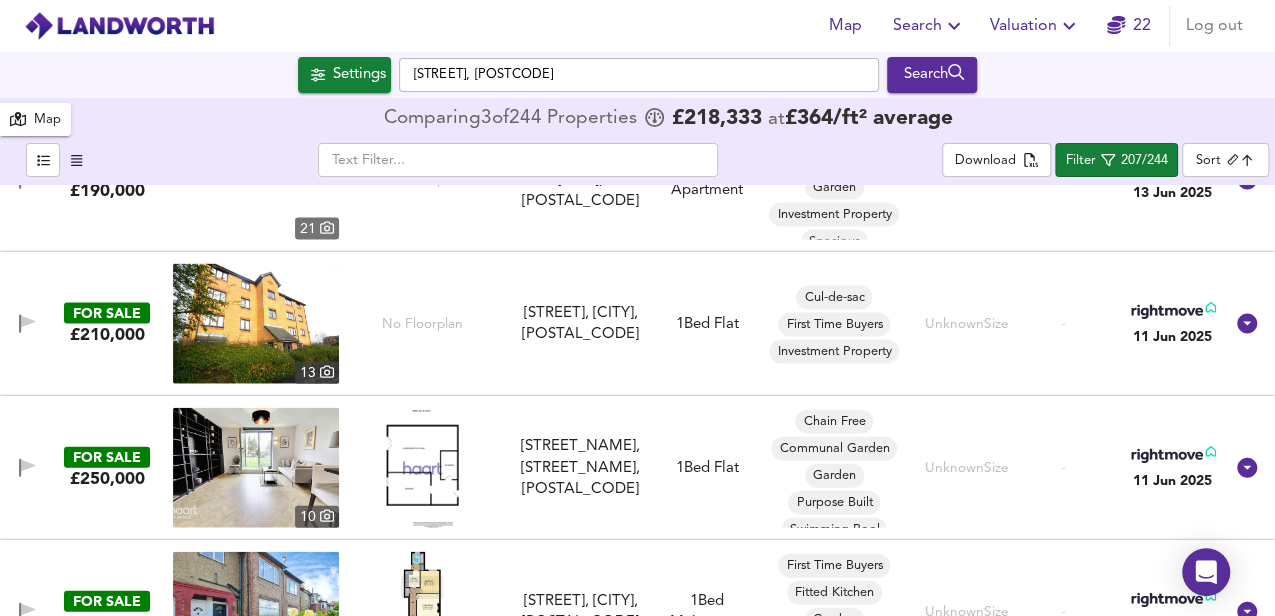 scroll, scrollTop: 25200, scrollLeft: 0, axis: vertical 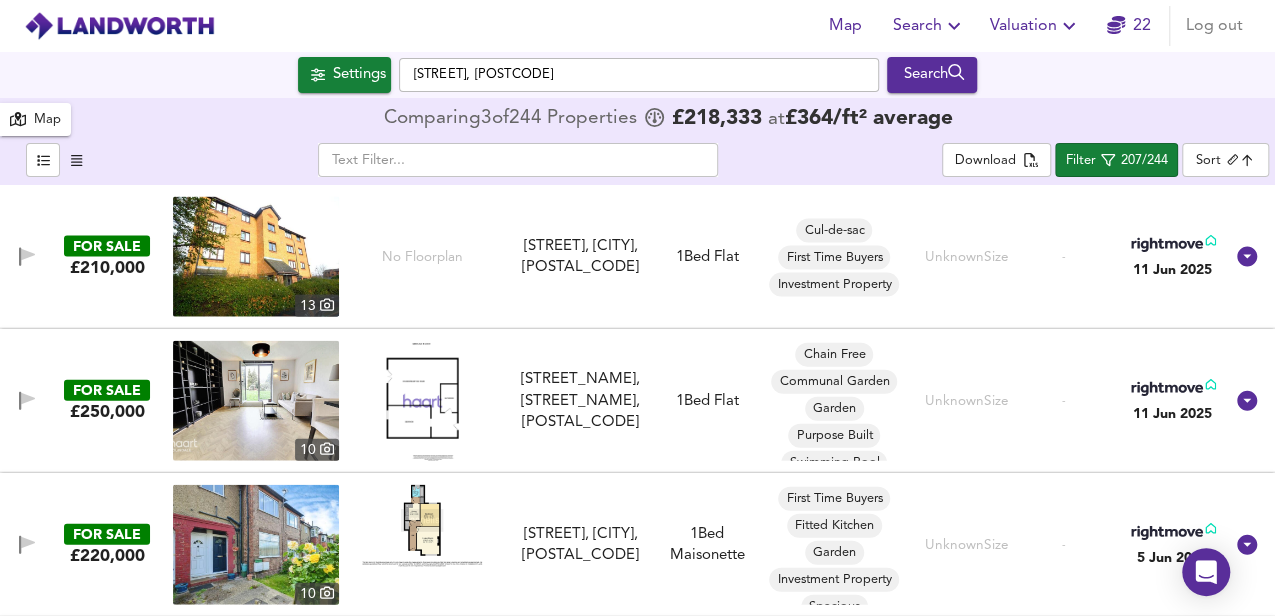click at bounding box center (422, 401) 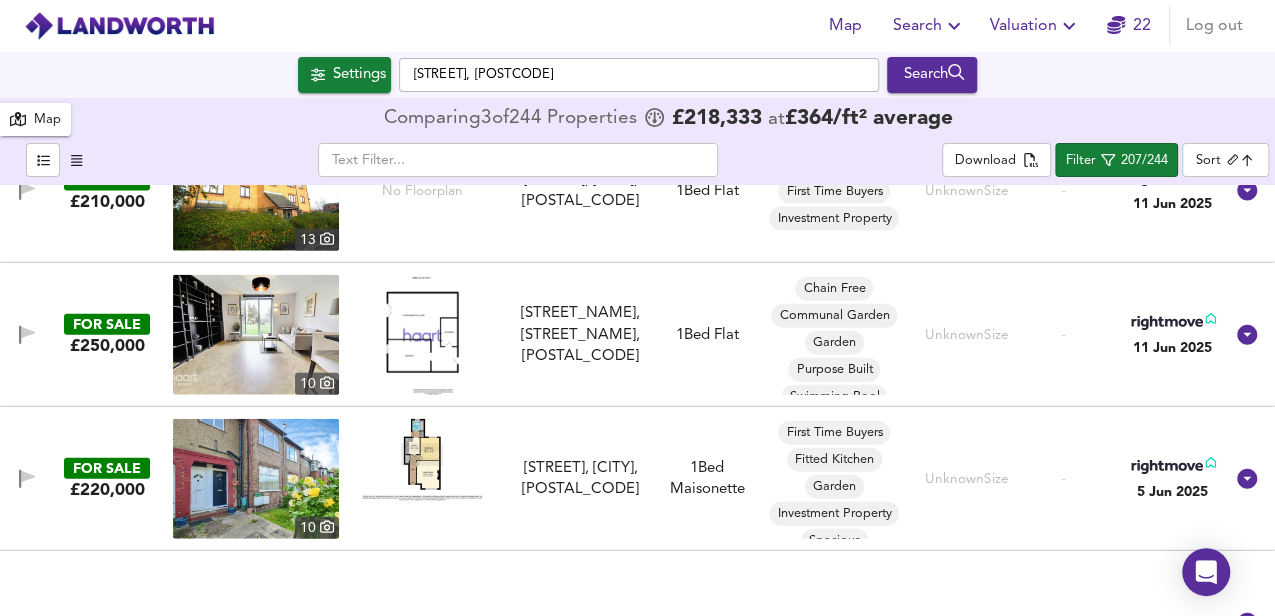 scroll, scrollTop: 25333, scrollLeft: 0, axis: vertical 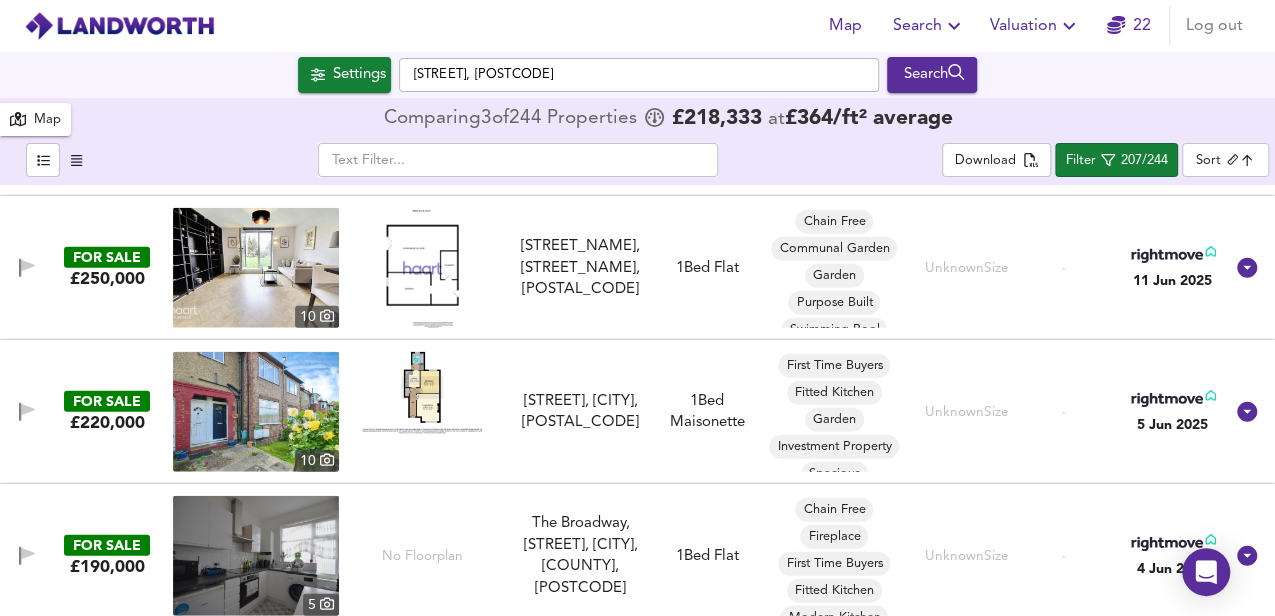 click at bounding box center [422, 393] 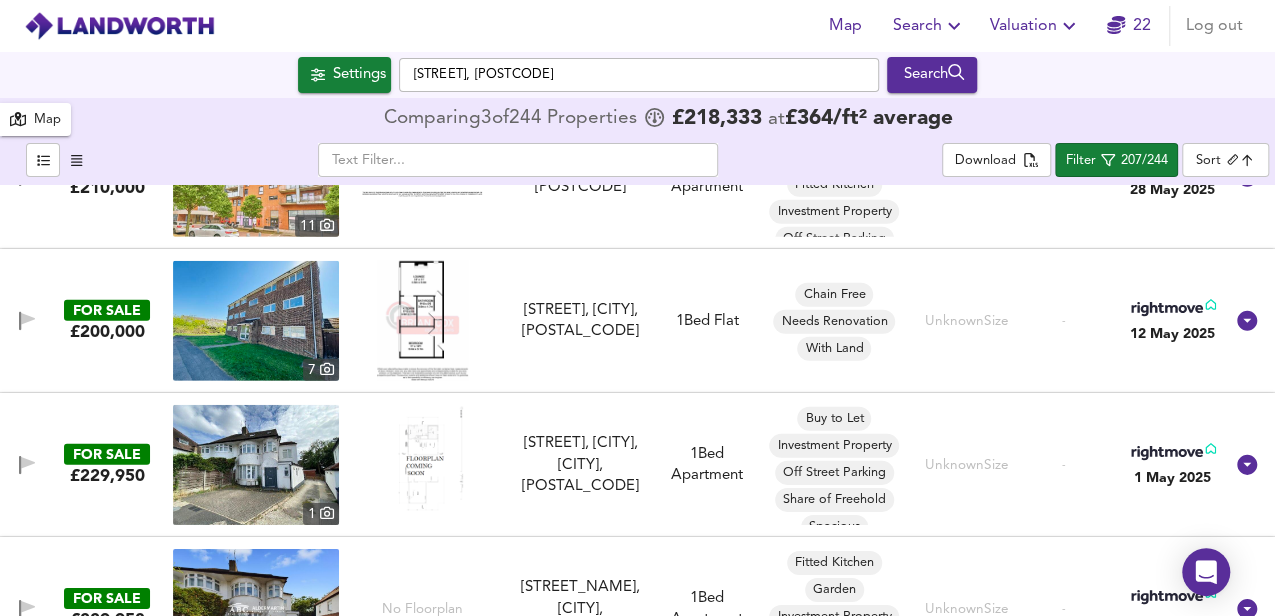 scroll, scrollTop: 26133, scrollLeft: 0, axis: vertical 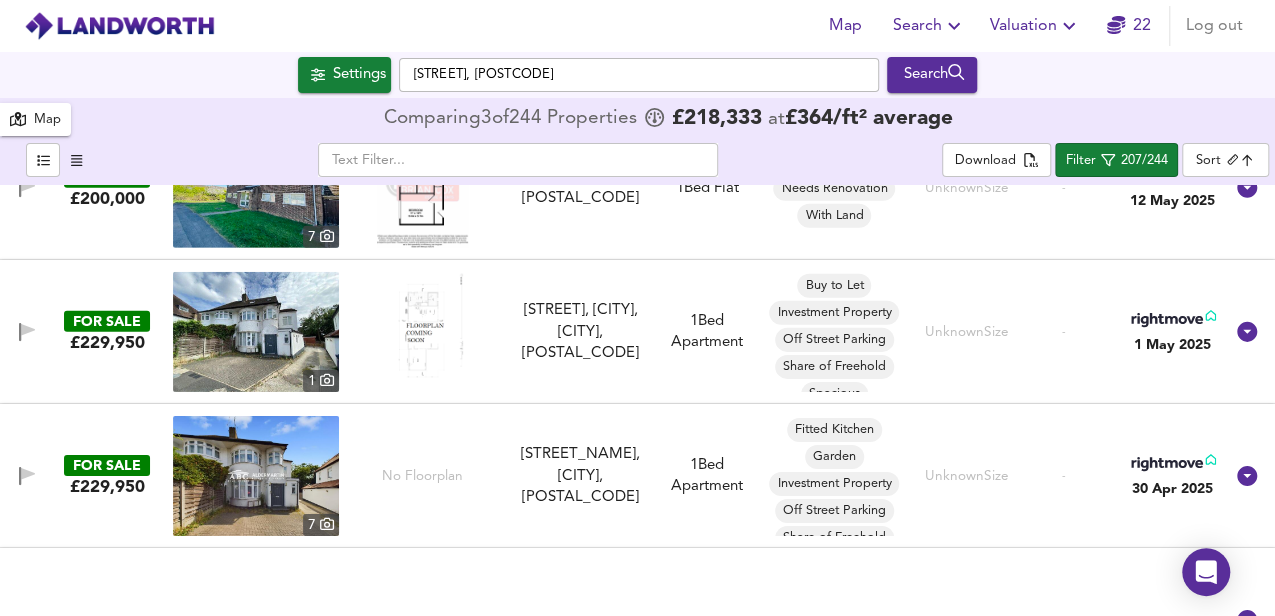 click at bounding box center [422, 332] 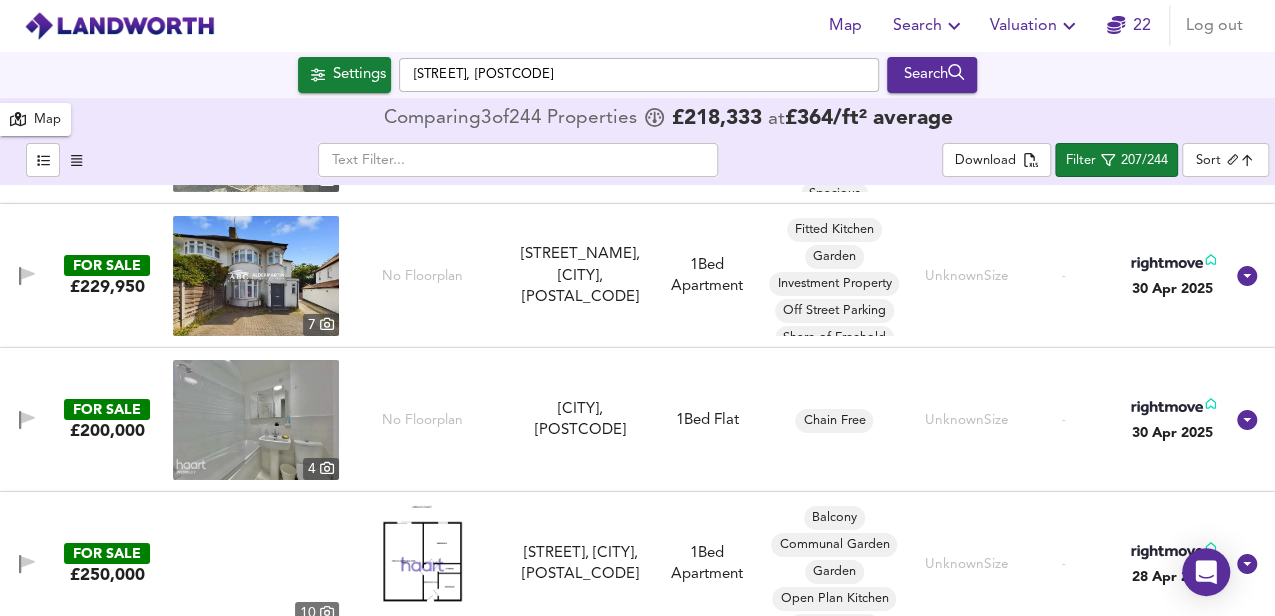scroll, scrollTop: 26400, scrollLeft: 0, axis: vertical 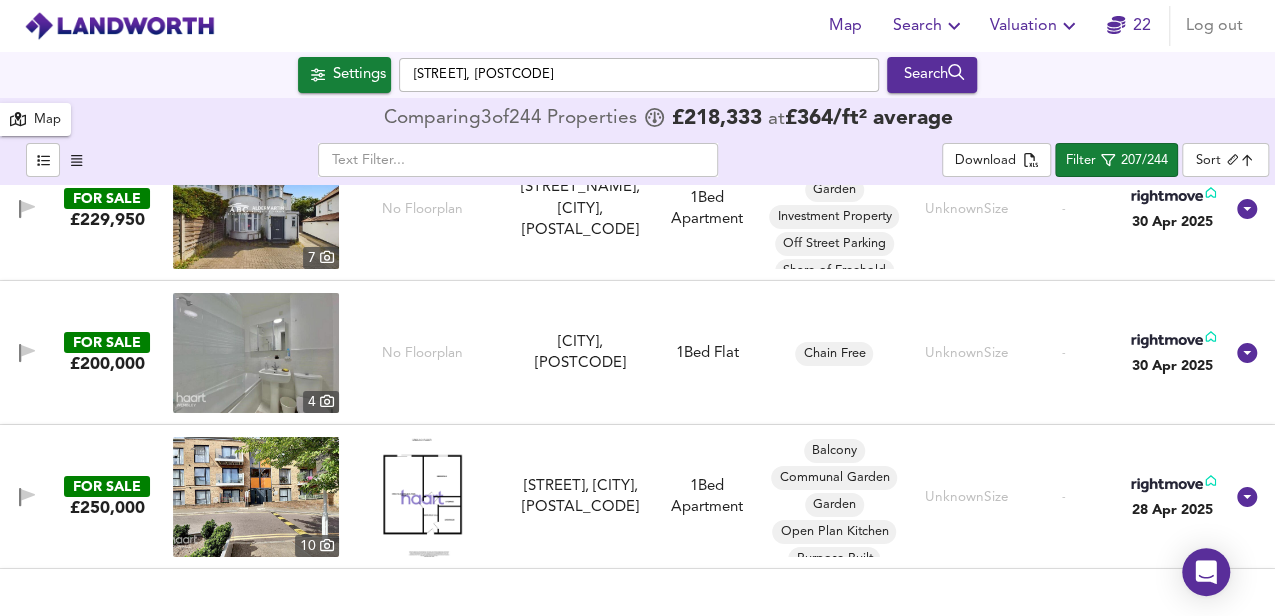 click at bounding box center [256, 353] 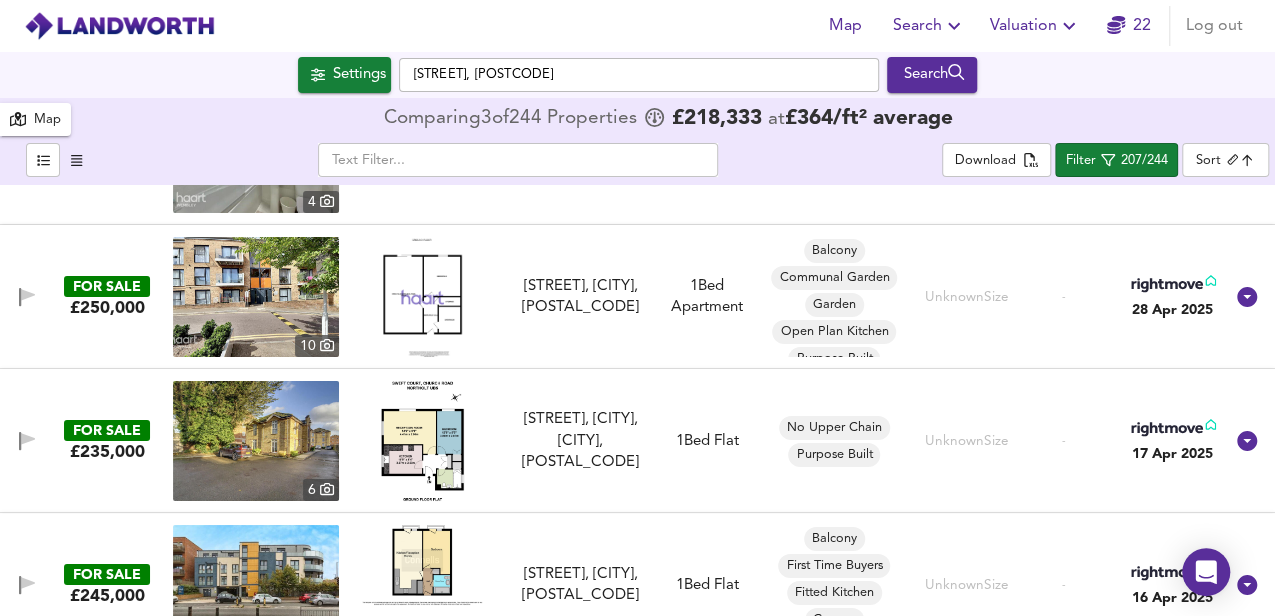 scroll, scrollTop: 26666, scrollLeft: 0, axis: vertical 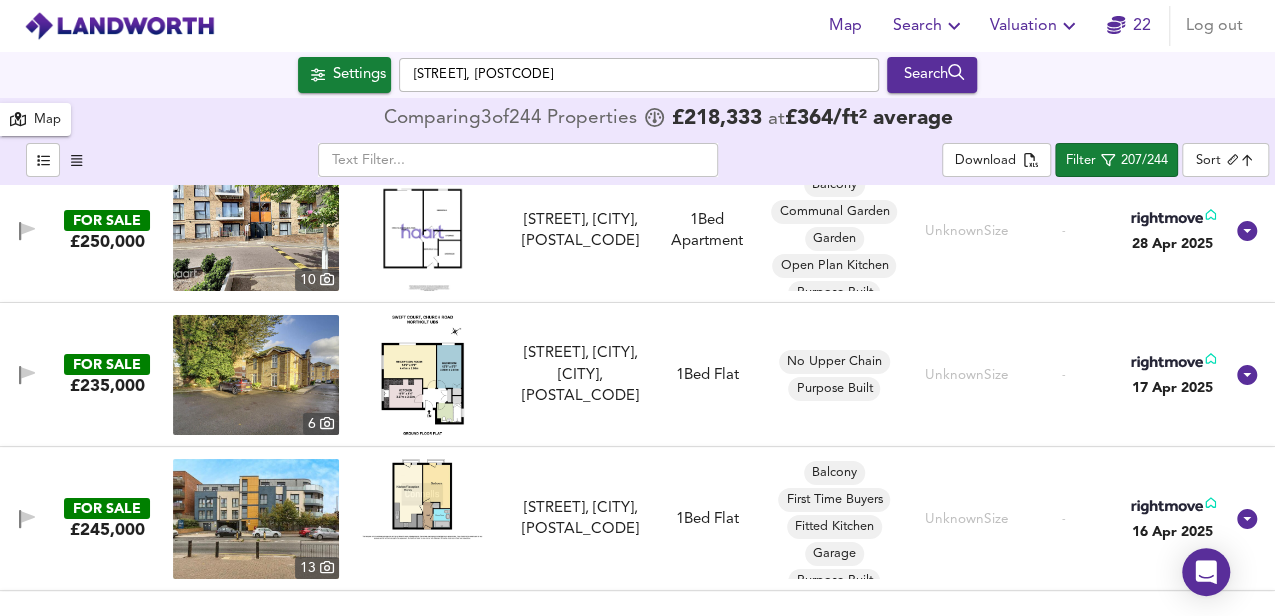 click at bounding box center (422, 375) 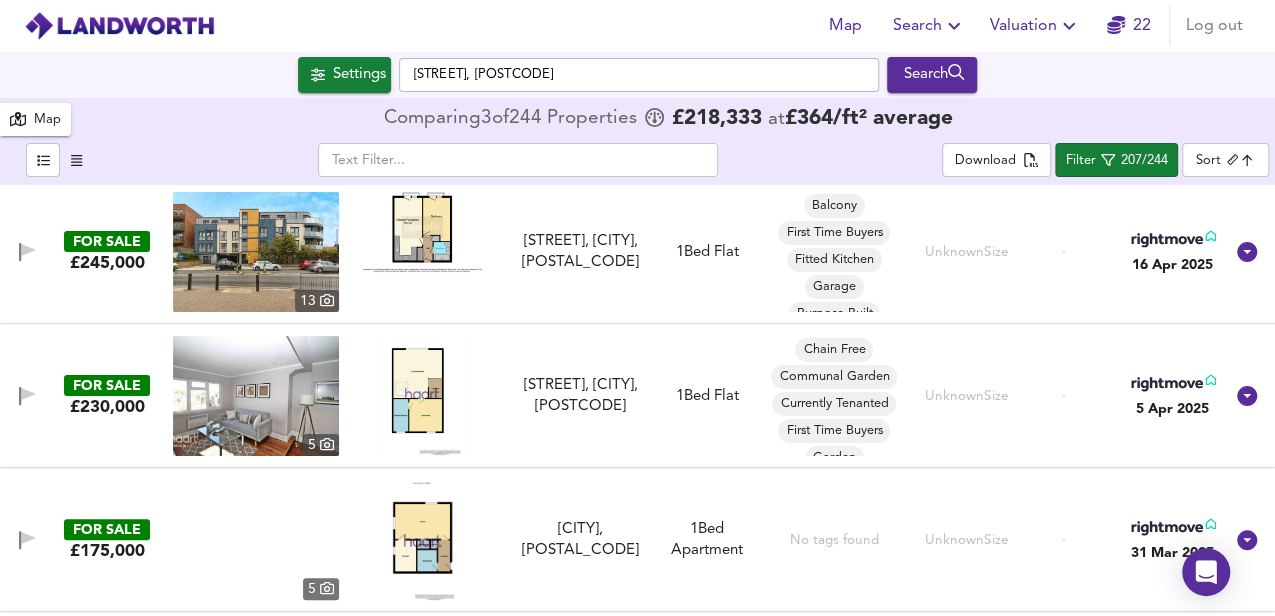 scroll, scrollTop: 27000, scrollLeft: 0, axis: vertical 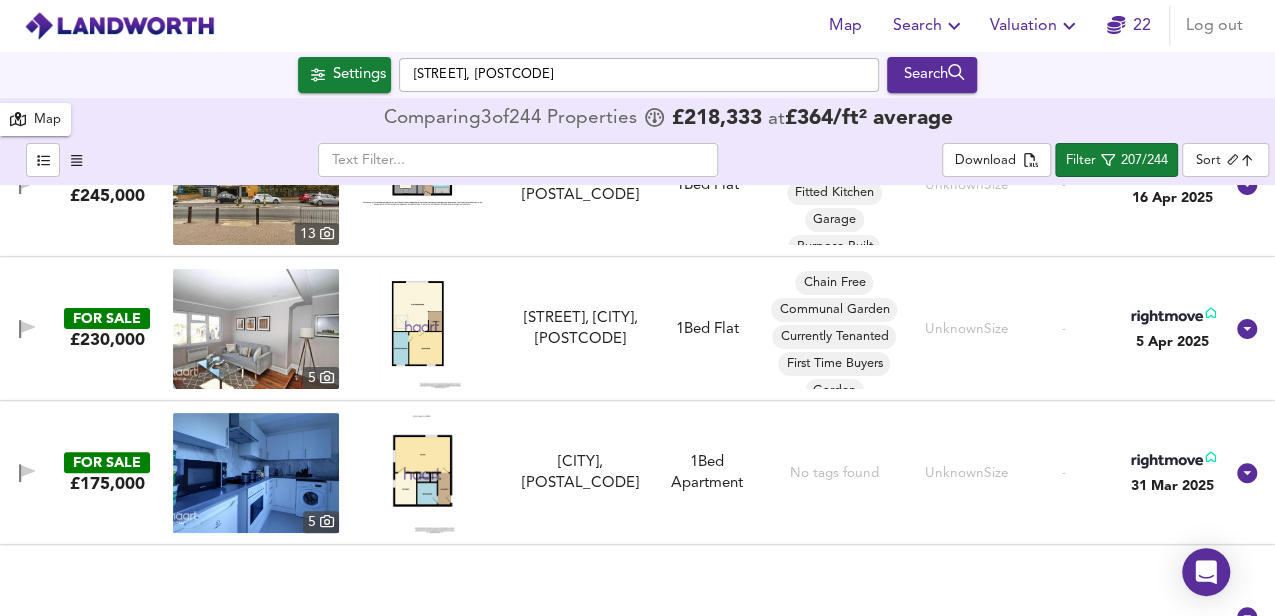 click at bounding box center (422, 329) 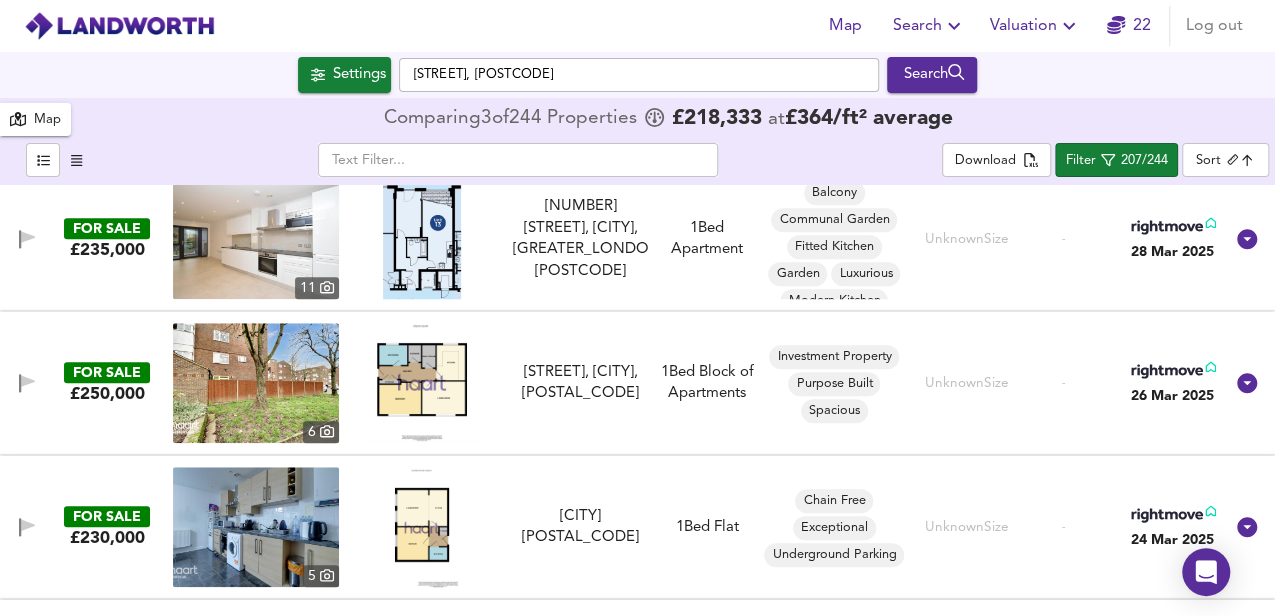 scroll, scrollTop: 27733, scrollLeft: 0, axis: vertical 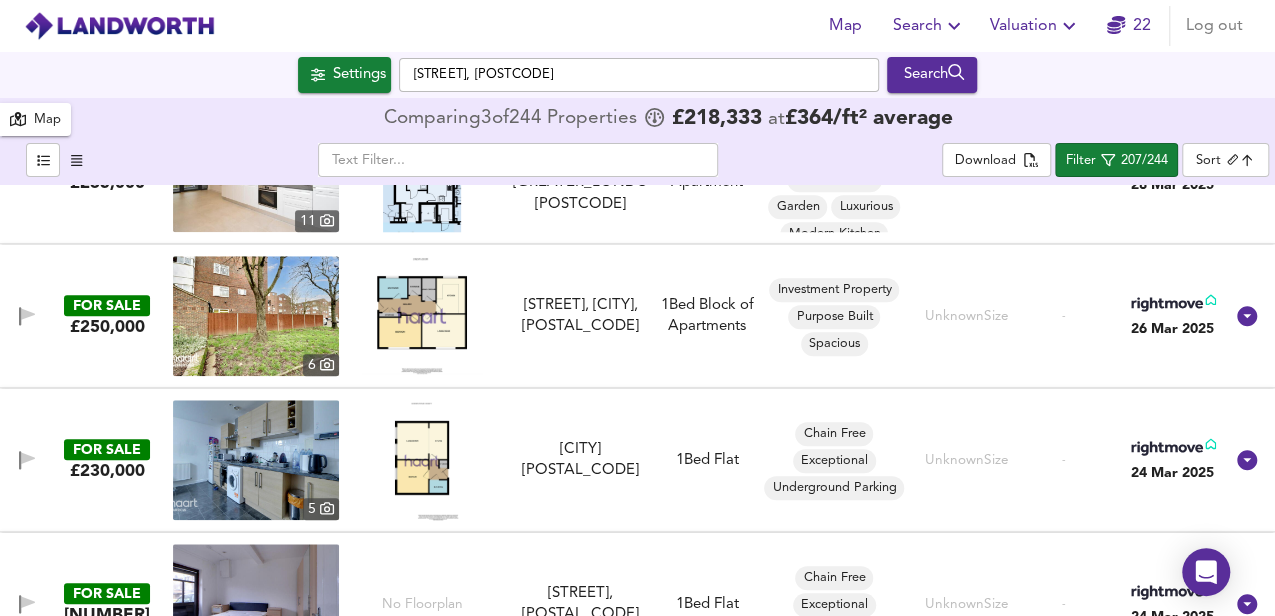 click at bounding box center [422, 315] 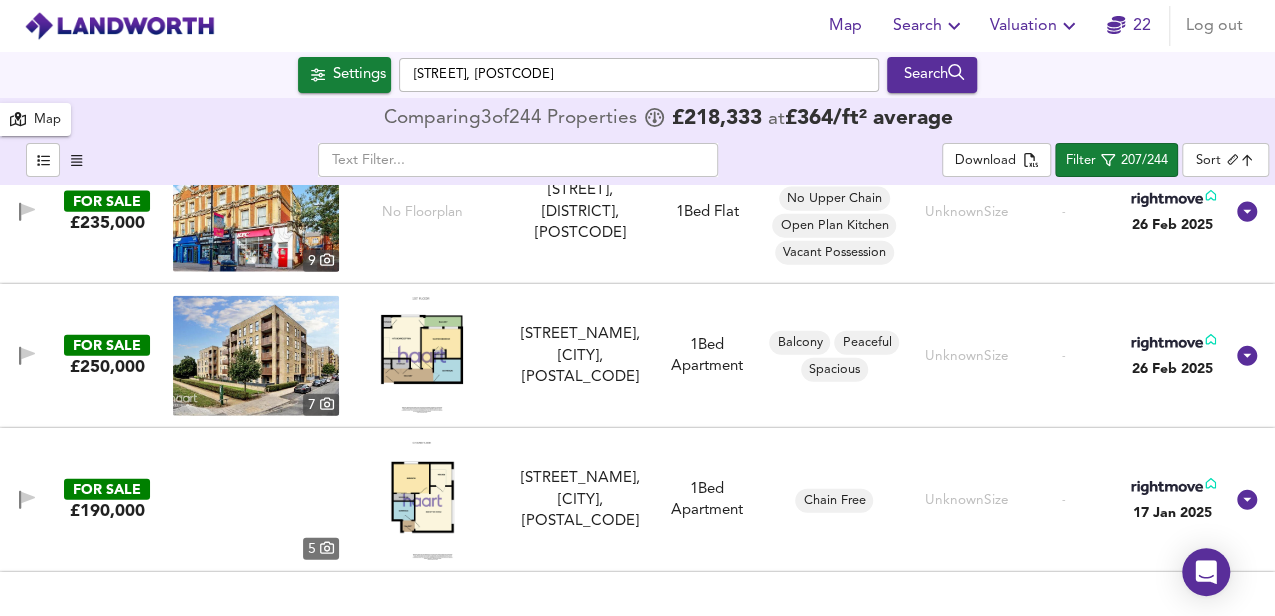 scroll, scrollTop: 29200, scrollLeft: 0, axis: vertical 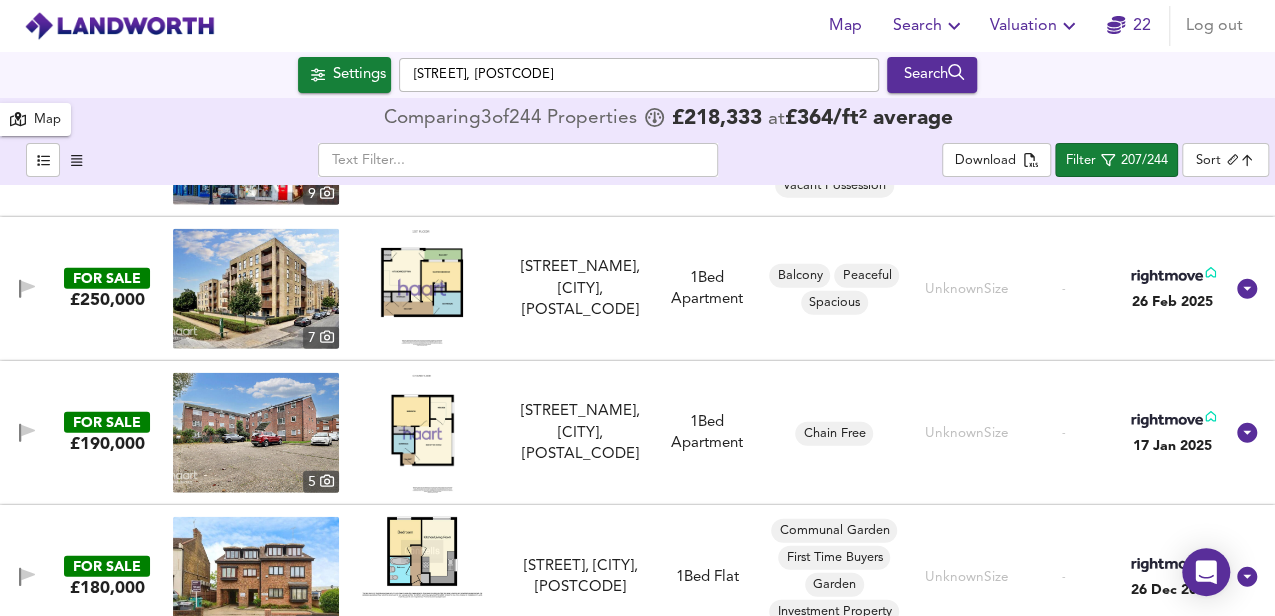 click at bounding box center (422, 287) 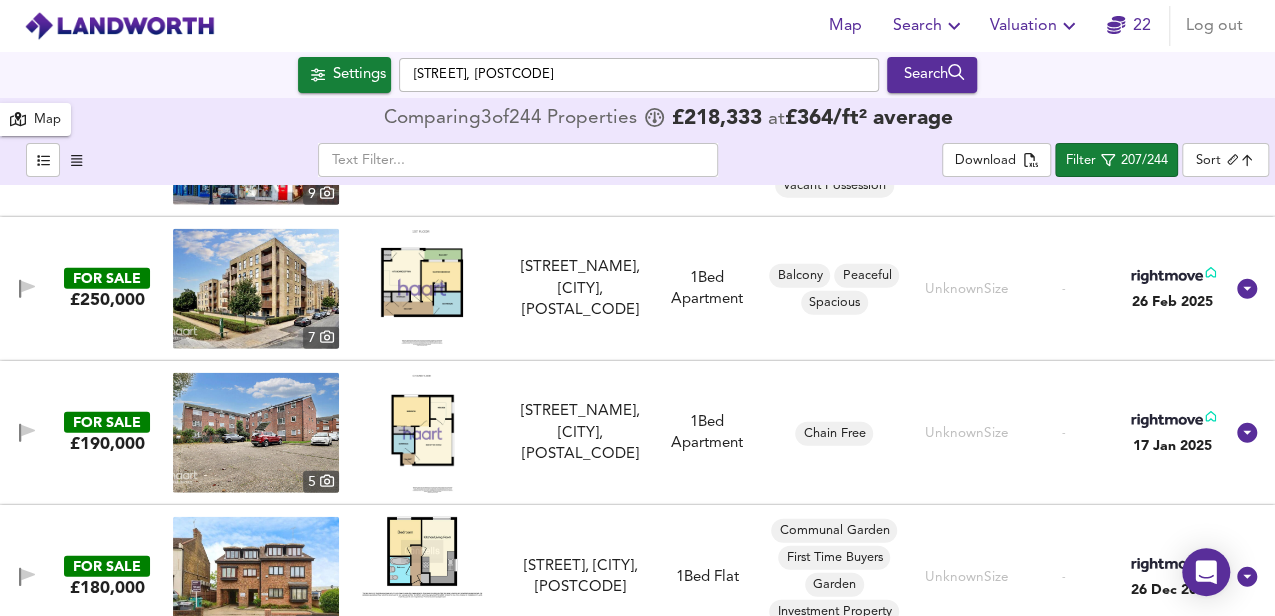 scroll, scrollTop: 29377, scrollLeft: 0, axis: vertical 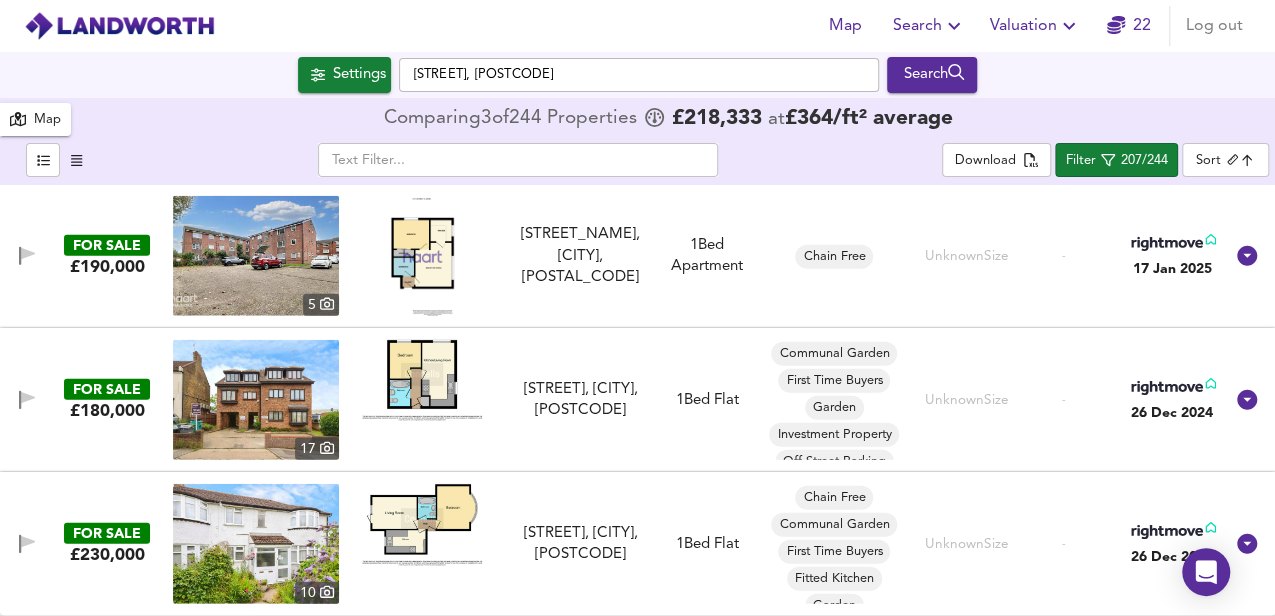 click on "Search" at bounding box center (929, 26) 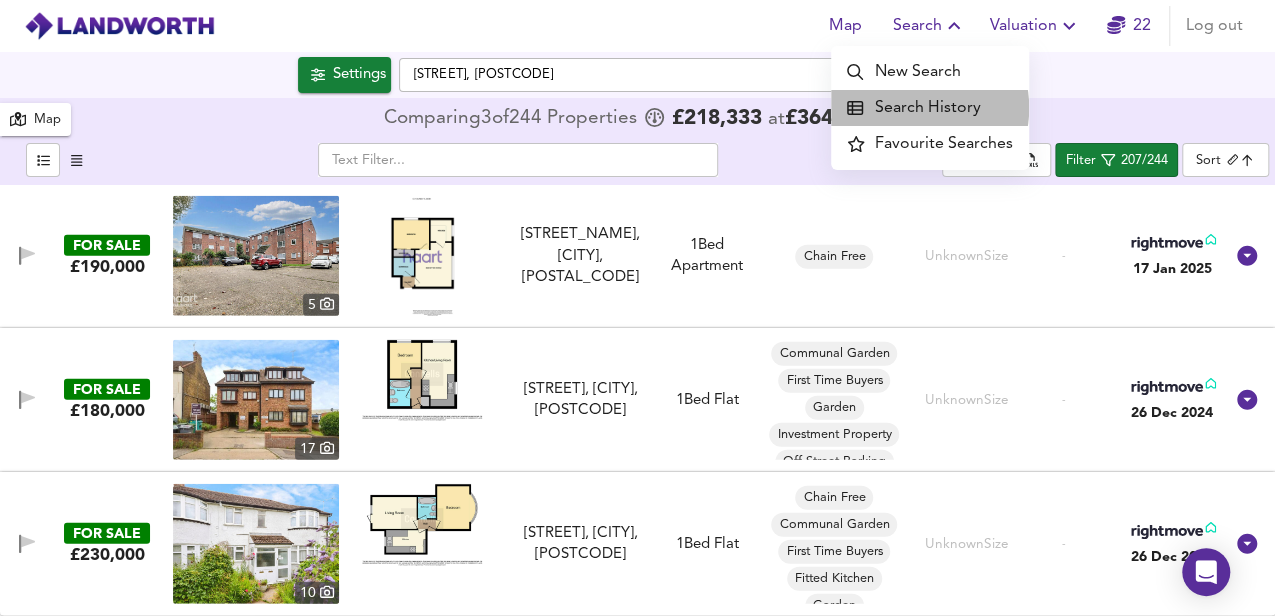 click on "Search History" at bounding box center [930, 108] 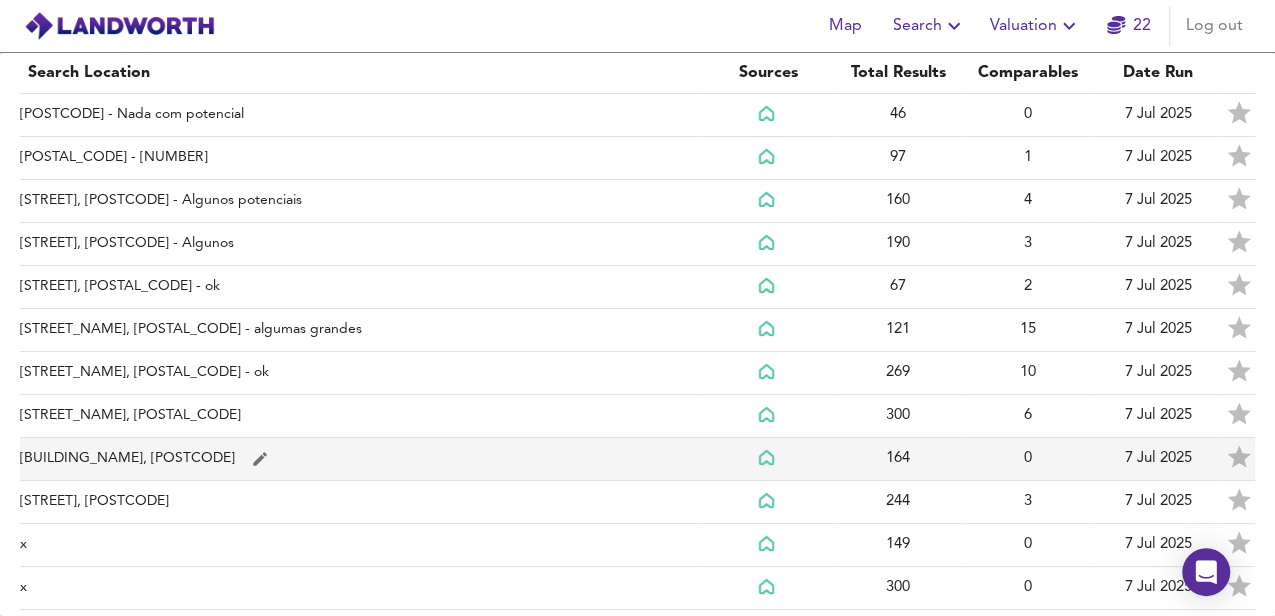 click on "[BUILDING_NAME], [POSTCODE]" at bounding box center [361, 115] 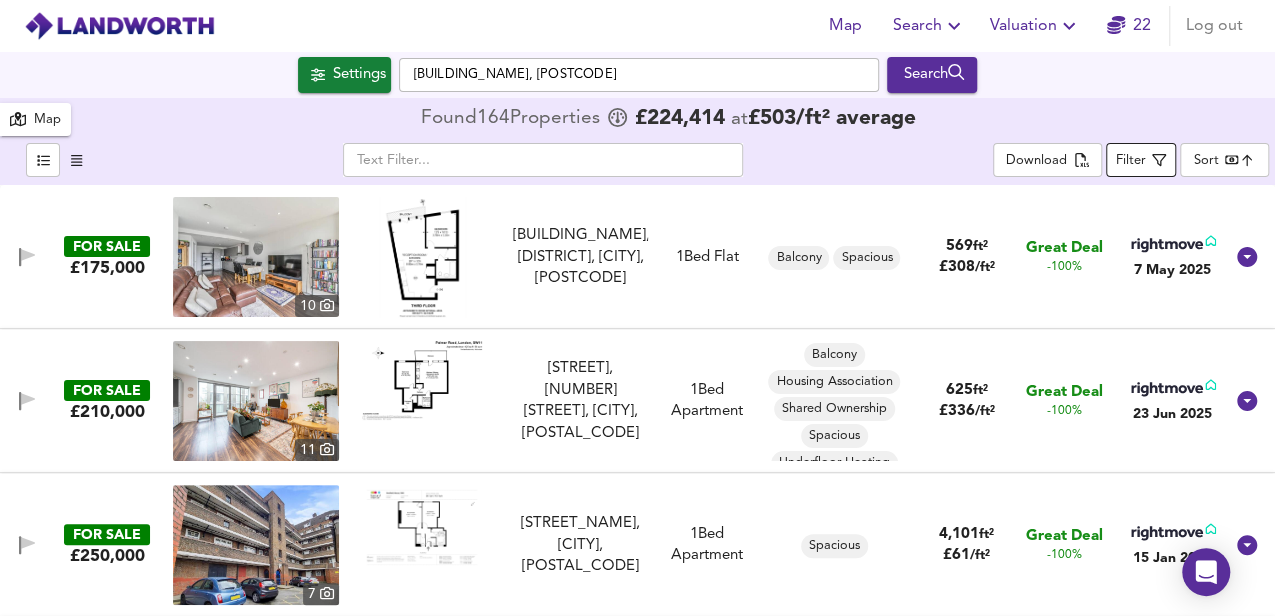 click at bounding box center [1159, 160] 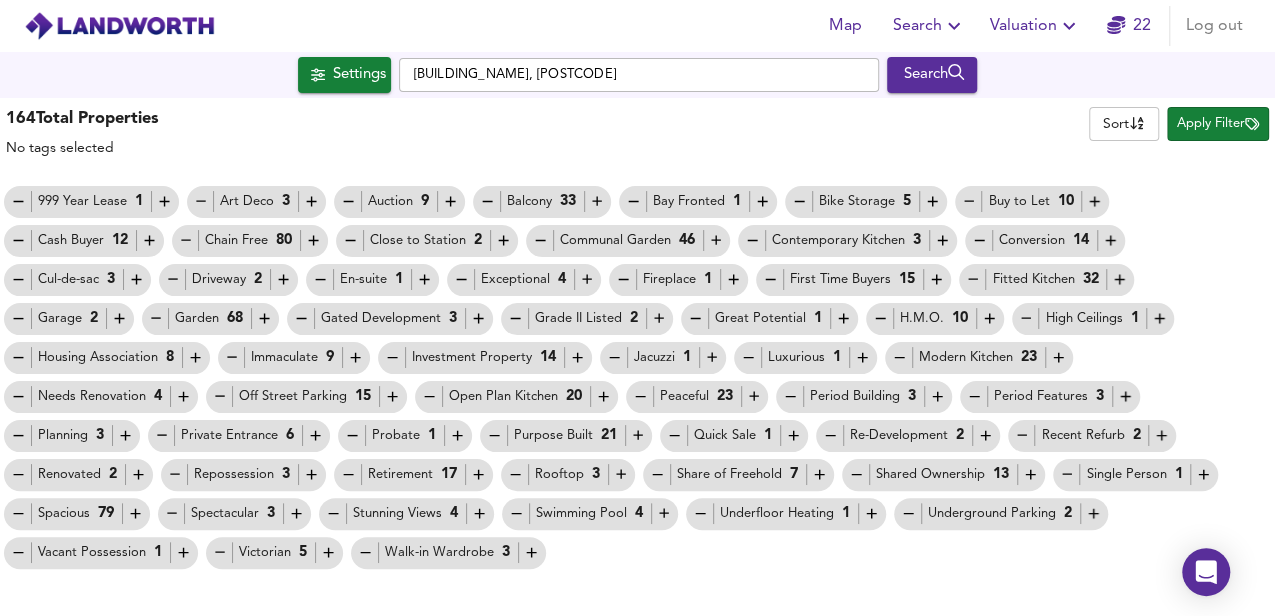 click at bounding box center (18, 201) 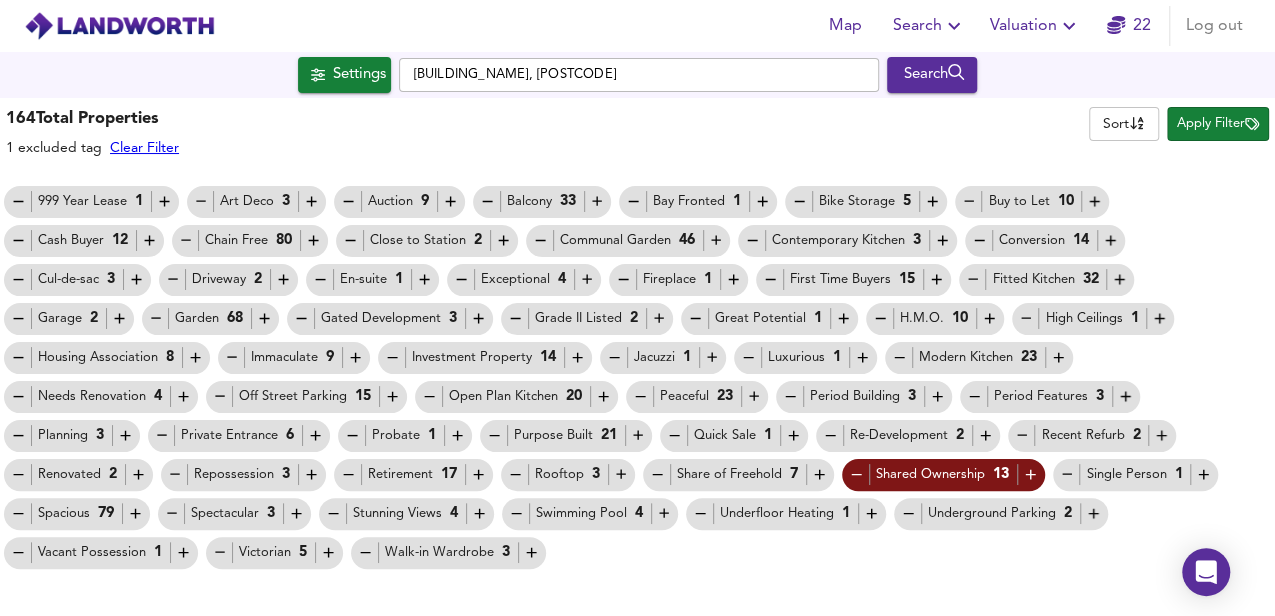 click at bounding box center (18, 201) 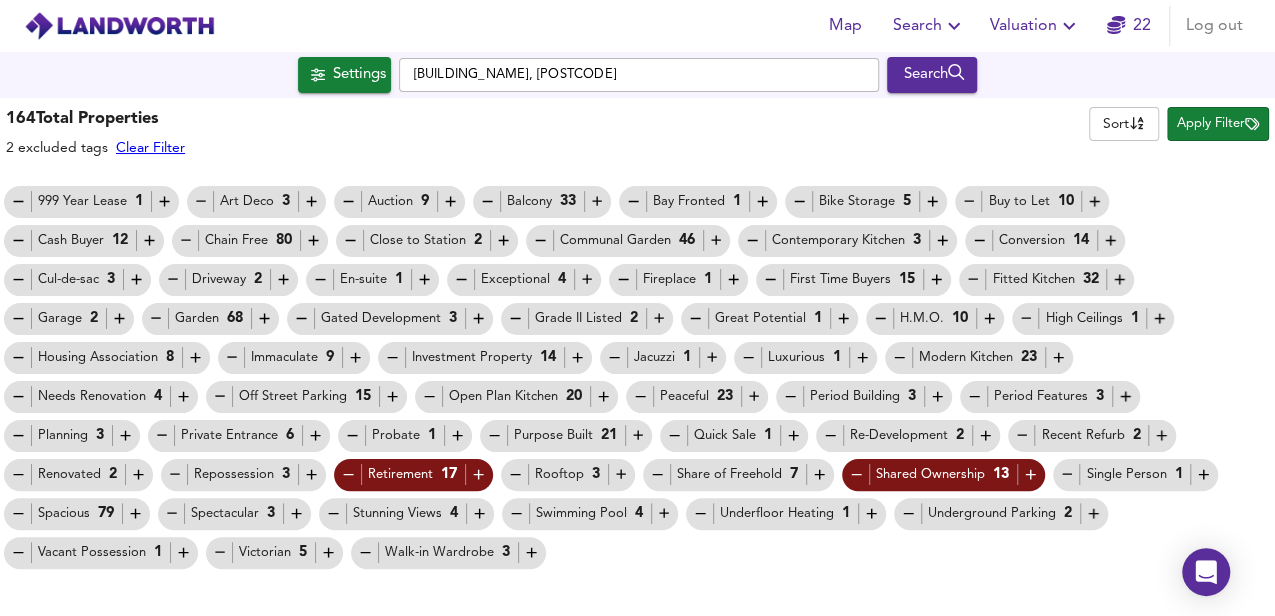 click at bounding box center (18, 201) 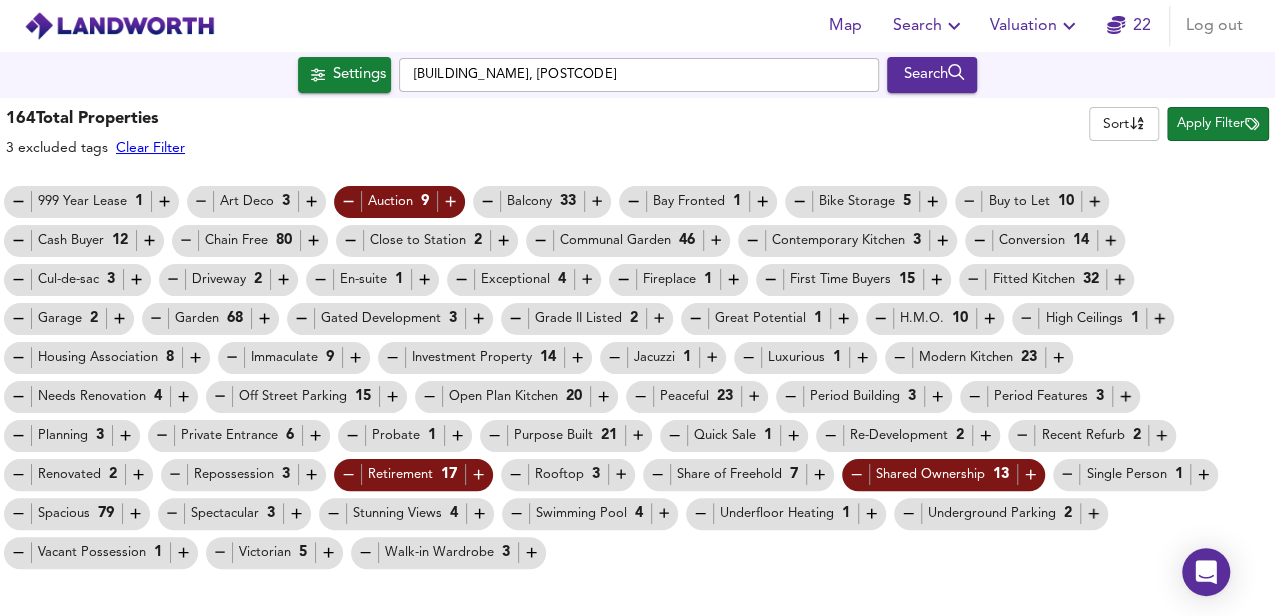 click on "Apply Filter" at bounding box center [1218, 124] 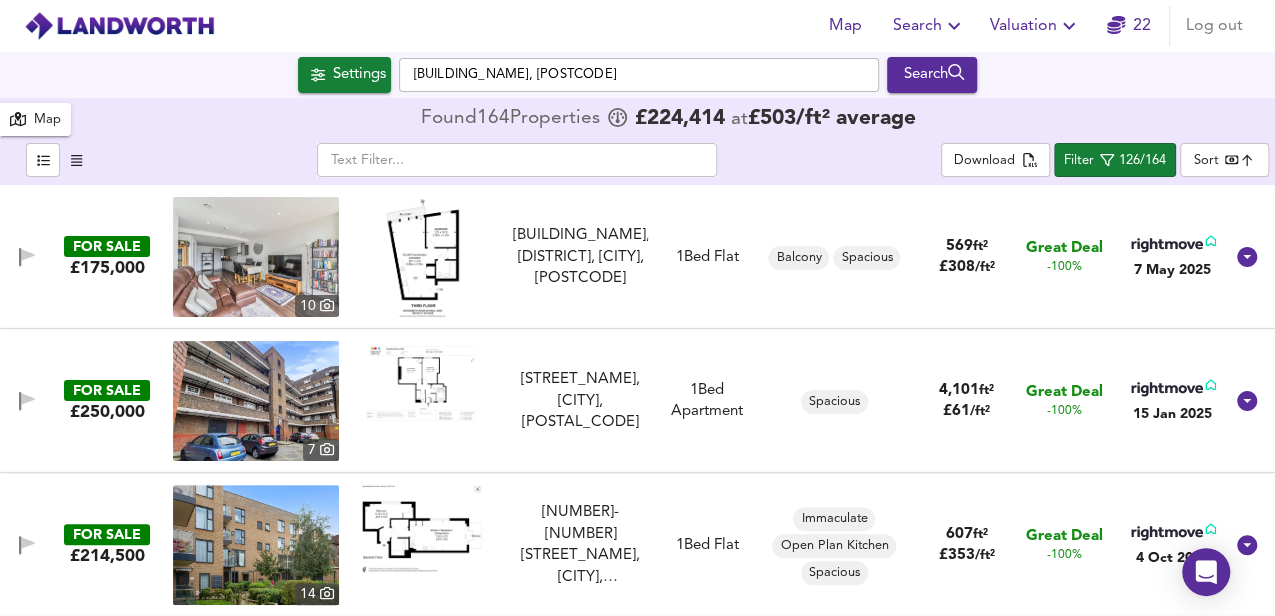 click on "Map Search Valuation    22 Log out        Settings     [STREET], [POSTAL_CODE]        Search            164  Results   Legend   Map Found  164  Propert ies              ​ Download   Filter 126/164   Sort   bestdeal ​ FOR SALE £175,000     10    [STREET], [CITY], [CITY], [POSTAL_CODE] [STREET], [CITY], [CITY], [POSTAL_CODE] 1  Bed   Flat Balcony Spacious 569 ft² £ 308 / ft² Great Deal -100% 7 May 2025 FOR SALE £250,000     7    [STREET], [CITY], [POSTAL_CODE] [STREET], [CITY], [POSTAL_CODE] 1  Bed   Apartment Spacious 4,101 ft² £ 61 / ft² Great Deal -100% 15 Jan 2025 FOR SALE £214,500     14    [NUMBER]-[NUMBER] [STREET], [CITY], [POSTAL_CODE] [NUMBER]-[NUMBER] [STREET], [CITY], [POSTAL_CODE] 1  Bed   Flat Immaculate Open Plan Kitchen Spacious 607 ft² £ 353 / ft² Great Deal -100% 4 Oct 2024
X Map Settings Basemap          Default hybrid Heatmap     3D" at bounding box center (637, 308) 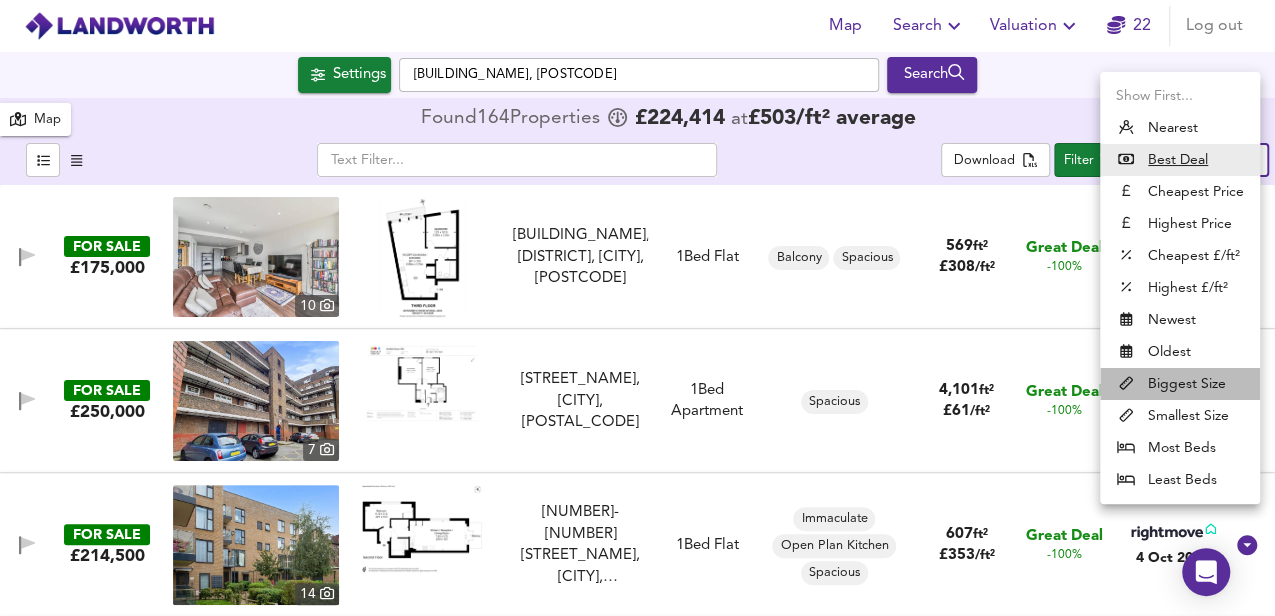 click on "Biggest Size" at bounding box center (1180, 384) 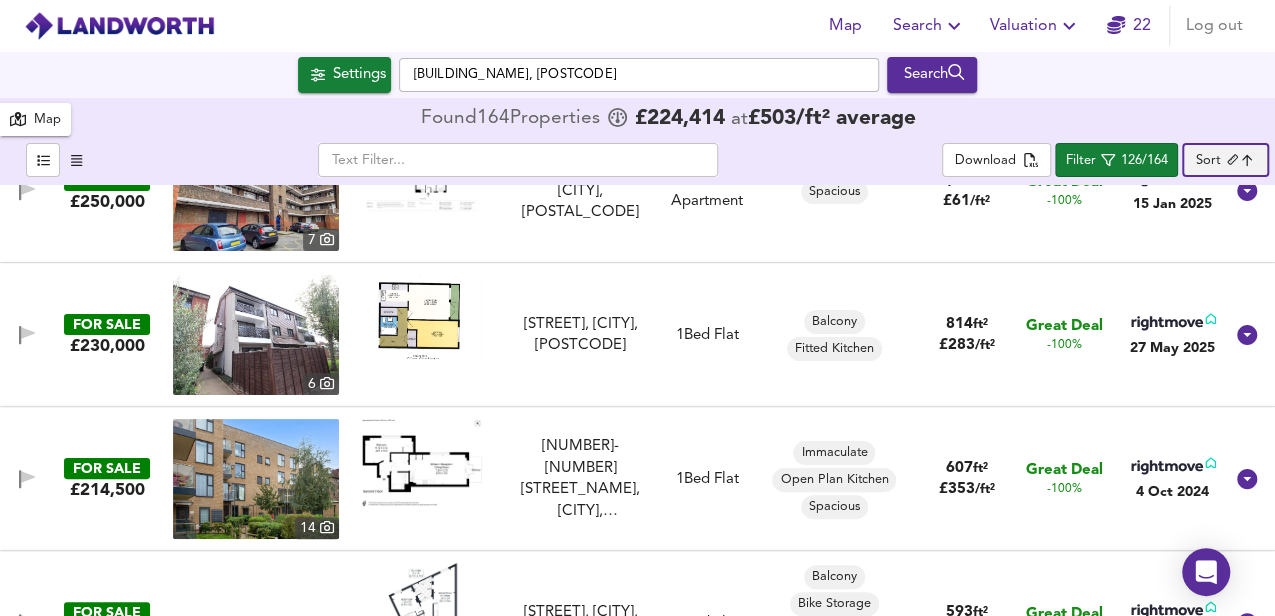 scroll, scrollTop: 133, scrollLeft: 0, axis: vertical 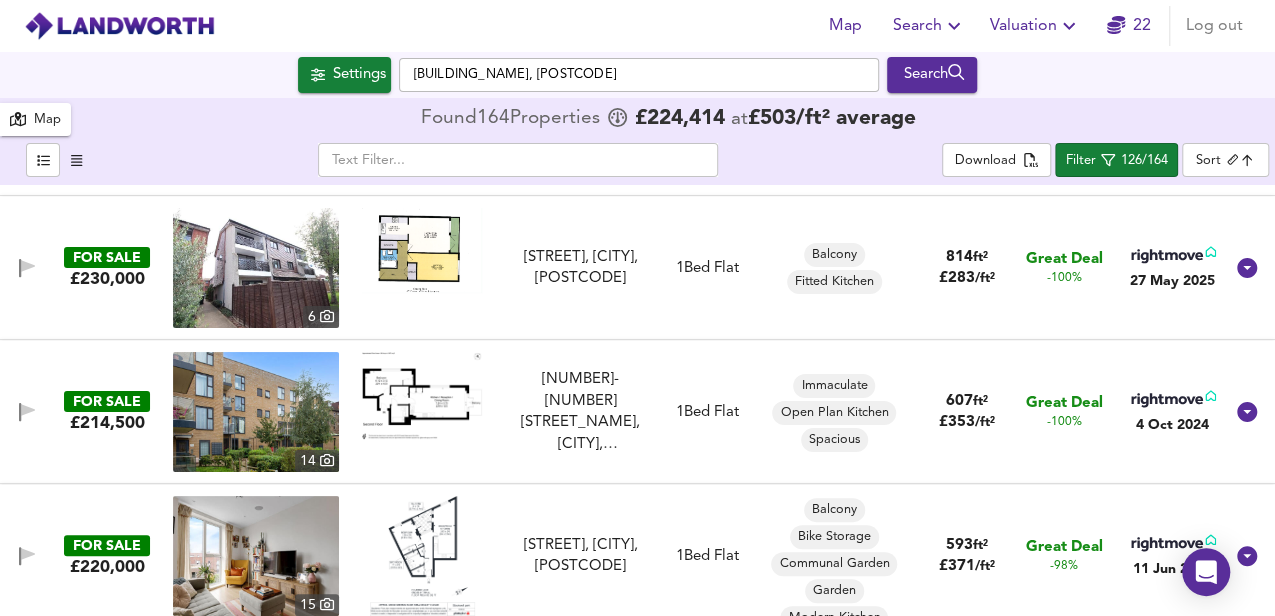 click at bounding box center (422, 250) 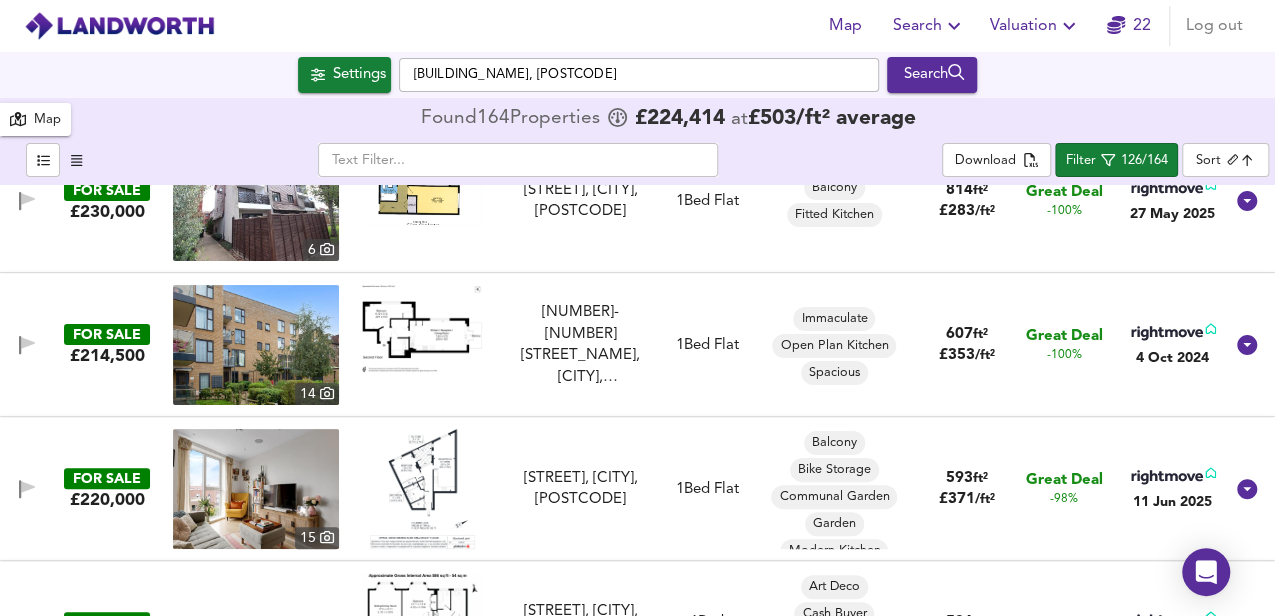 scroll, scrollTop: 266, scrollLeft: 0, axis: vertical 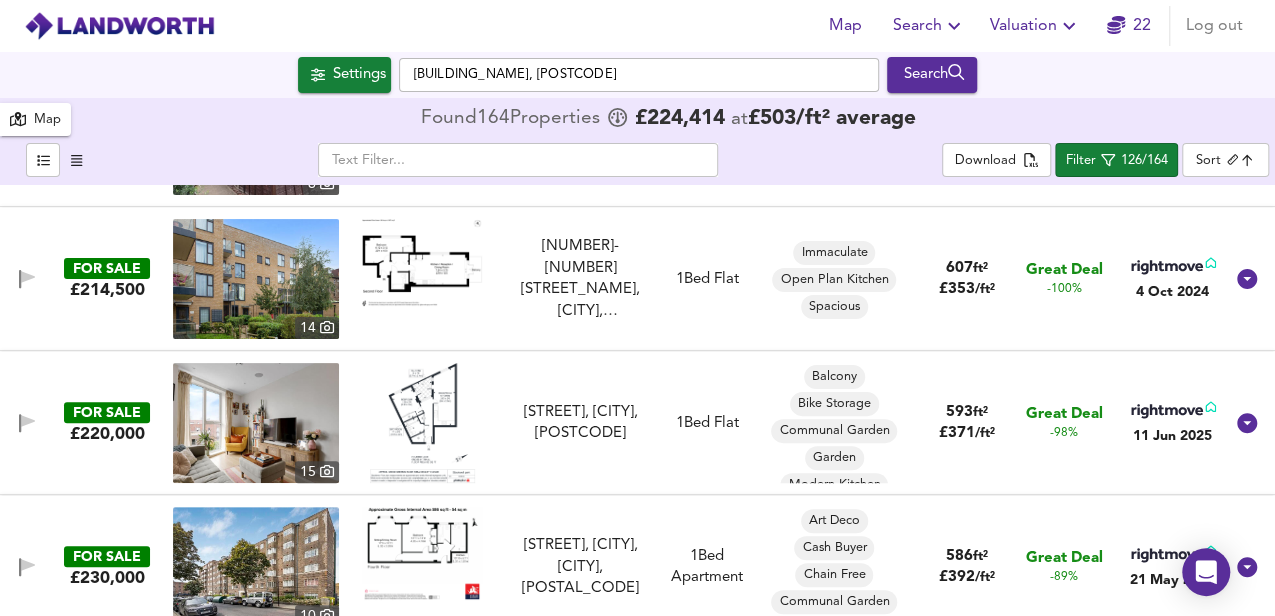 click at bounding box center [422, 423] 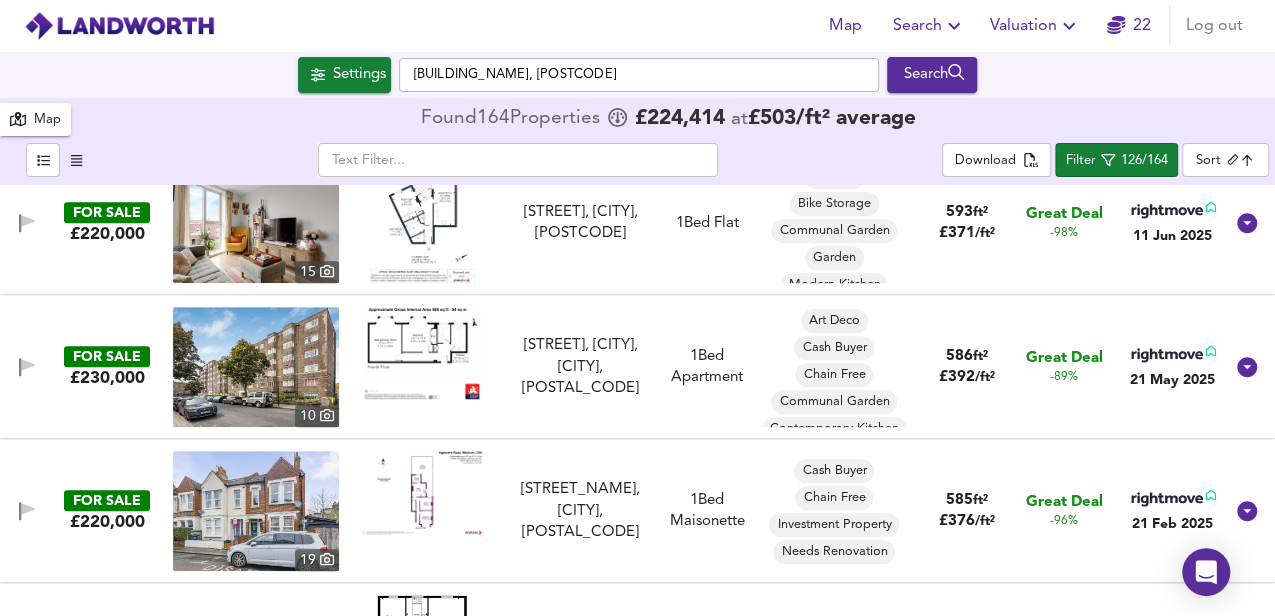 scroll, scrollTop: 533, scrollLeft: 0, axis: vertical 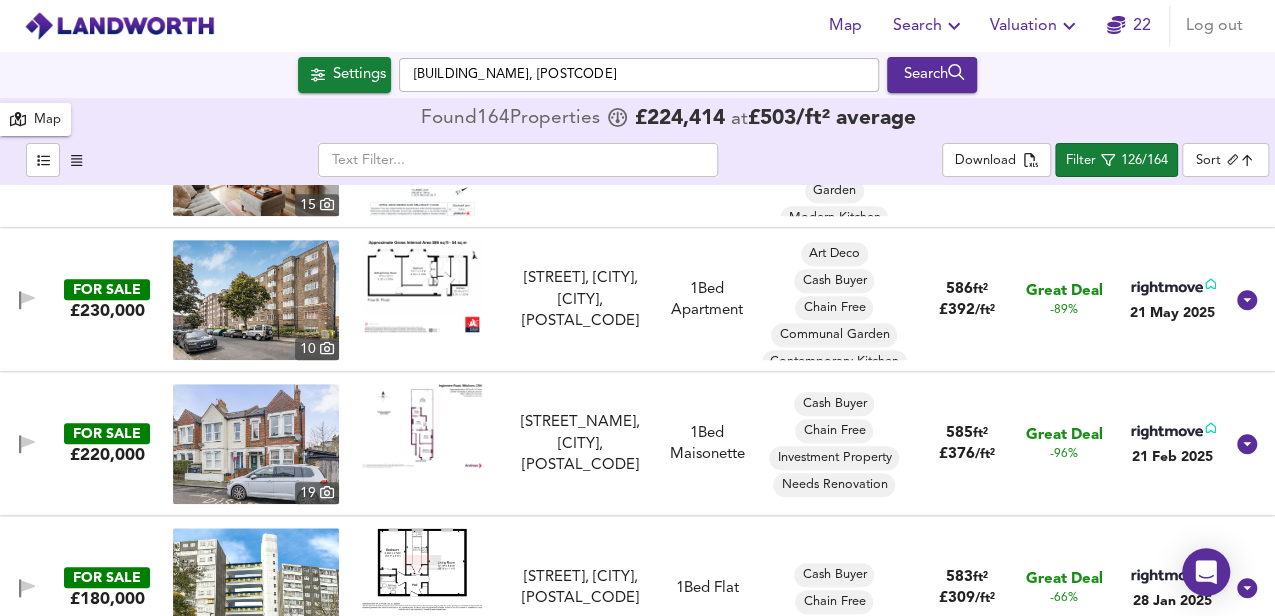 click at bounding box center [422, 425] 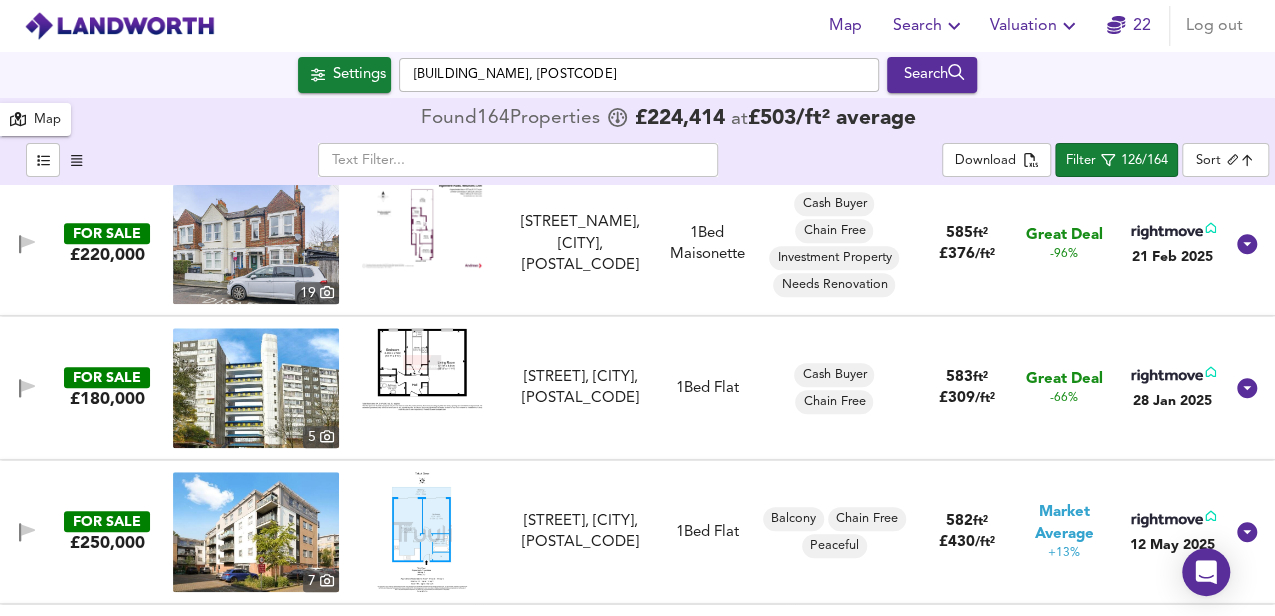 scroll, scrollTop: 800, scrollLeft: 0, axis: vertical 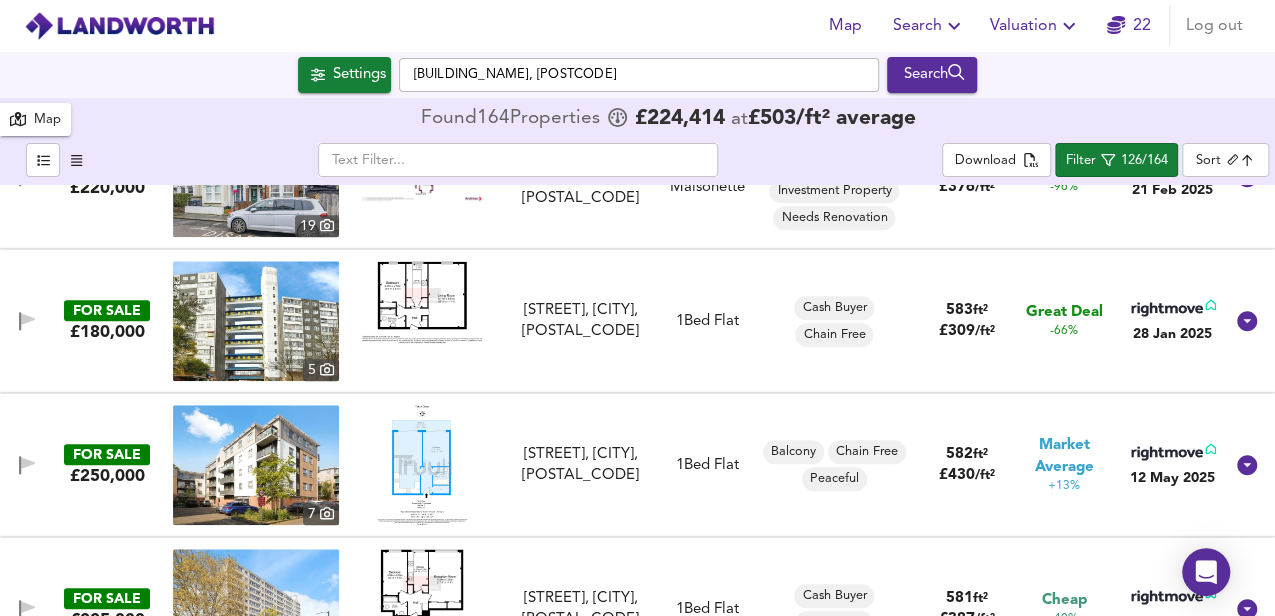 click at bounding box center (422, 302) 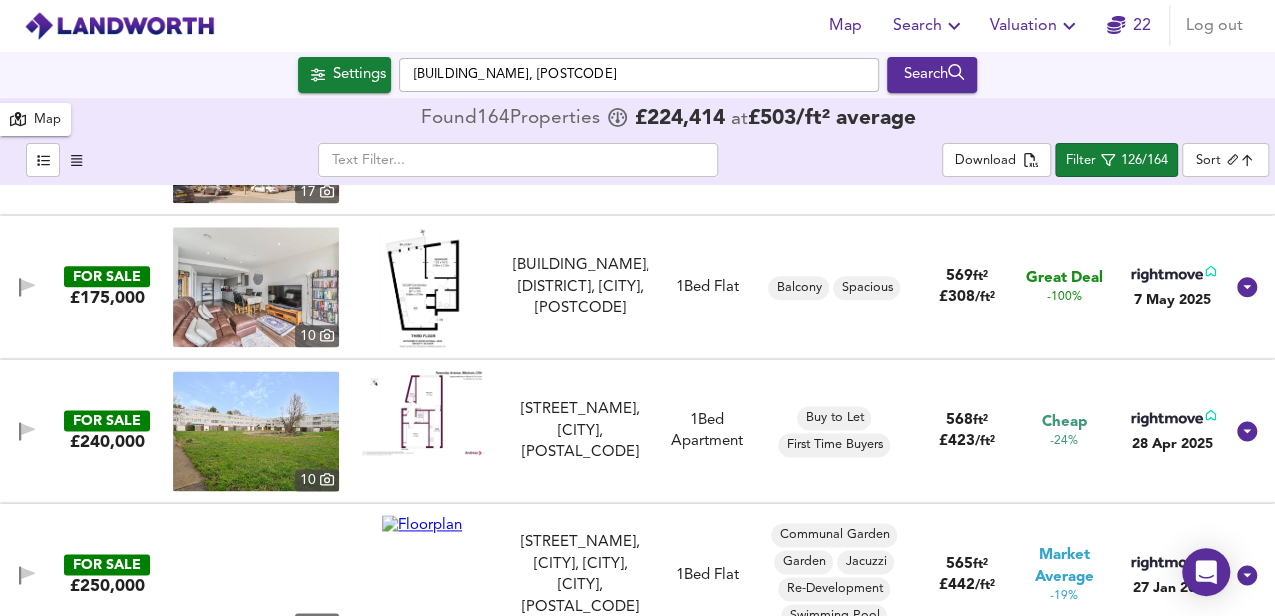 scroll, scrollTop: 1333, scrollLeft: 0, axis: vertical 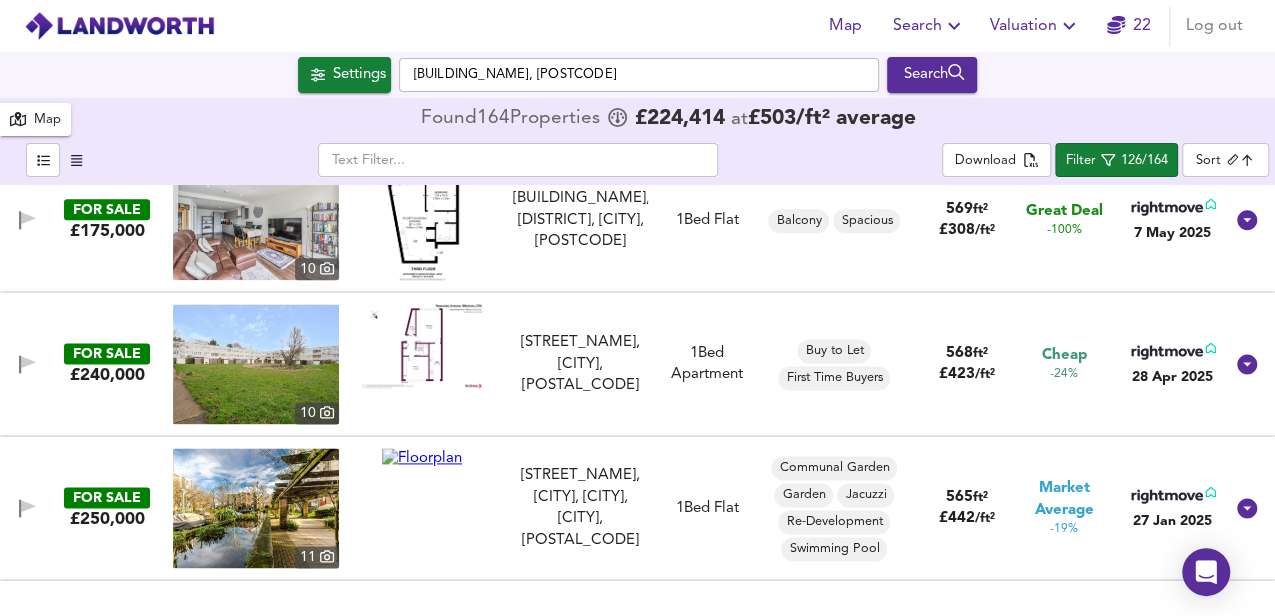 click at bounding box center (256, 364) 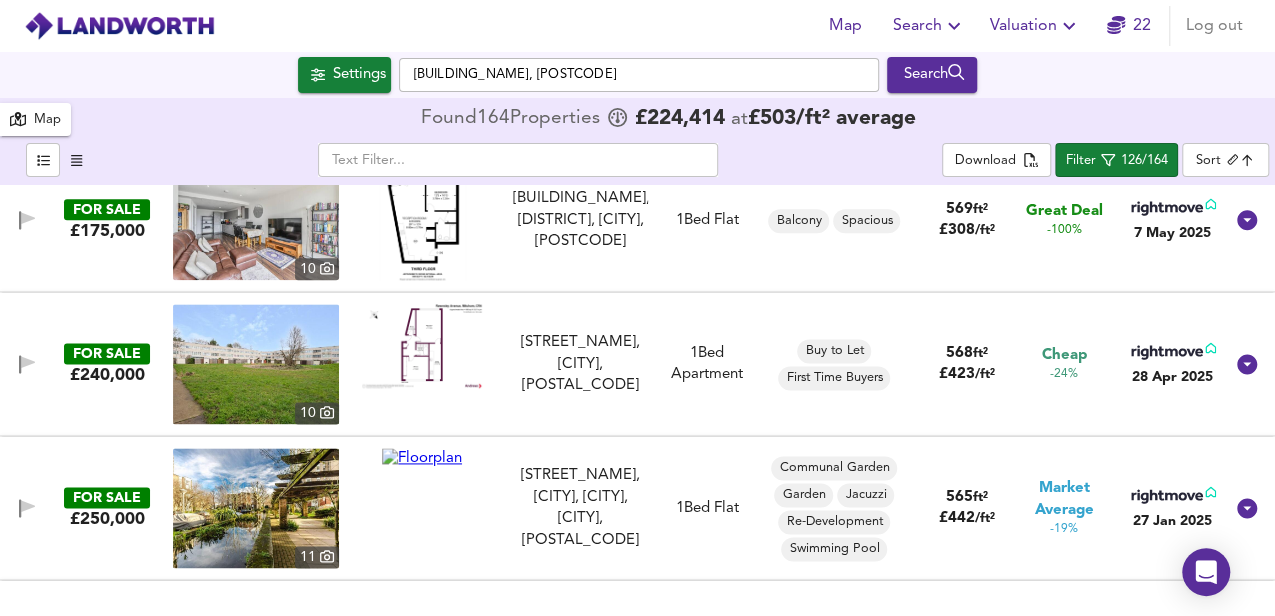 scroll, scrollTop: 1400, scrollLeft: 0, axis: vertical 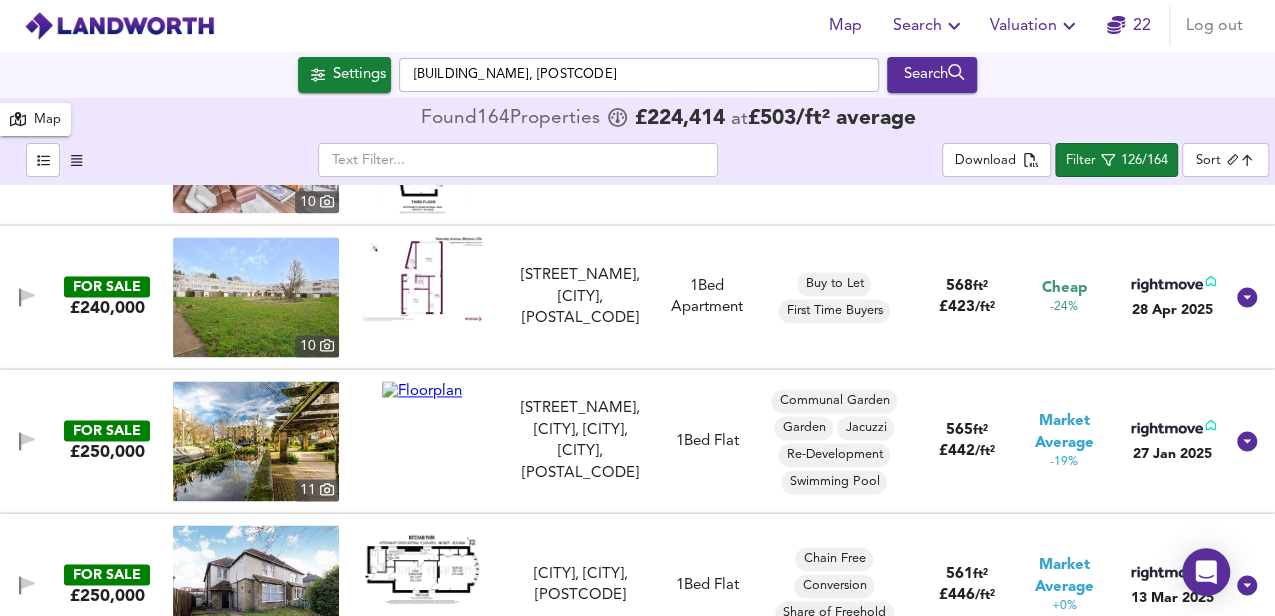 click at bounding box center [422, 391] 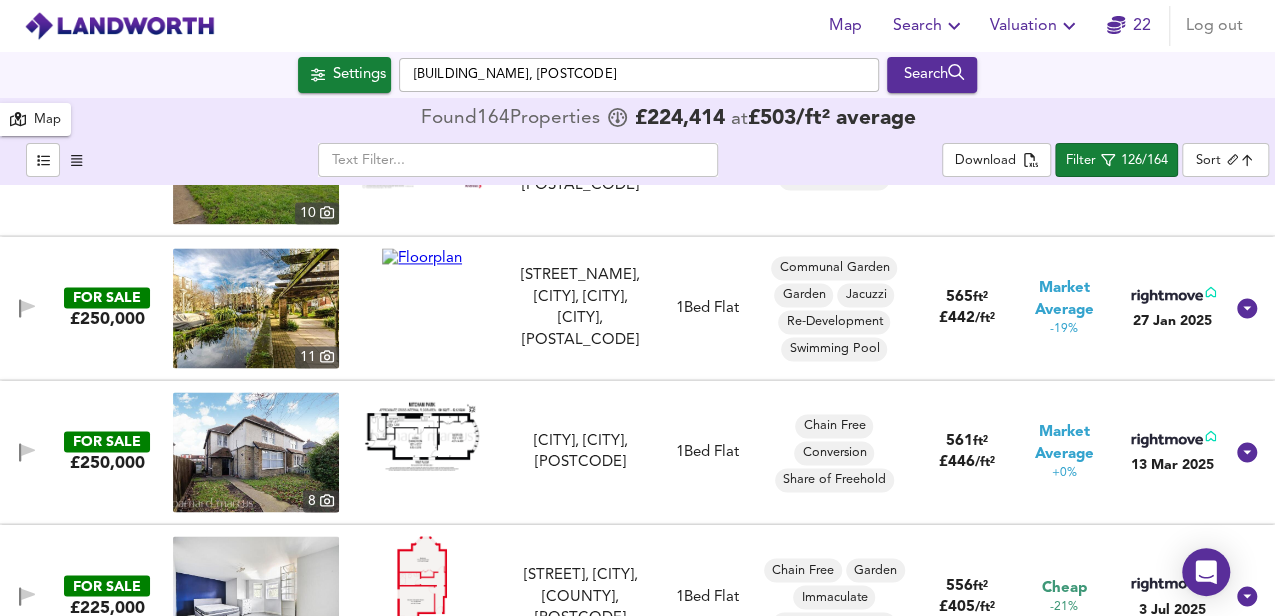 scroll, scrollTop: 1600, scrollLeft: 0, axis: vertical 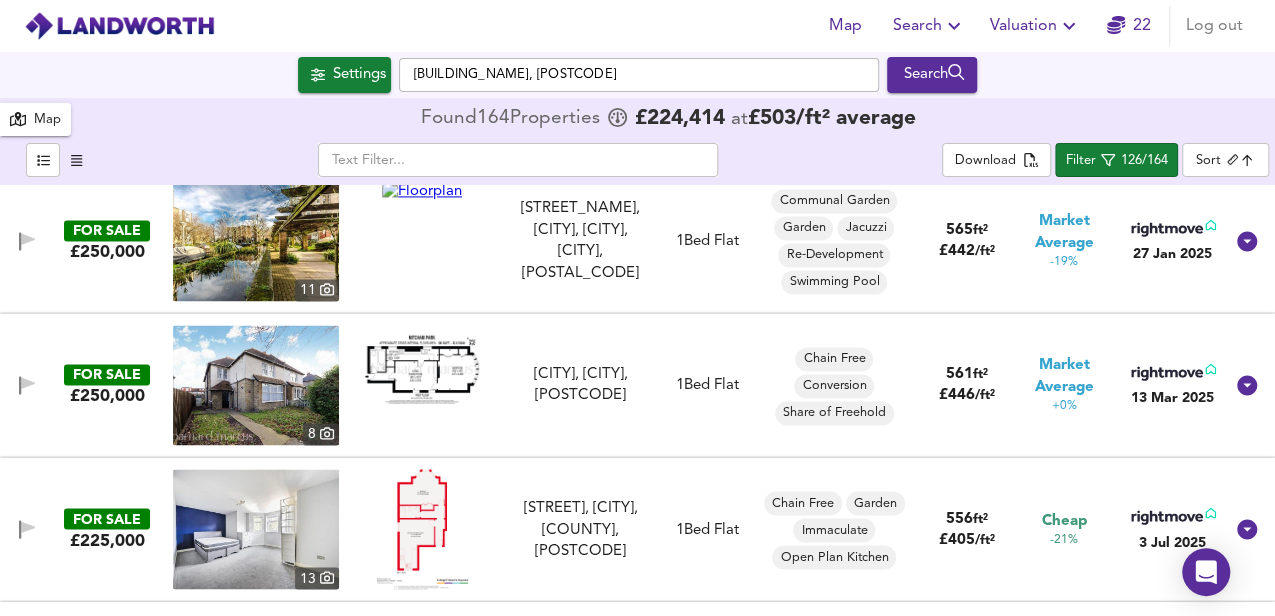 click at bounding box center (422, 367) 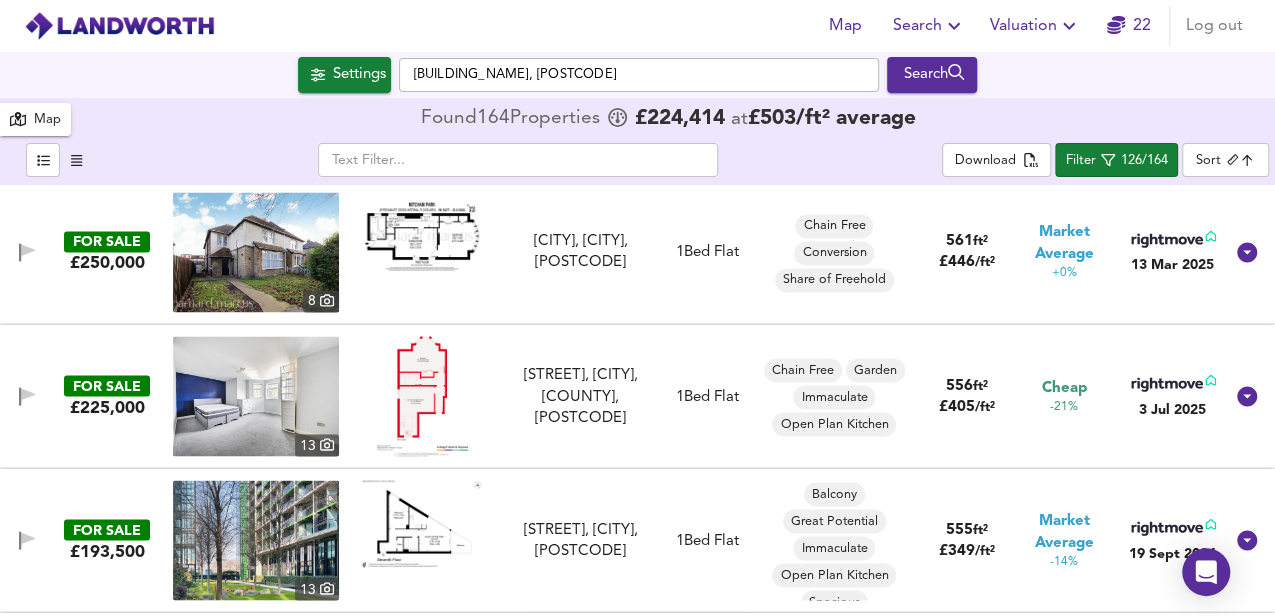scroll, scrollTop: 1800, scrollLeft: 0, axis: vertical 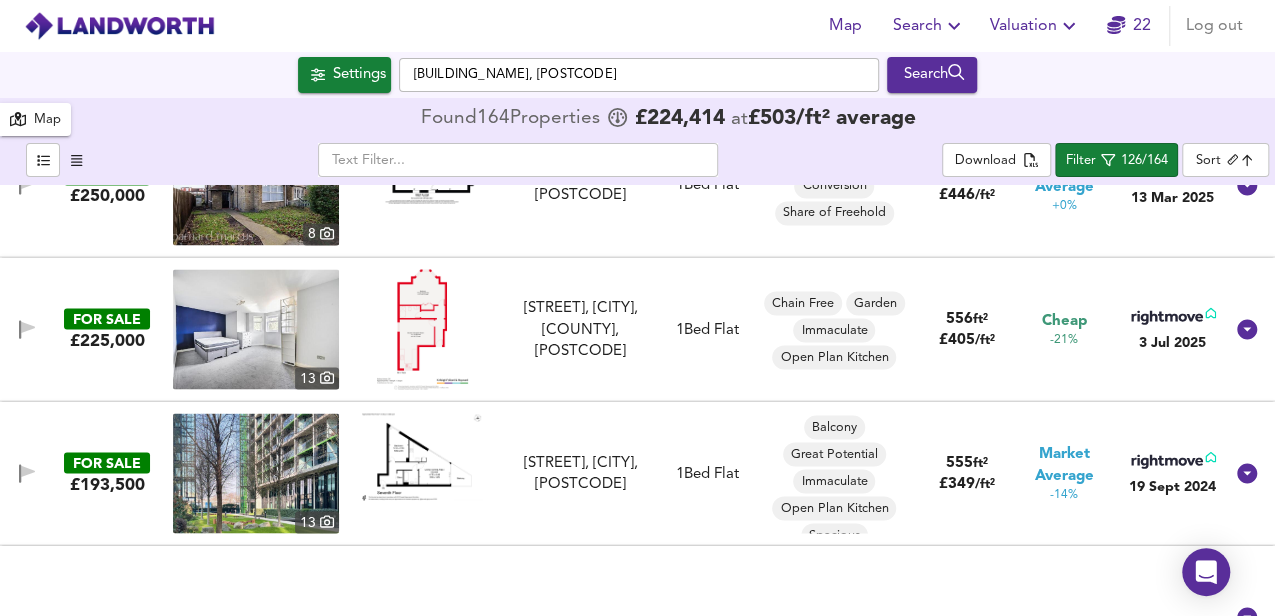 click at bounding box center [422, 329] 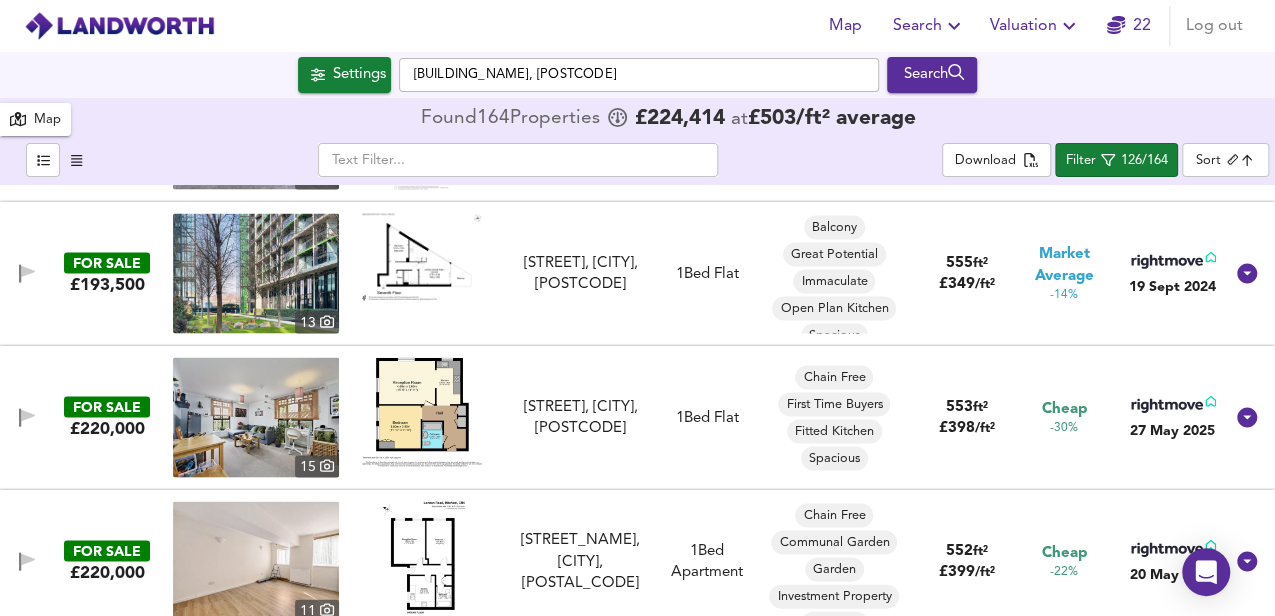 scroll, scrollTop: 2066, scrollLeft: 0, axis: vertical 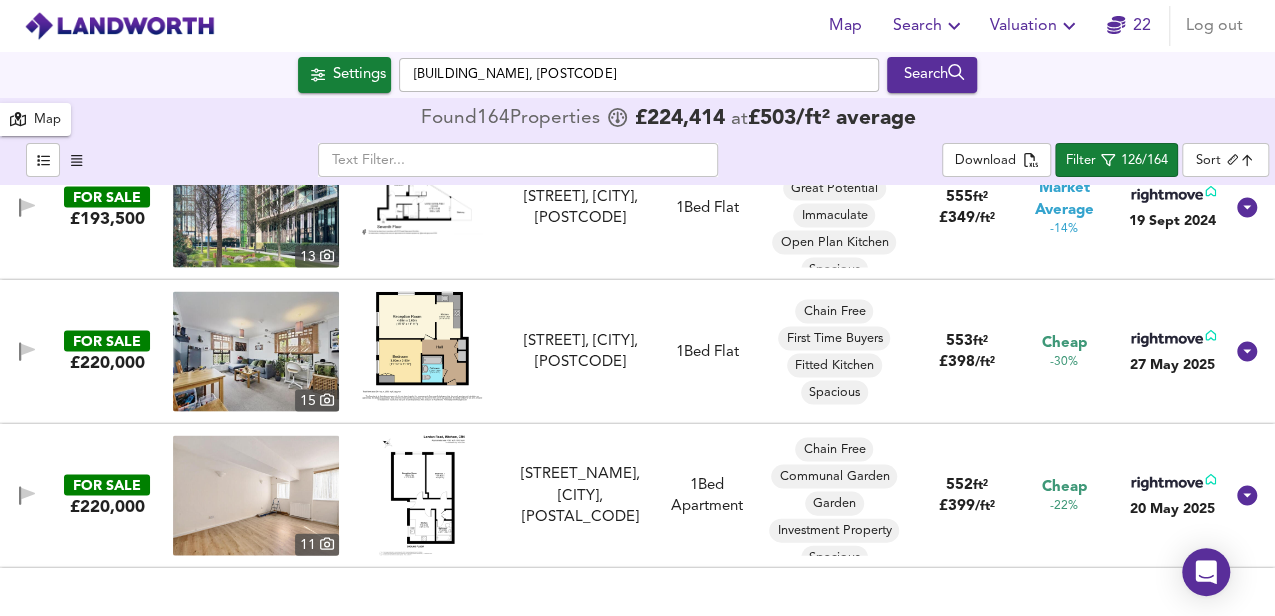 click at bounding box center (422, 345) 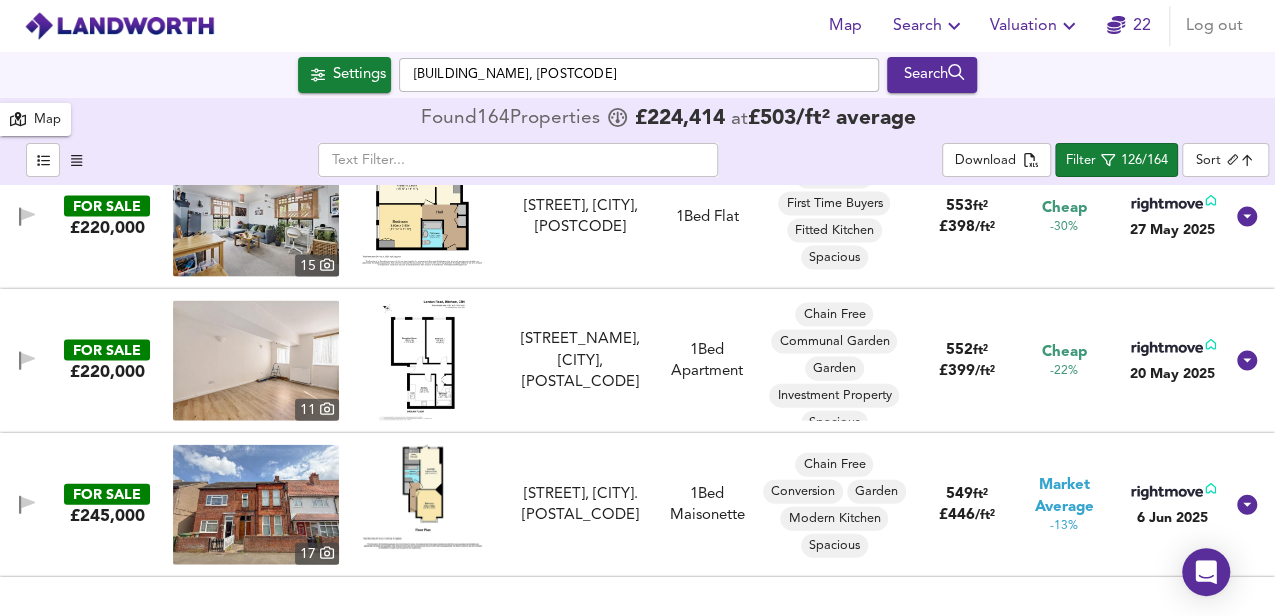 scroll, scrollTop: 2333, scrollLeft: 0, axis: vertical 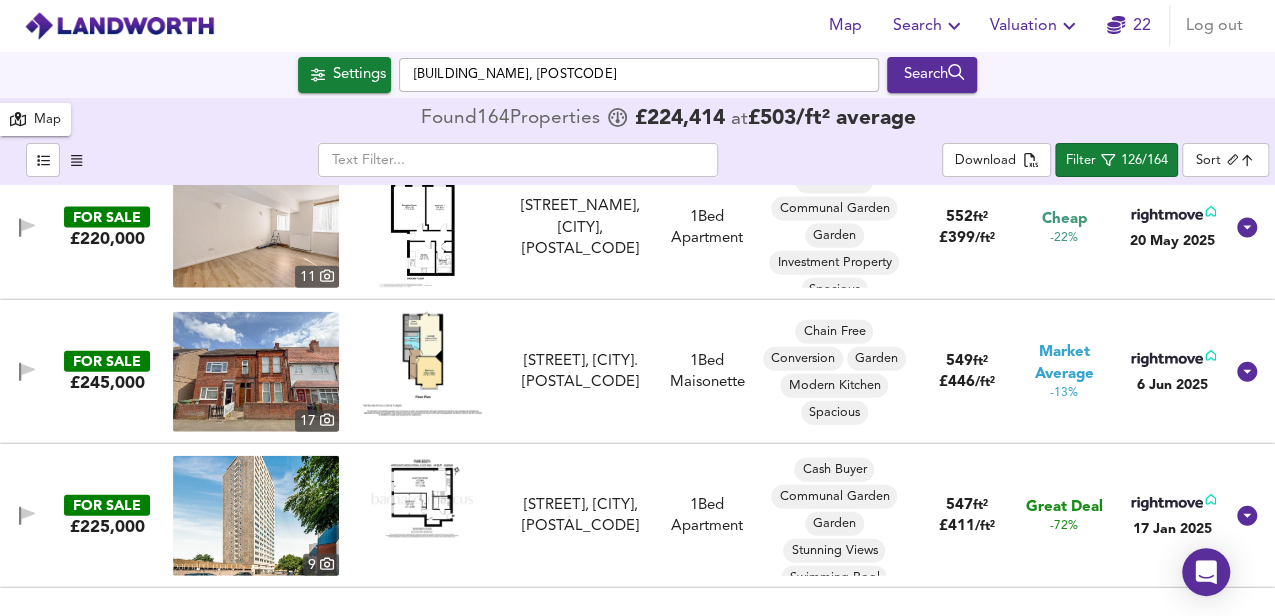 click at bounding box center [422, 365] 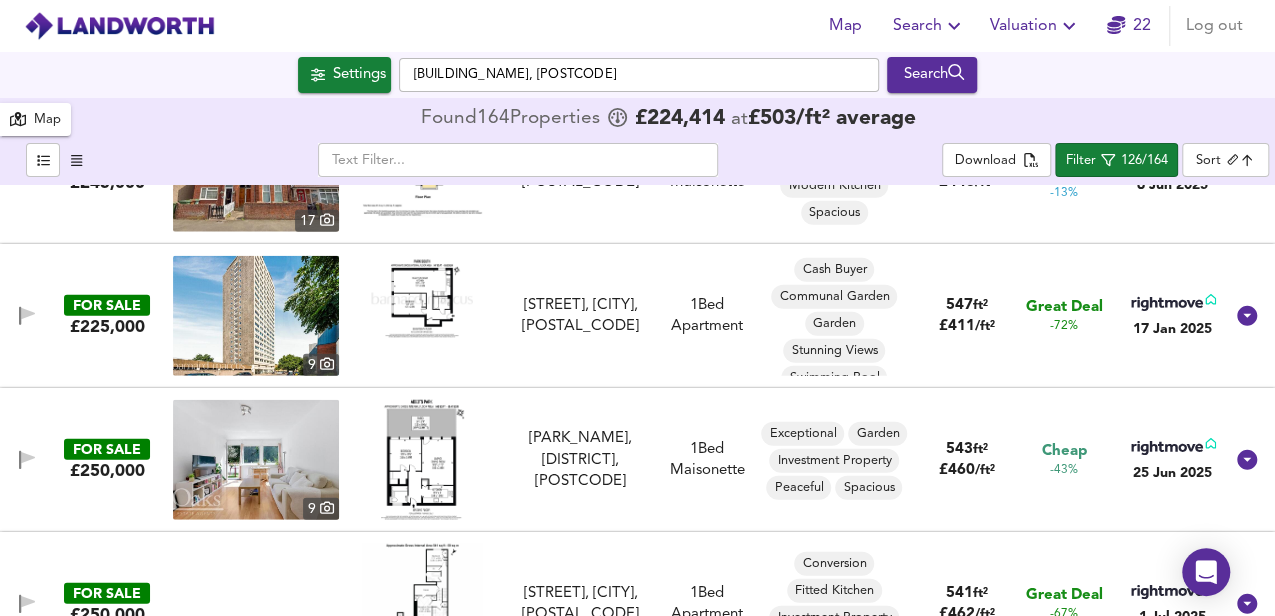 scroll, scrollTop: 2666, scrollLeft: 0, axis: vertical 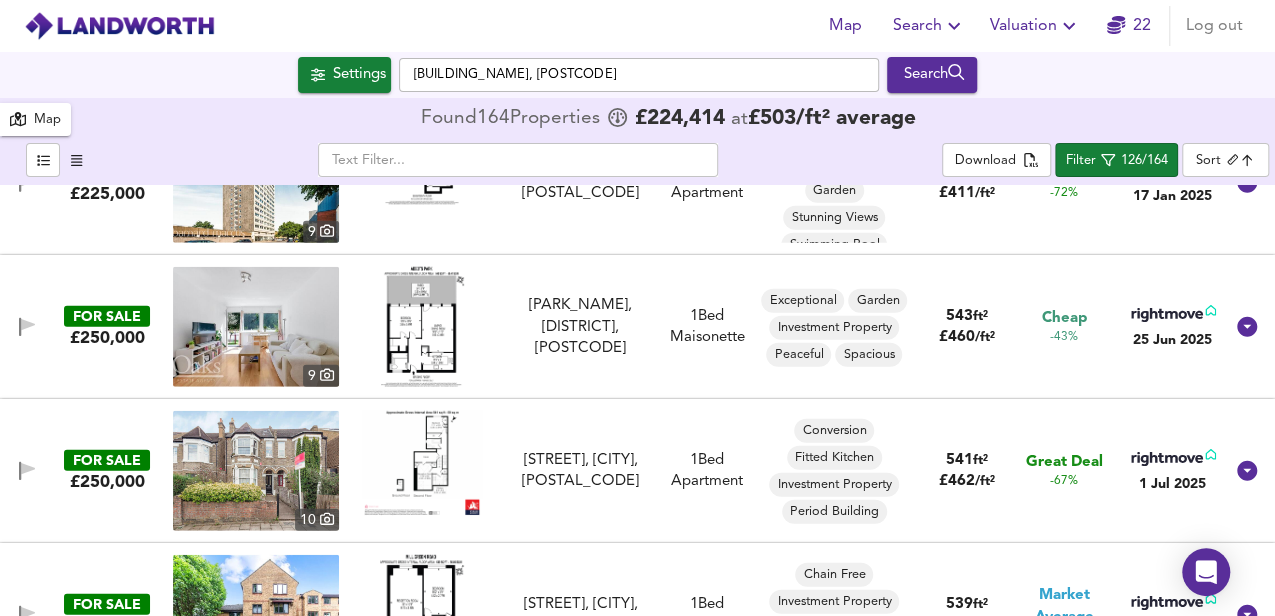 click at bounding box center [422, 327] 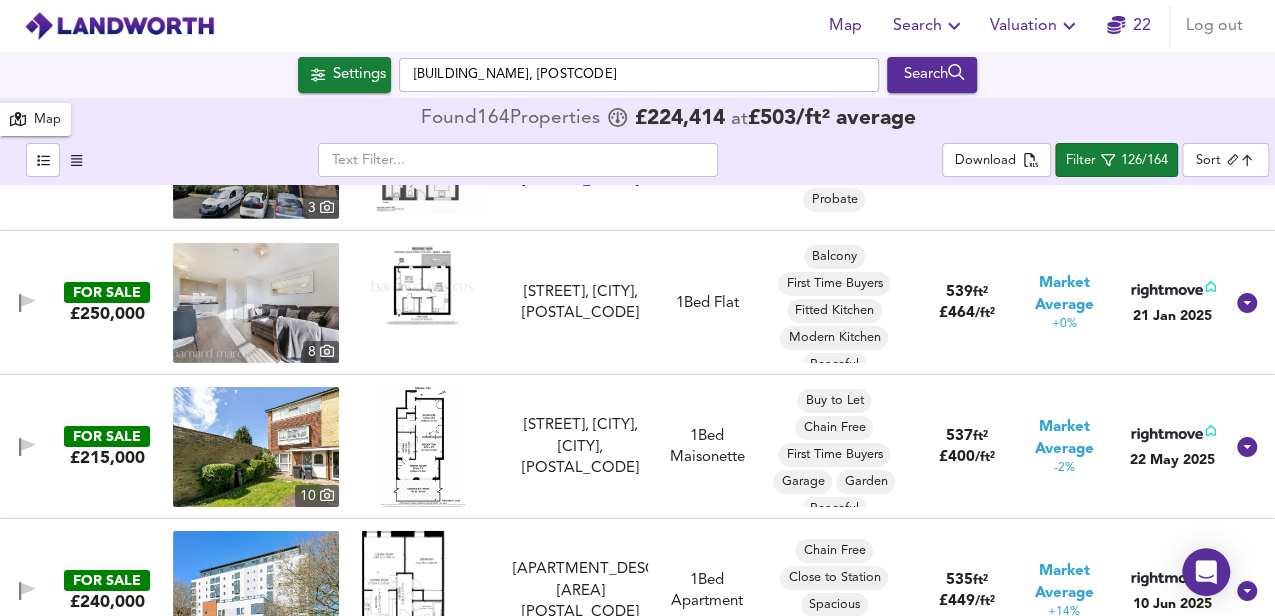scroll, scrollTop: 3333, scrollLeft: 0, axis: vertical 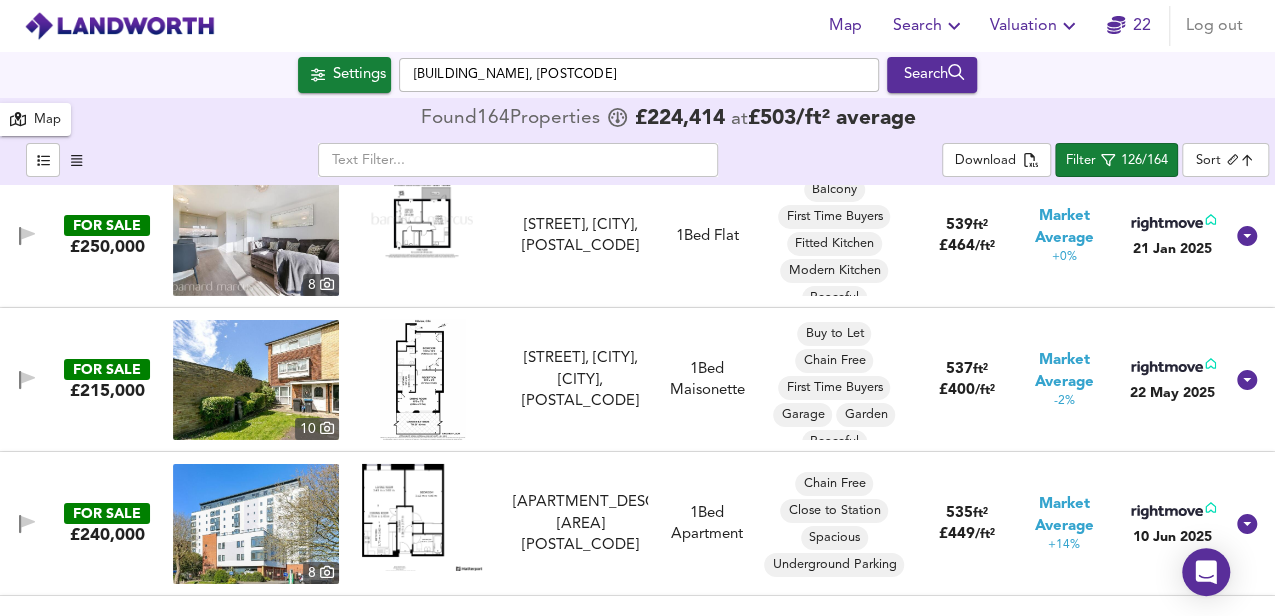 click at bounding box center [422, 380] 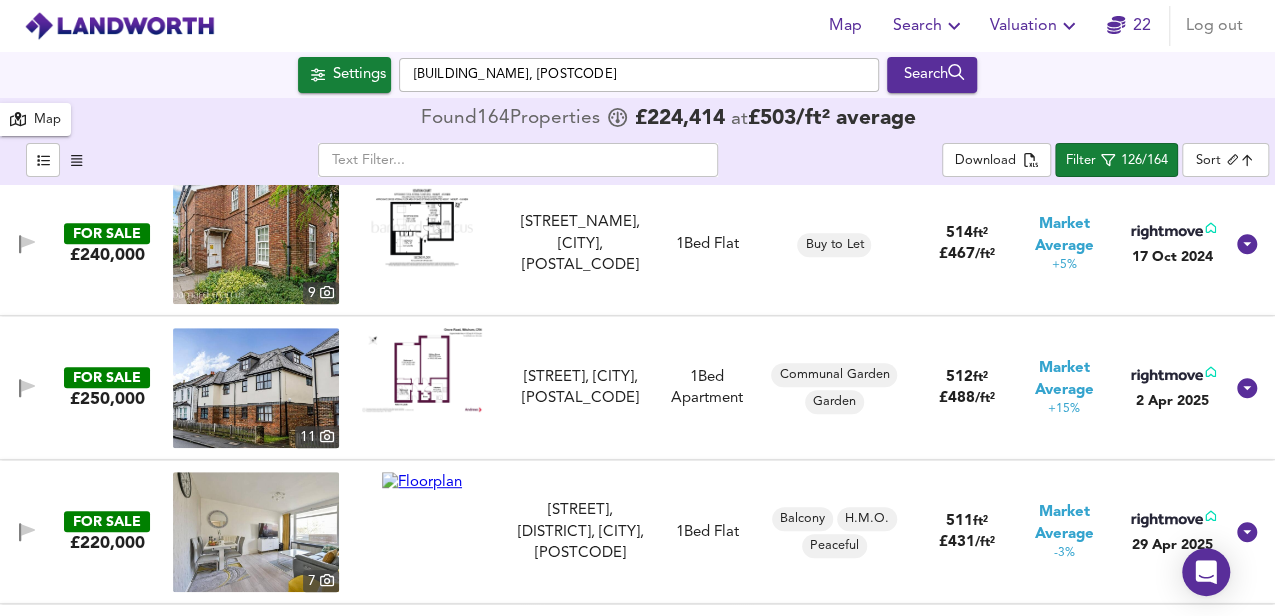 scroll, scrollTop: 4400, scrollLeft: 0, axis: vertical 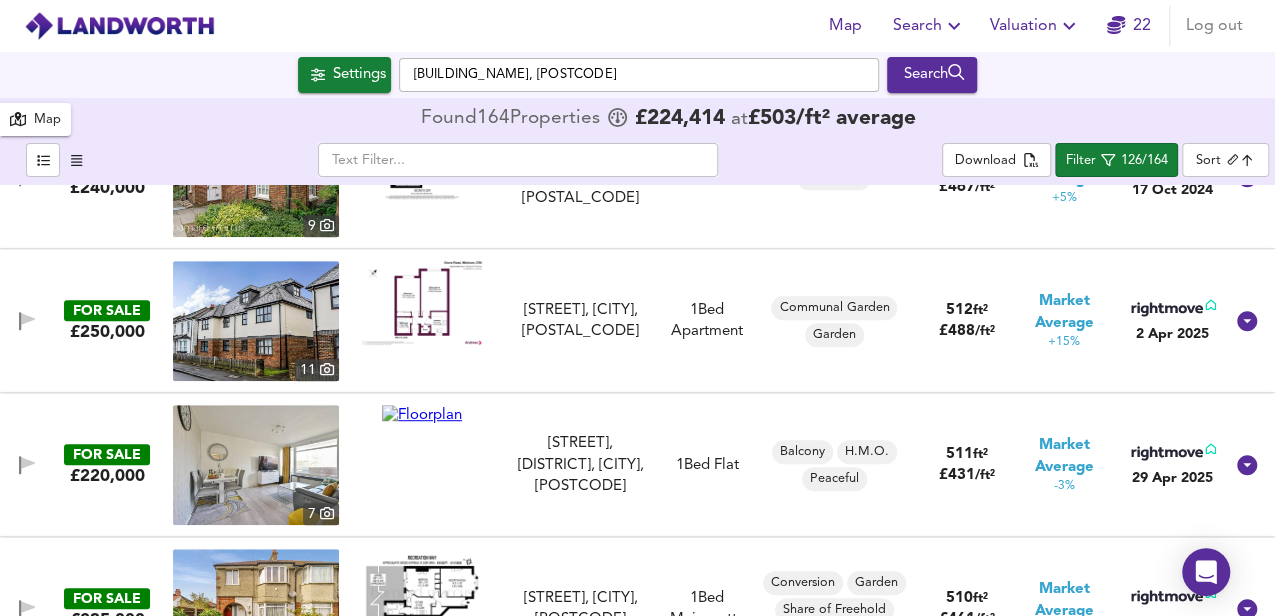 click at bounding box center [422, 303] 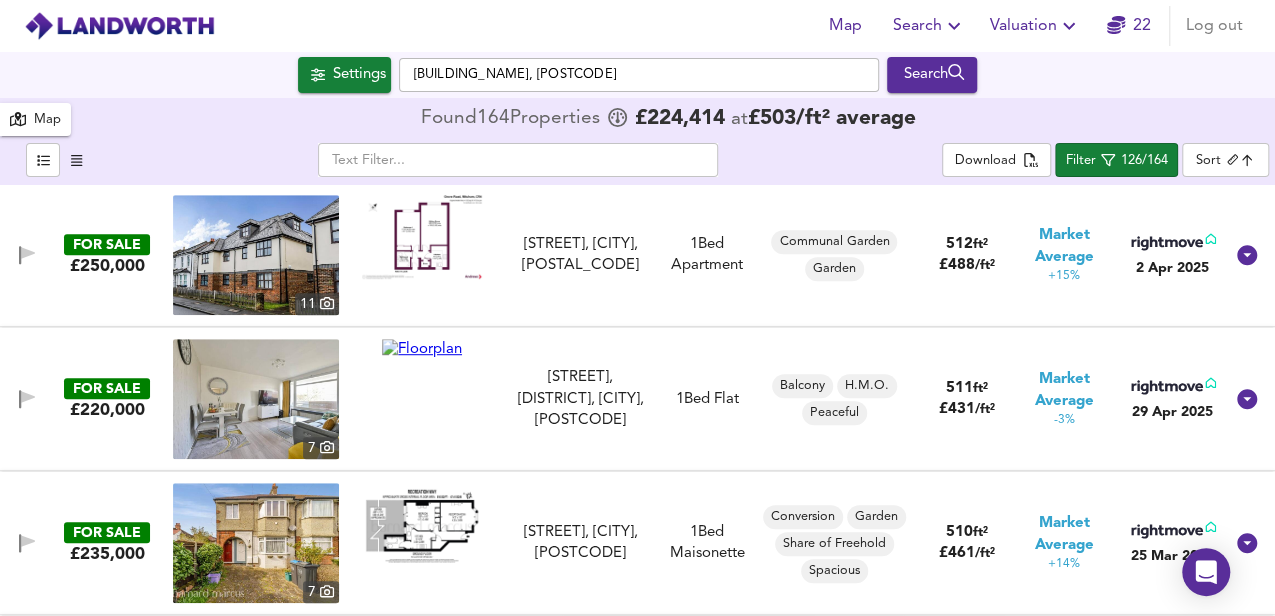 scroll, scrollTop: 4533, scrollLeft: 0, axis: vertical 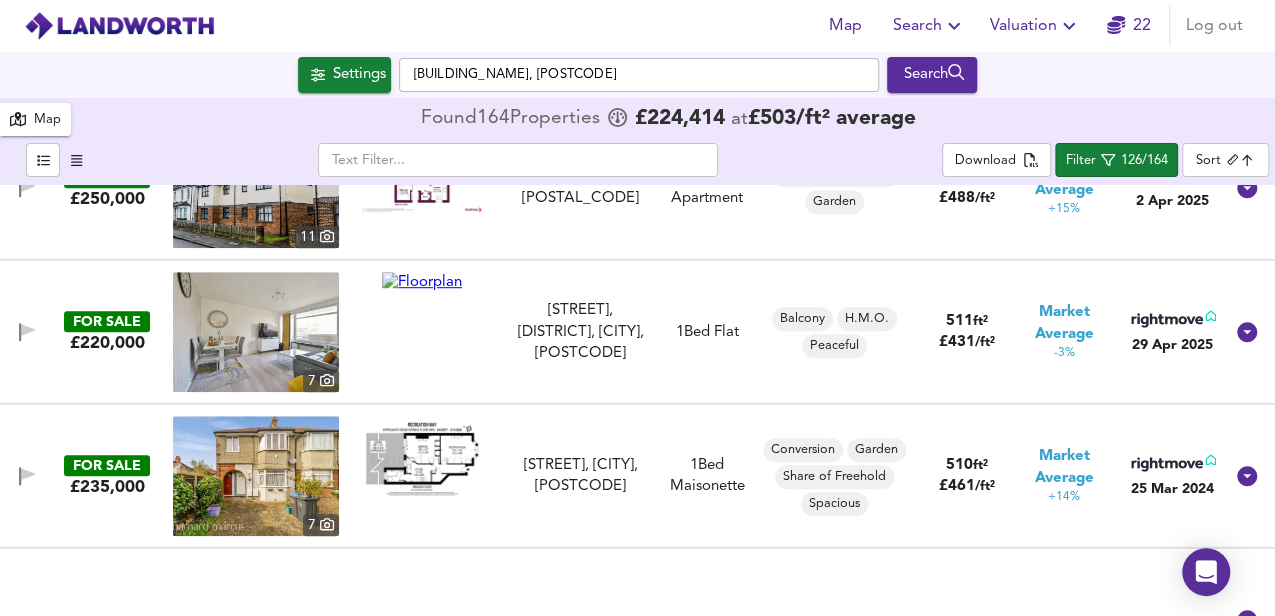 click at bounding box center [422, 458] 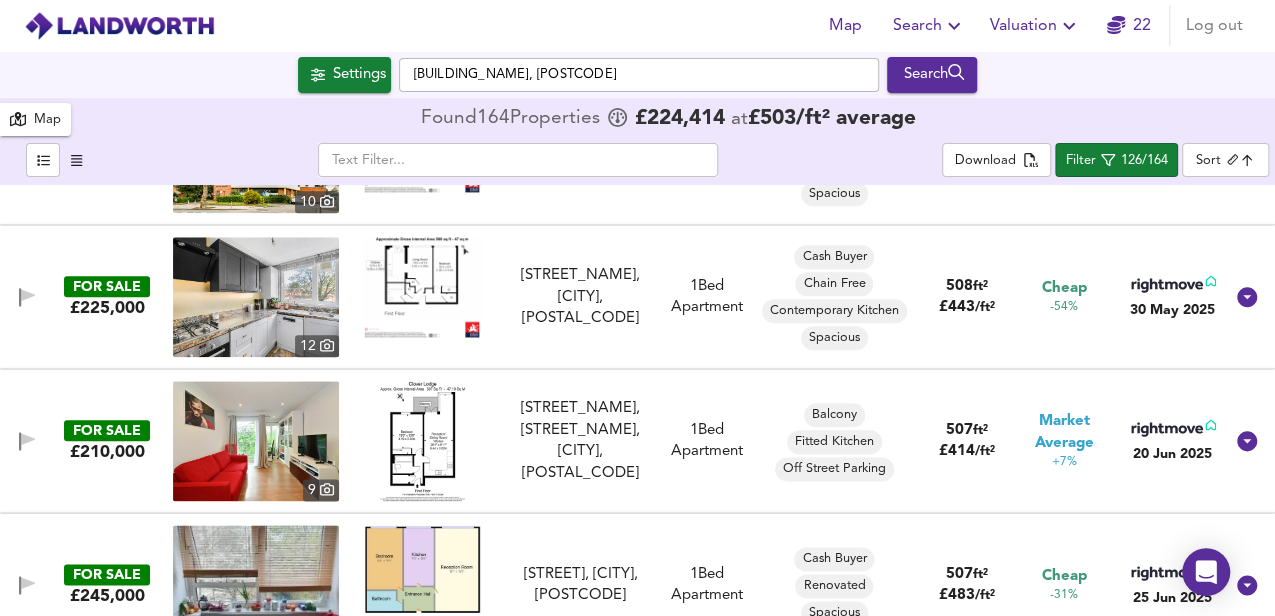 scroll, scrollTop: 5133, scrollLeft: 0, axis: vertical 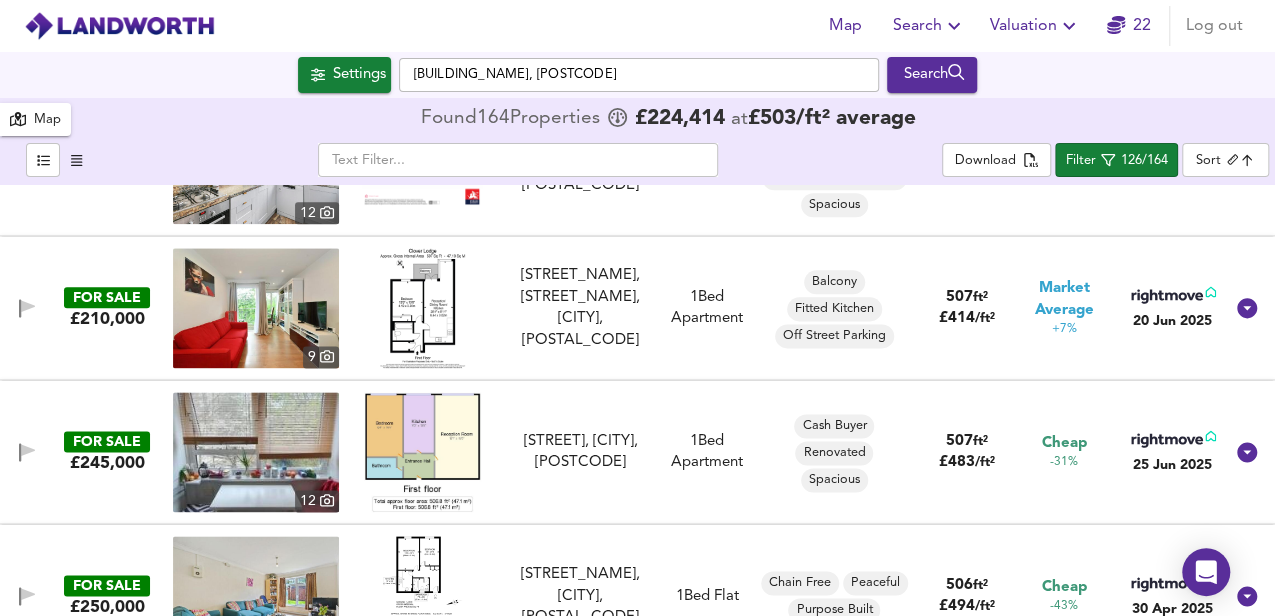 click at bounding box center (422, 452) 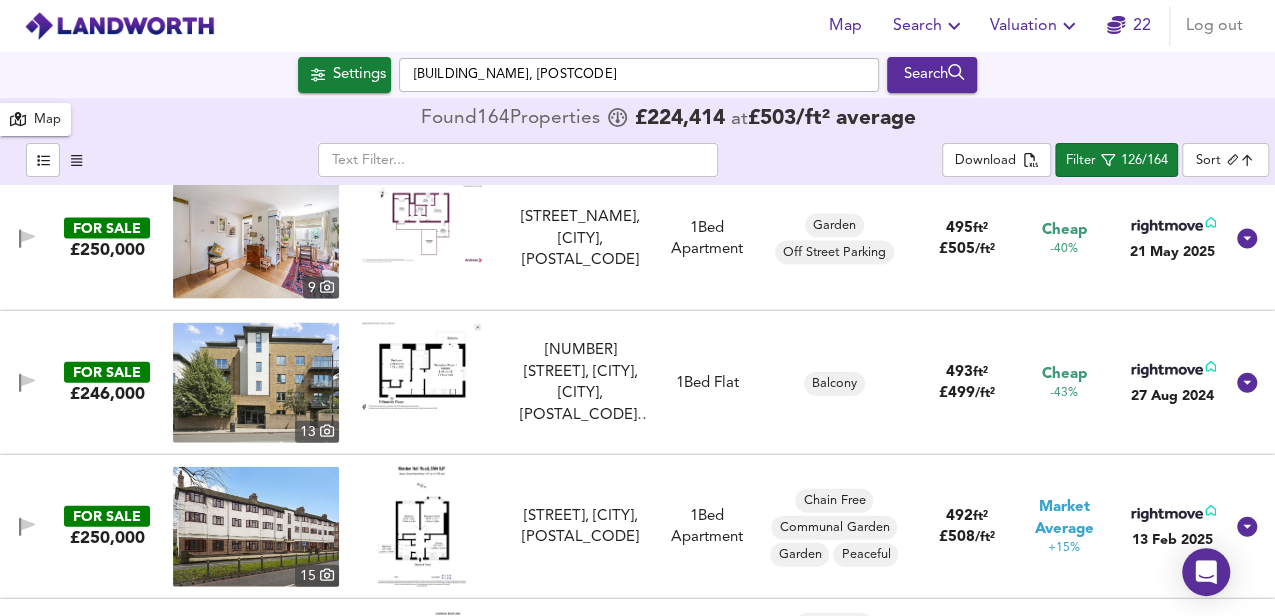 scroll, scrollTop: 6200, scrollLeft: 0, axis: vertical 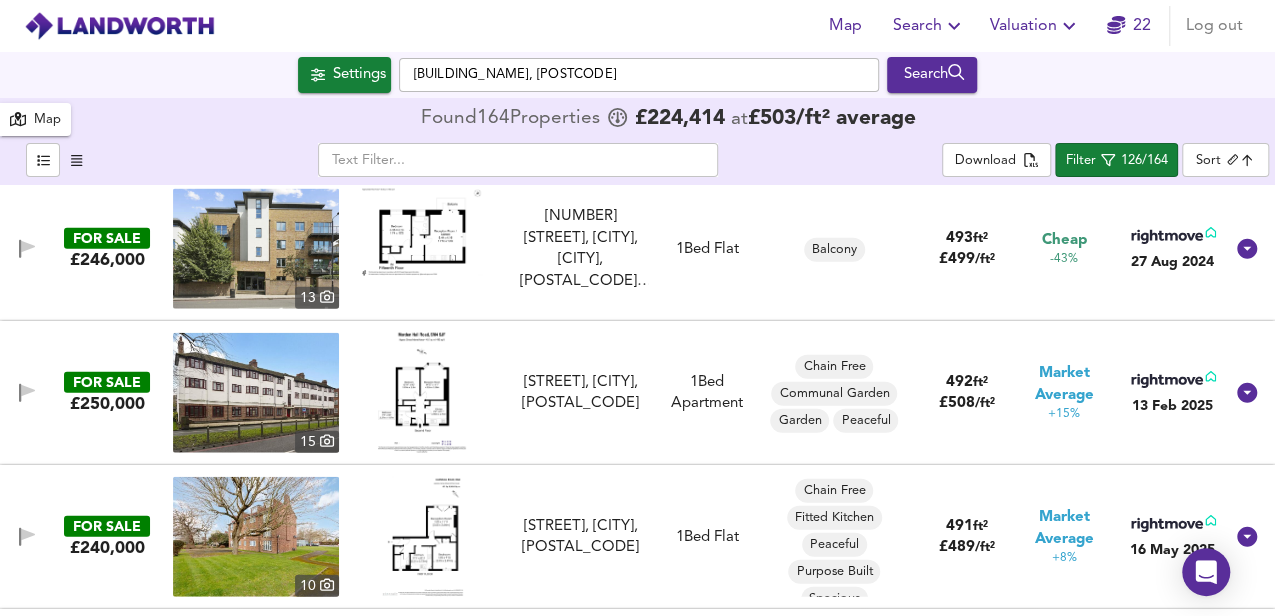 click at bounding box center [422, 393] 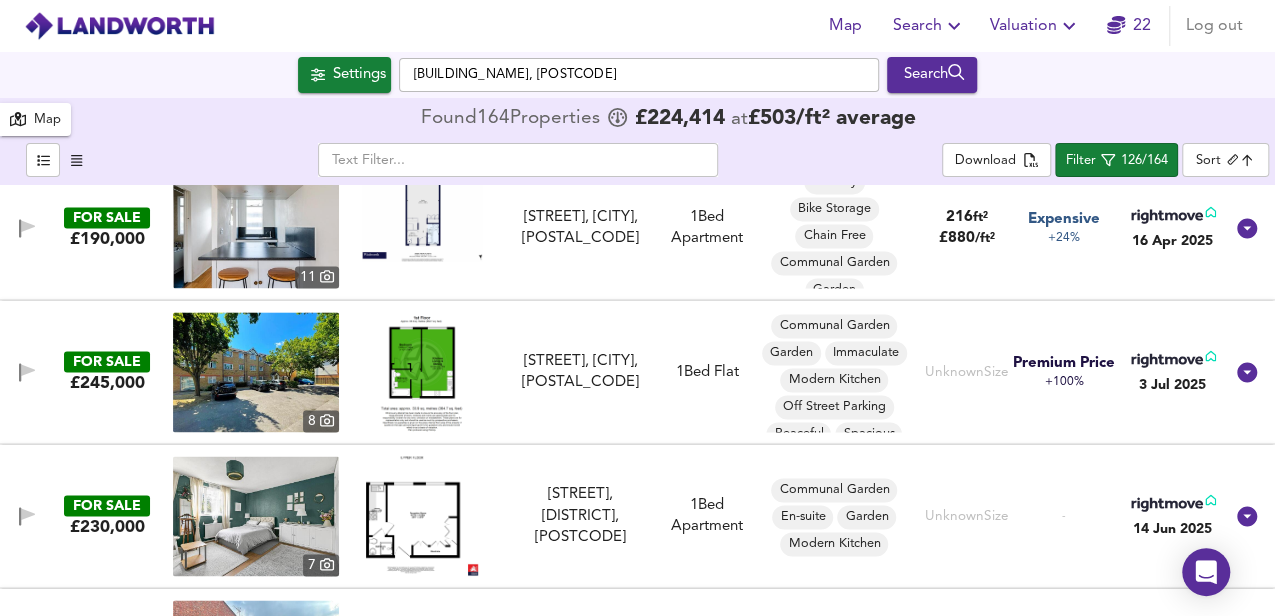 scroll, scrollTop: 16666, scrollLeft: 0, axis: vertical 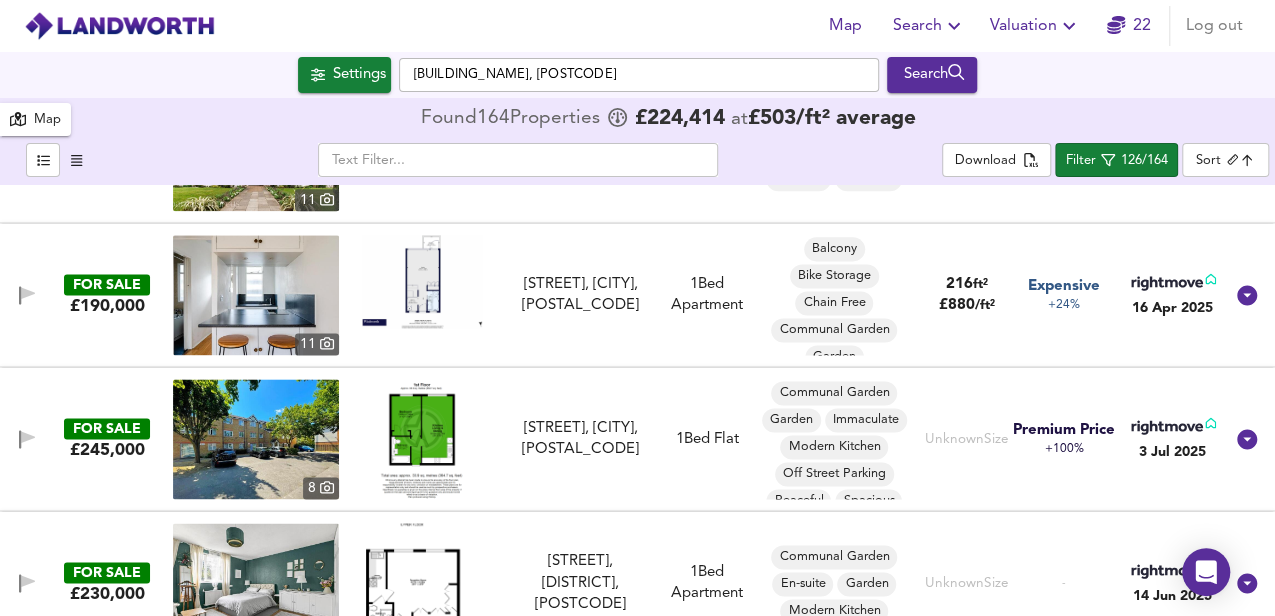 click at bounding box center [422, 439] 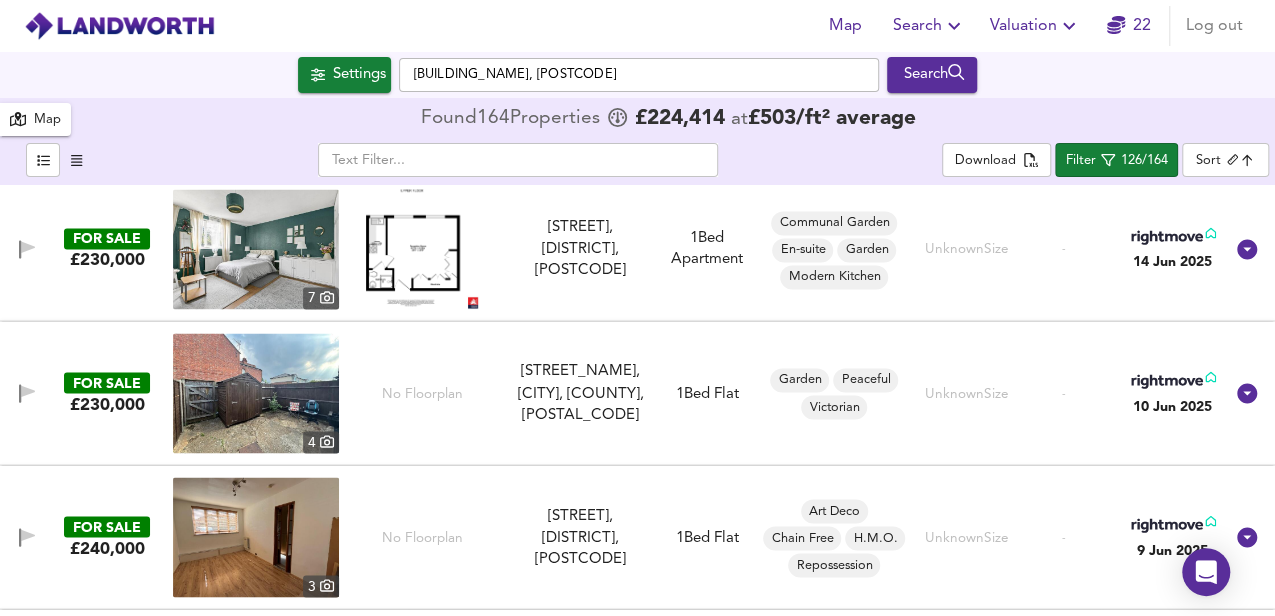 scroll, scrollTop: 17066, scrollLeft: 0, axis: vertical 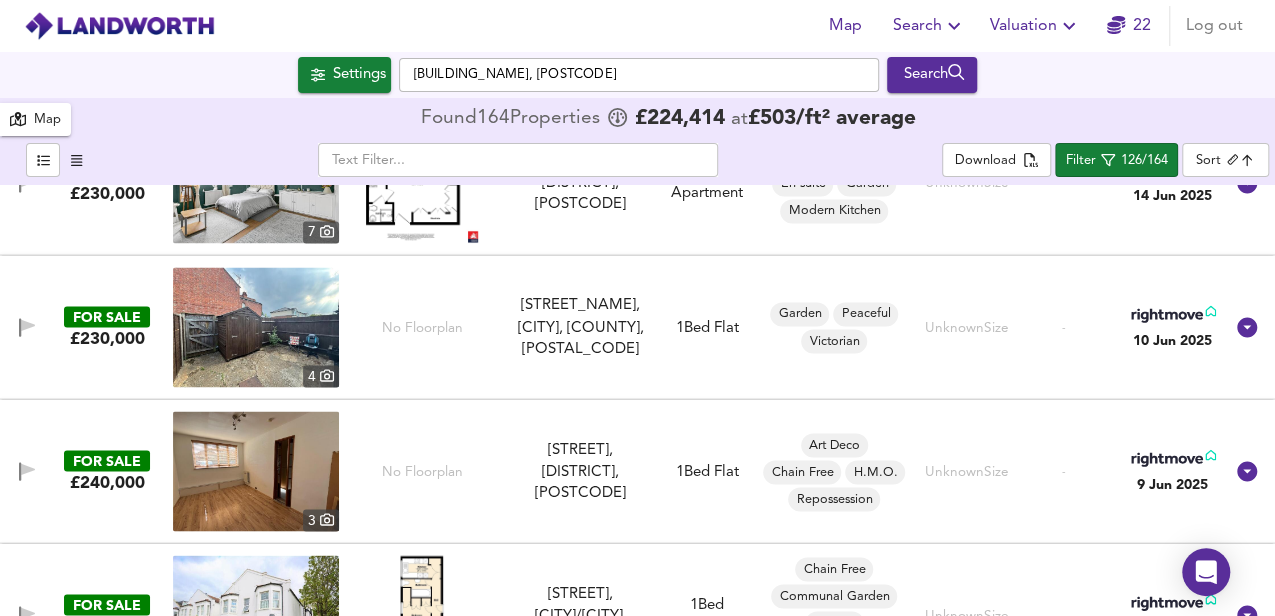 click at bounding box center (256, 327) 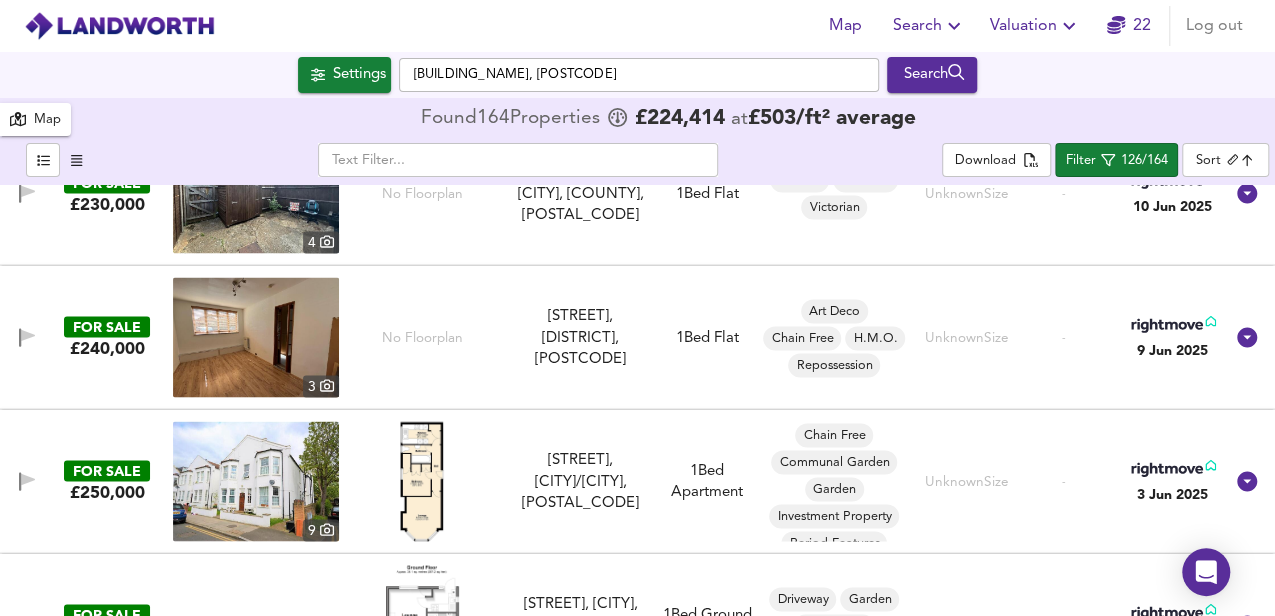 scroll, scrollTop: 17266, scrollLeft: 0, axis: vertical 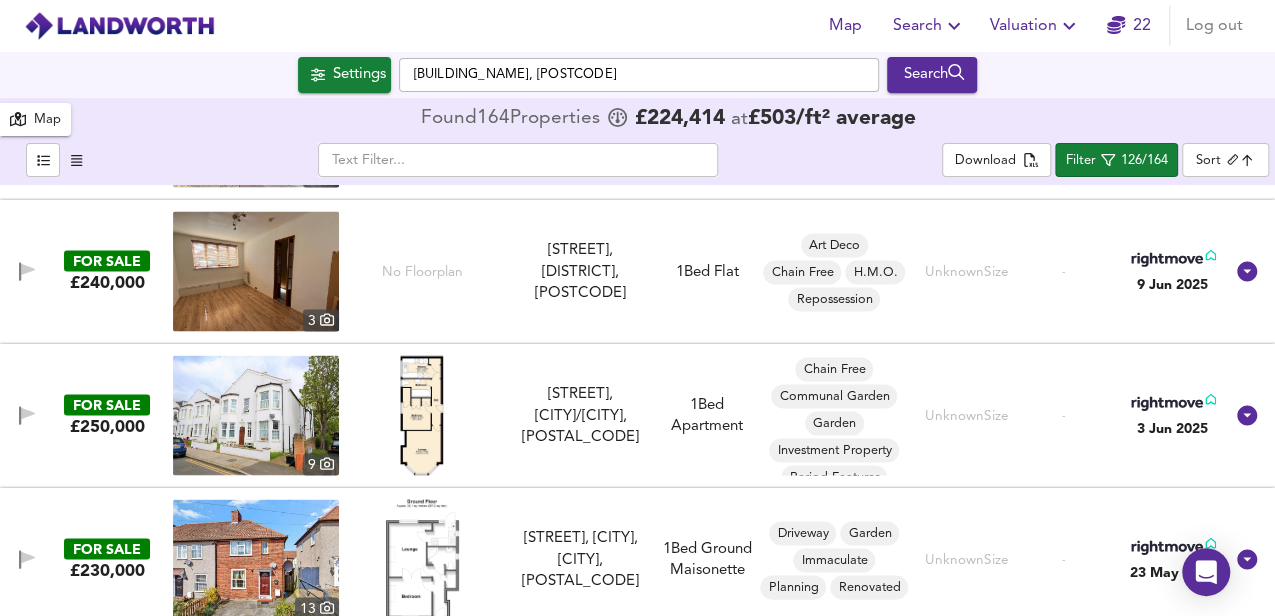 click at bounding box center (422, 415) 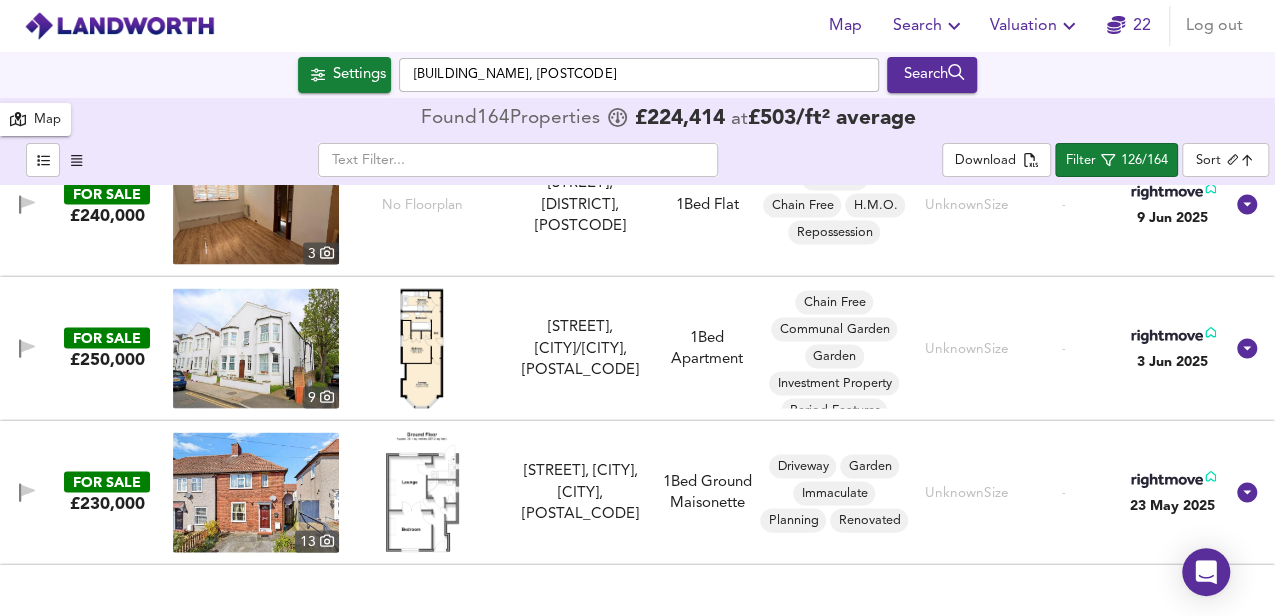 scroll, scrollTop: 17466, scrollLeft: 0, axis: vertical 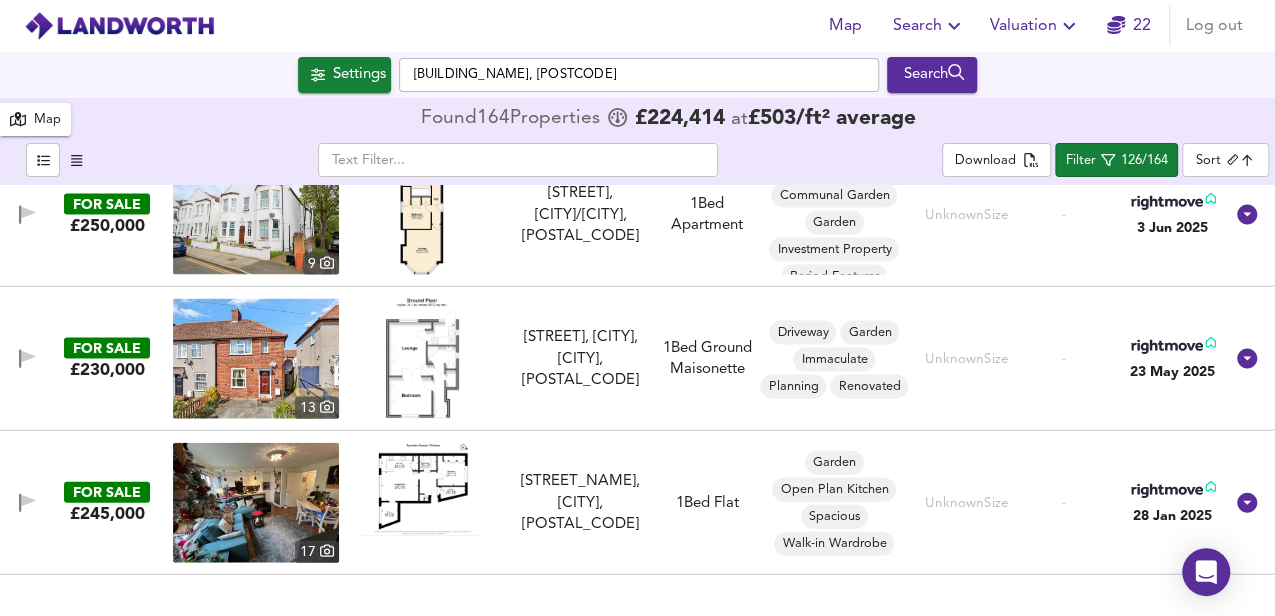 click at bounding box center [422, 359] 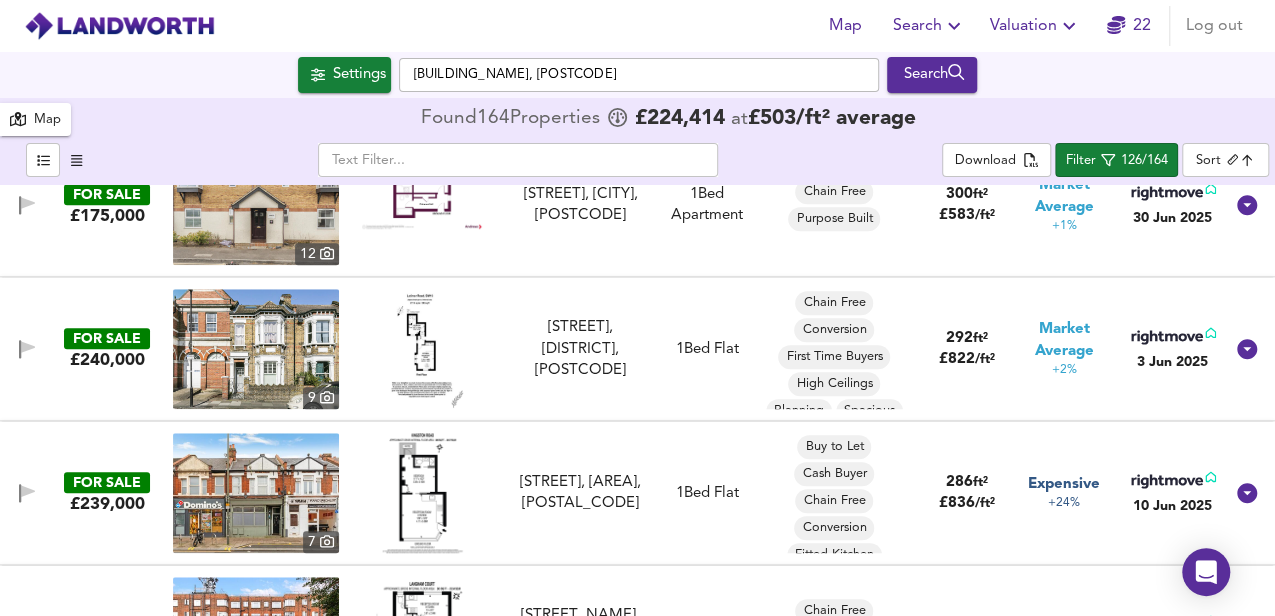 scroll, scrollTop: 15713, scrollLeft: 0, axis: vertical 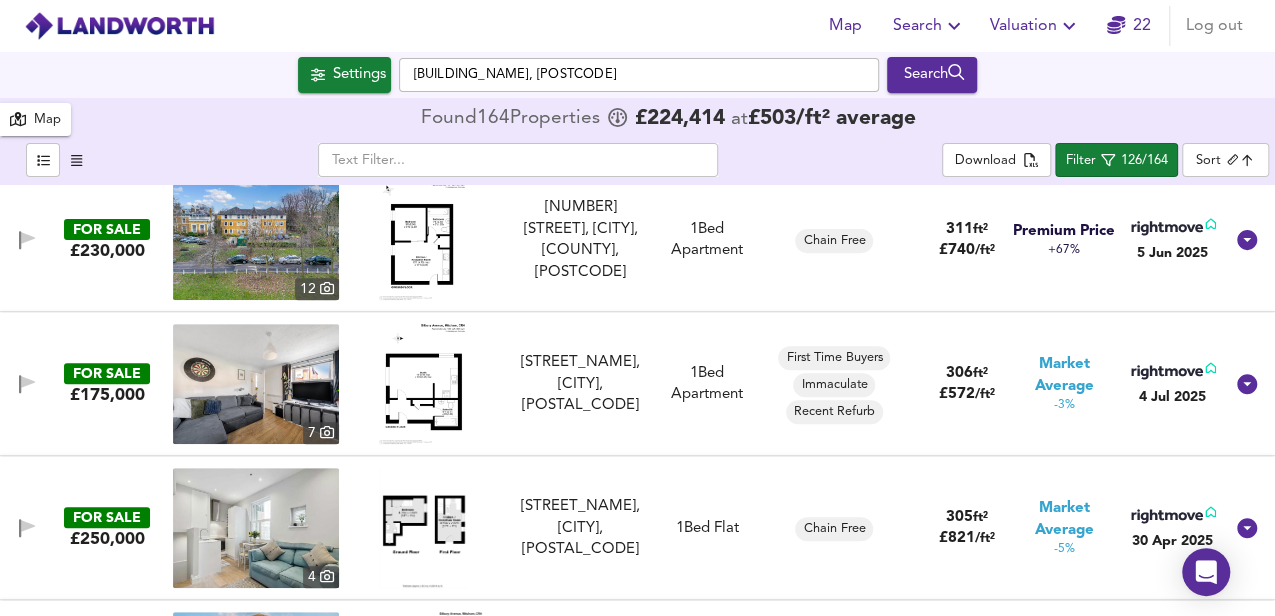 click on "Search" at bounding box center (929, 26) 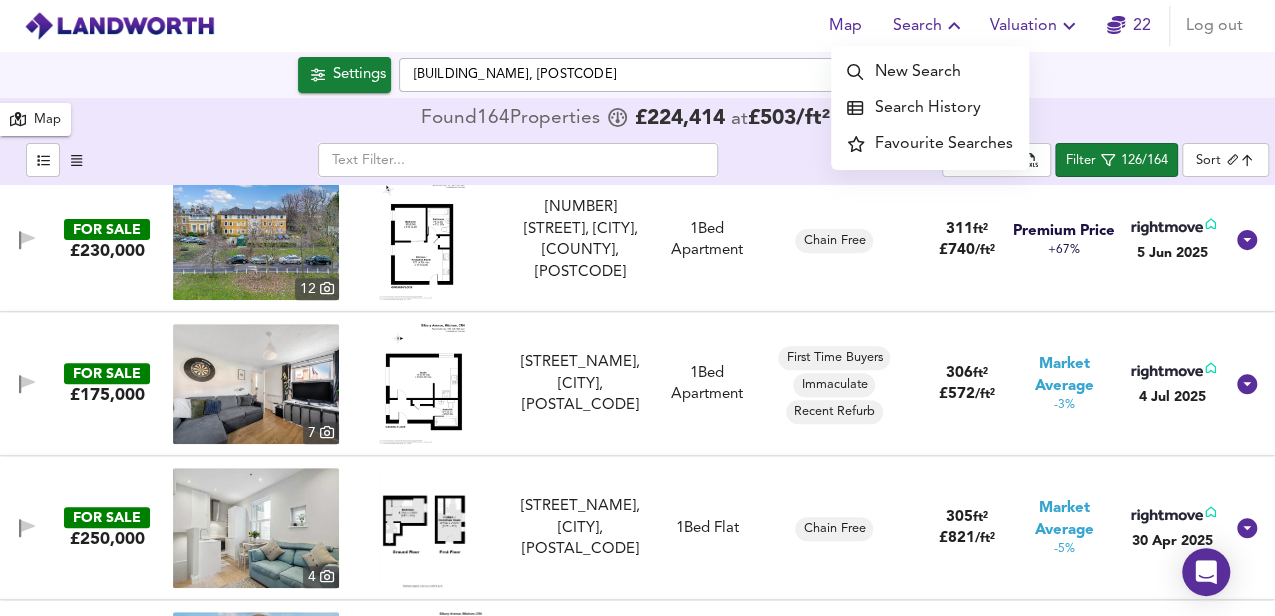 click on "Search History" at bounding box center (930, 108) 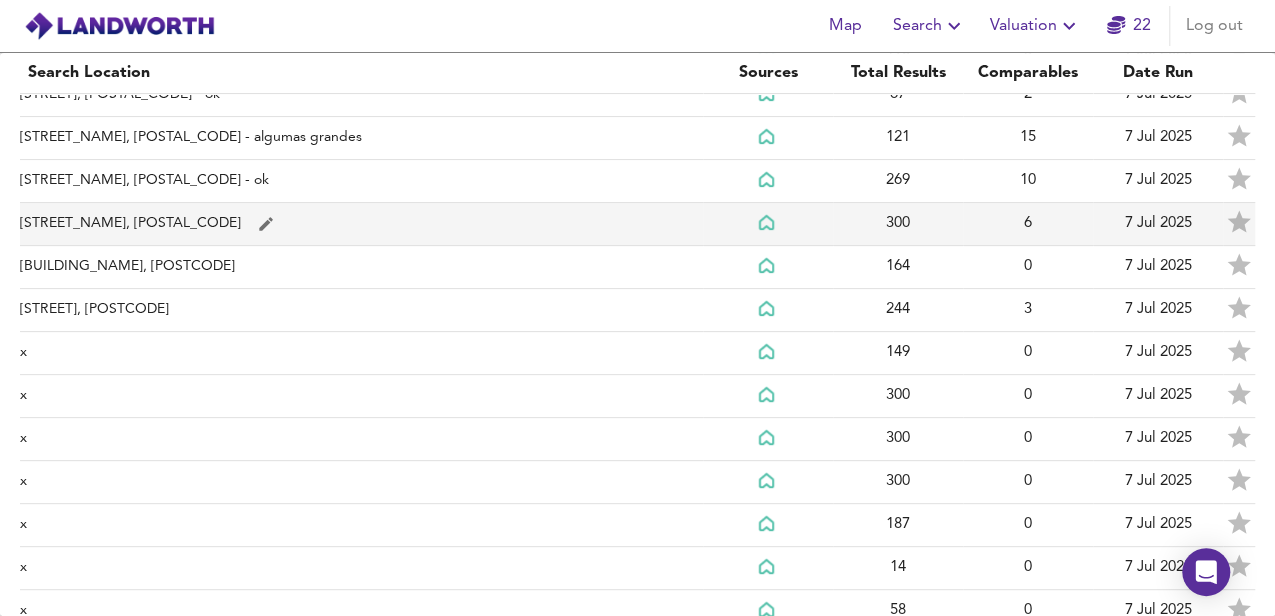 scroll, scrollTop: 125, scrollLeft: 0, axis: vertical 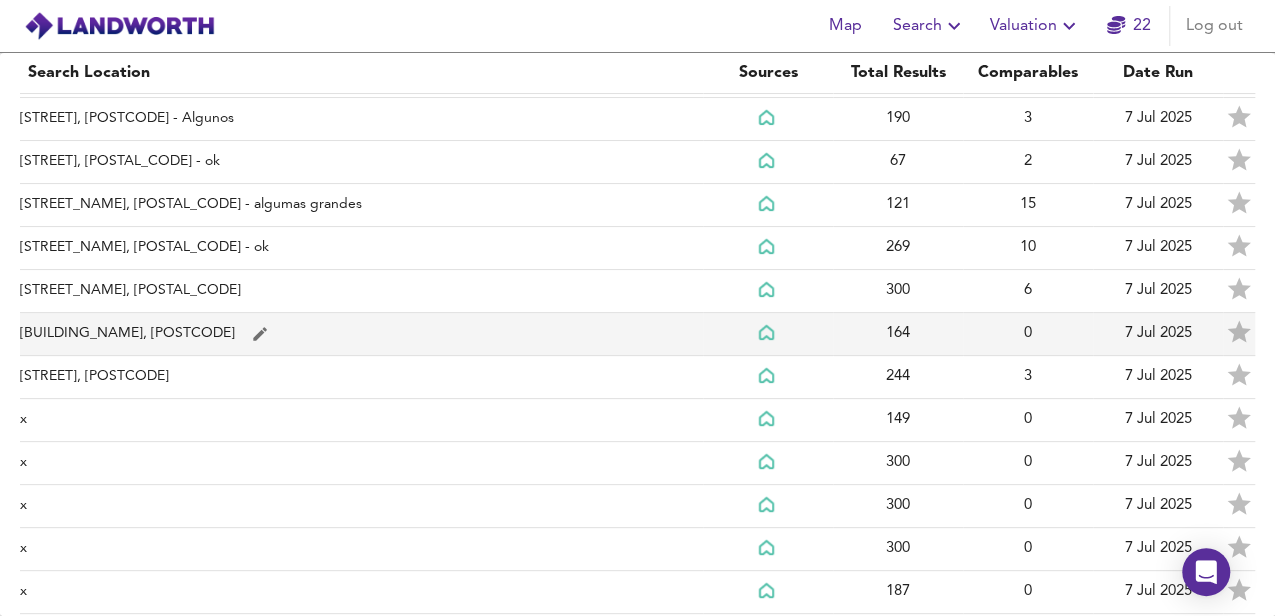 click on "[BUILDING_NAME], [POSTCODE]" at bounding box center [361, -10] 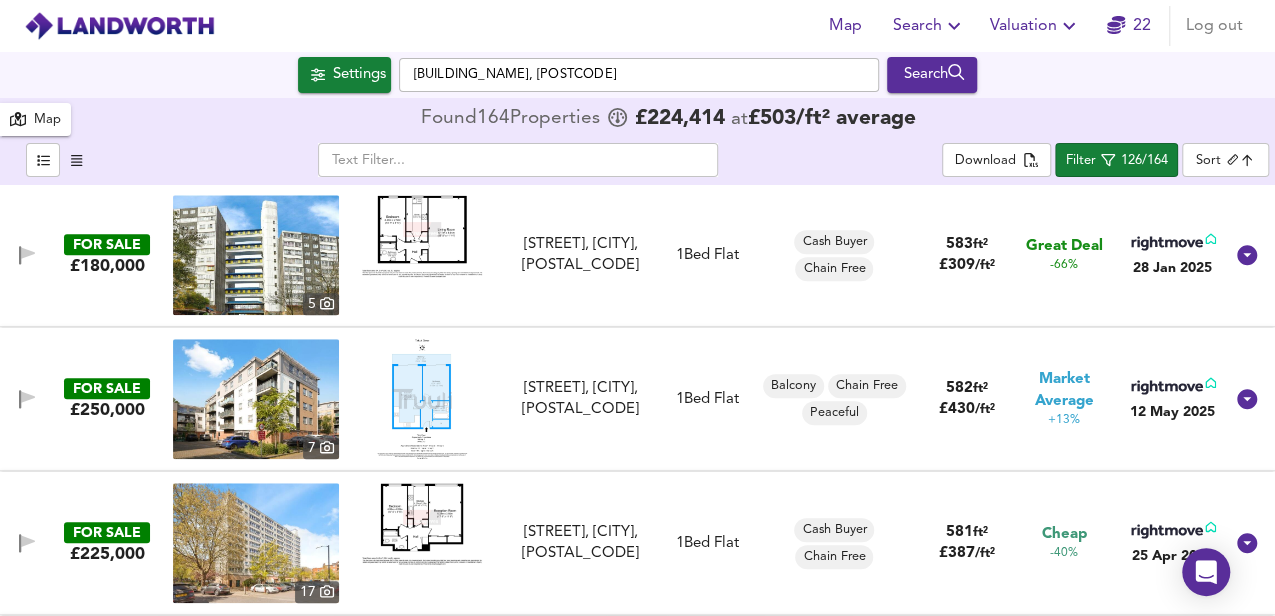 scroll, scrollTop: 1000, scrollLeft: 0, axis: vertical 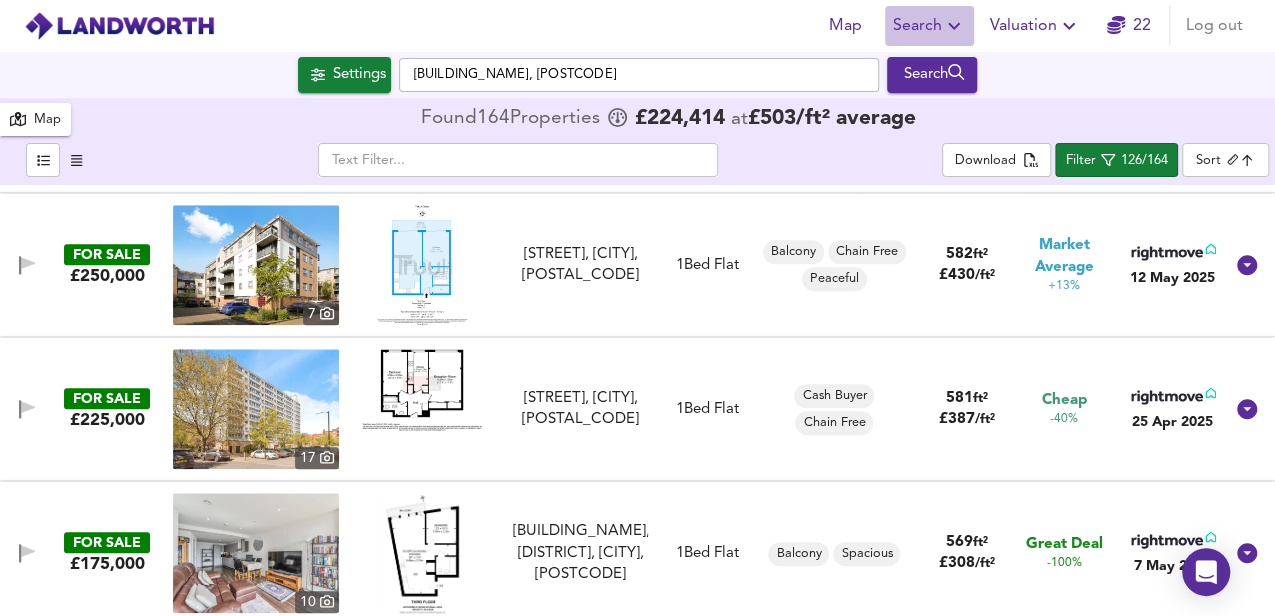click on "Search" at bounding box center (929, 26) 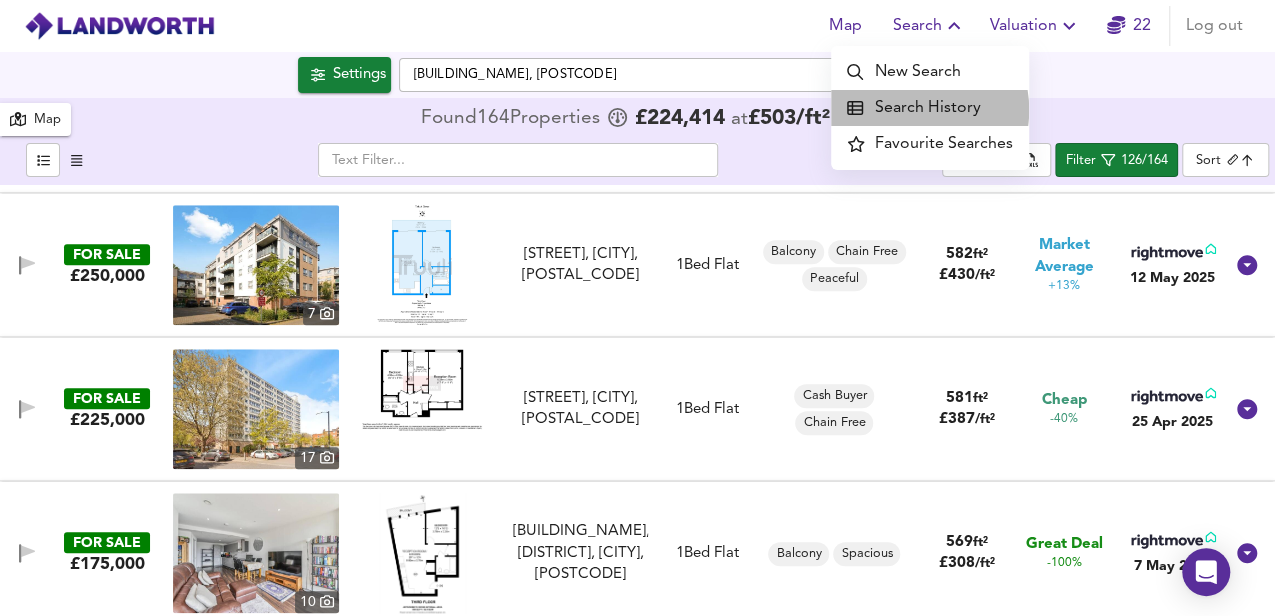 click on "Search History" at bounding box center [930, 108] 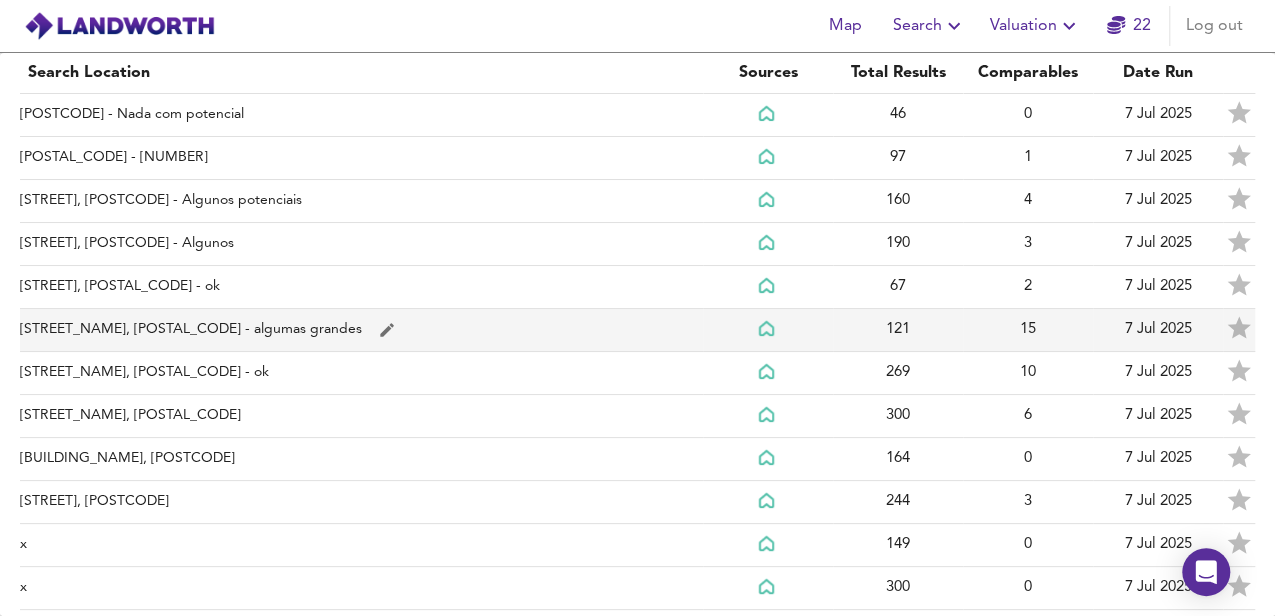 click on "[STREET_NAME], [POSTAL_CODE] - algumas grandes" at bounding box center (361, 115) 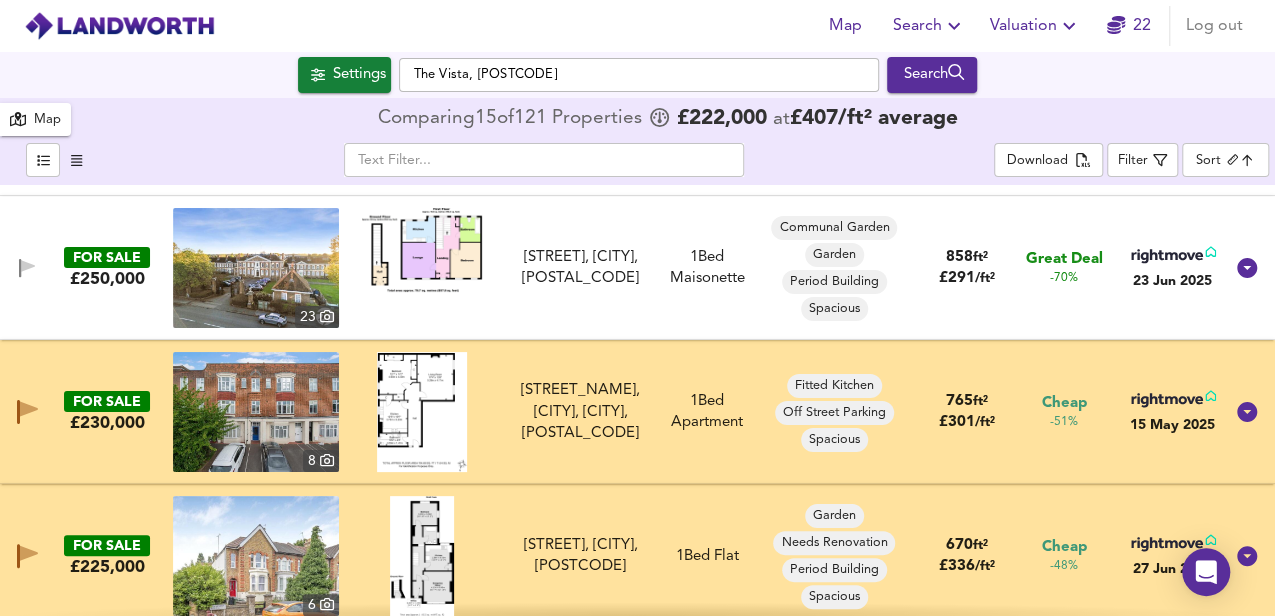 scroll, scrollTop: 200, scrollLeft: 0, axis: vertical 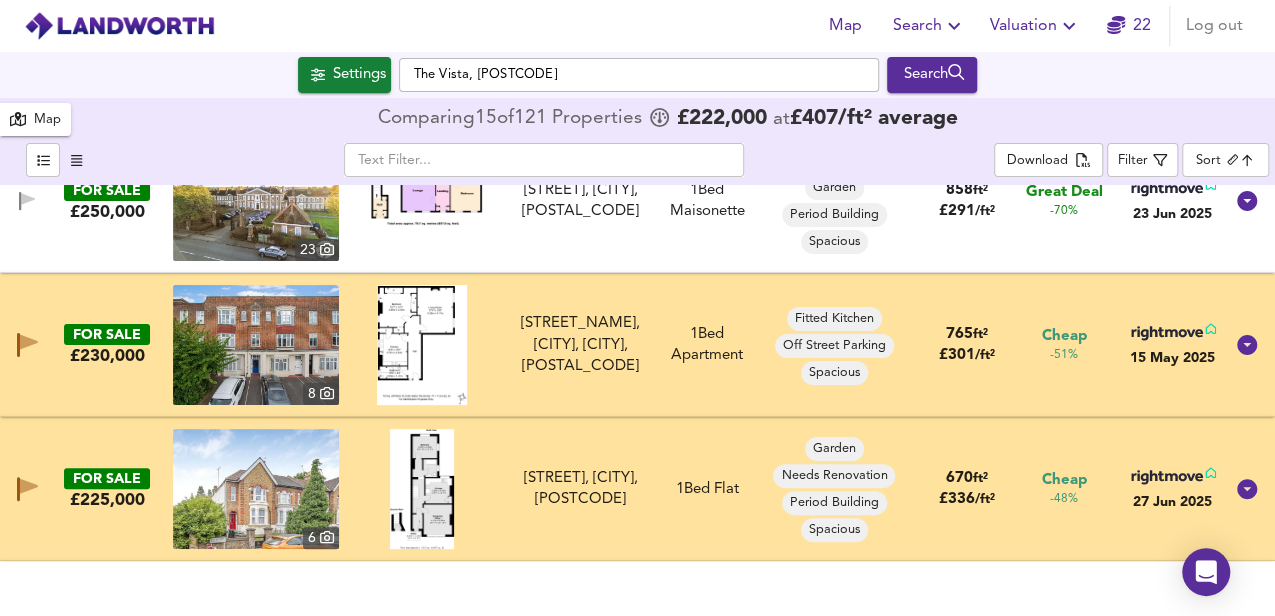 click at bounding box center [256, 345] 